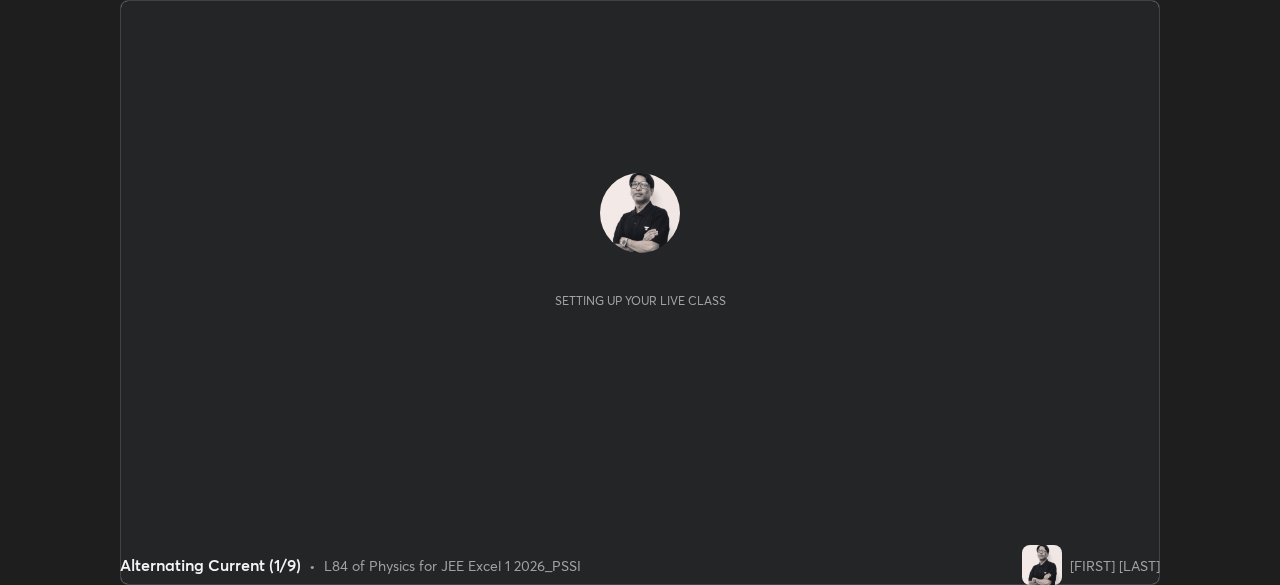 scroll, scrollTop: 0, scrollLeft: 0, axis: both 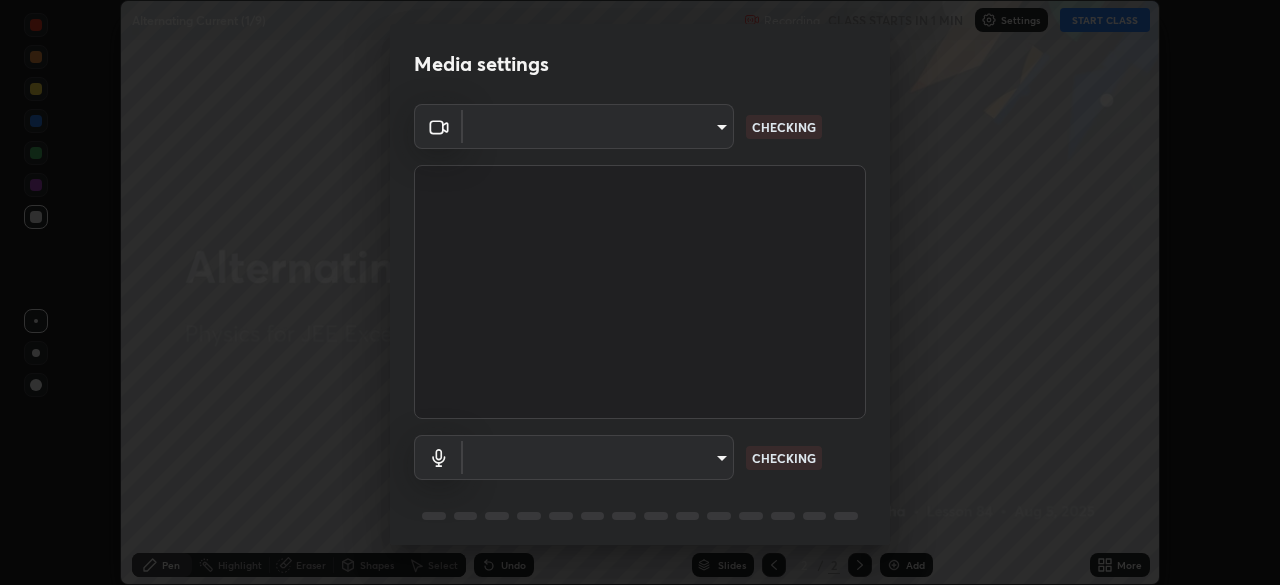 type on "119f56cd3221aa741ff86ef3c15b45e11b875c70691a8bbf6b5e475350e28a87" 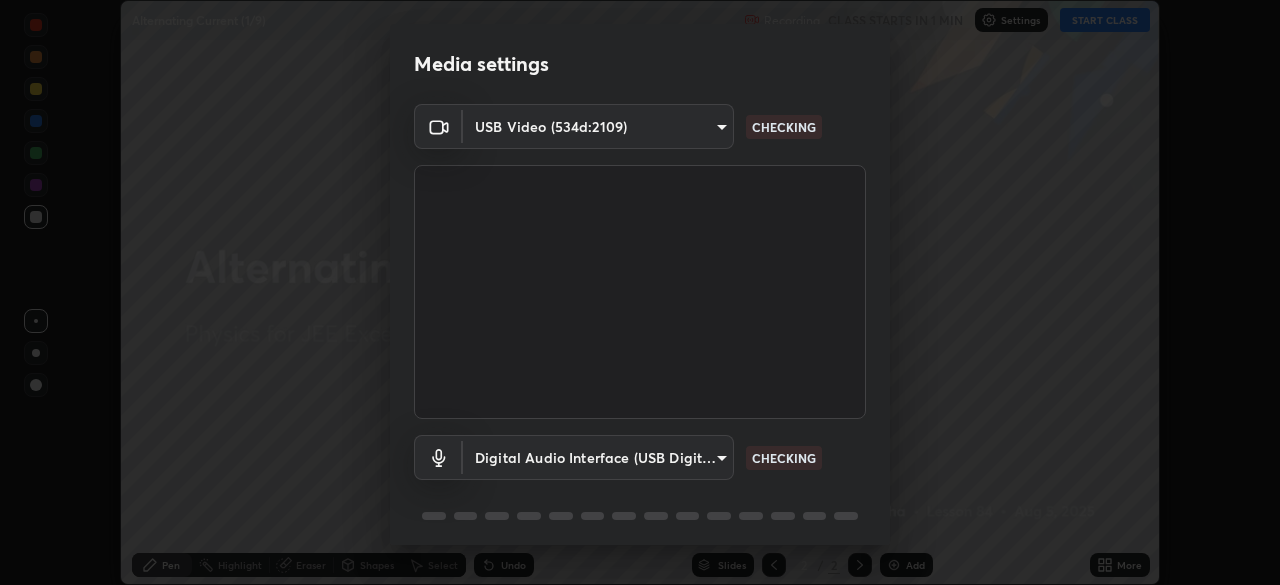 click on "Erase all Alternating Current (1/9) Recording CLASS STARTS IN 1 MIN Settings START CLASS Setting up your live class Alternating Current (1/9) • L84 of Physics for JEE Excel 1 2026_PSSI [FIRST] [LAST] Pen Highlight Eraser Shapes Select Undo Slides 2 / 2 Add More No doubts shared Encourage your learners to ask a doubt for better clarity Report an issue Reason for reporting Buffering Chat not working Audio - Video sync issue Educator video quality low ​ Attach an image Report Media settings USB Video (534d:2109) 119f56cd3221aa741ff86ef3c15b45e11b875c70691a8bbf6b5e475350e28a87 CHECKING Digital Audio Interface (USB Digital Audio) 45a9c77d48fdde6e6cd03441b68dd99a2e6cd2d3e6fd1e76814a193bea44ce11 CHECKING 1 / 5 Next" at bounding box center (640, 292) 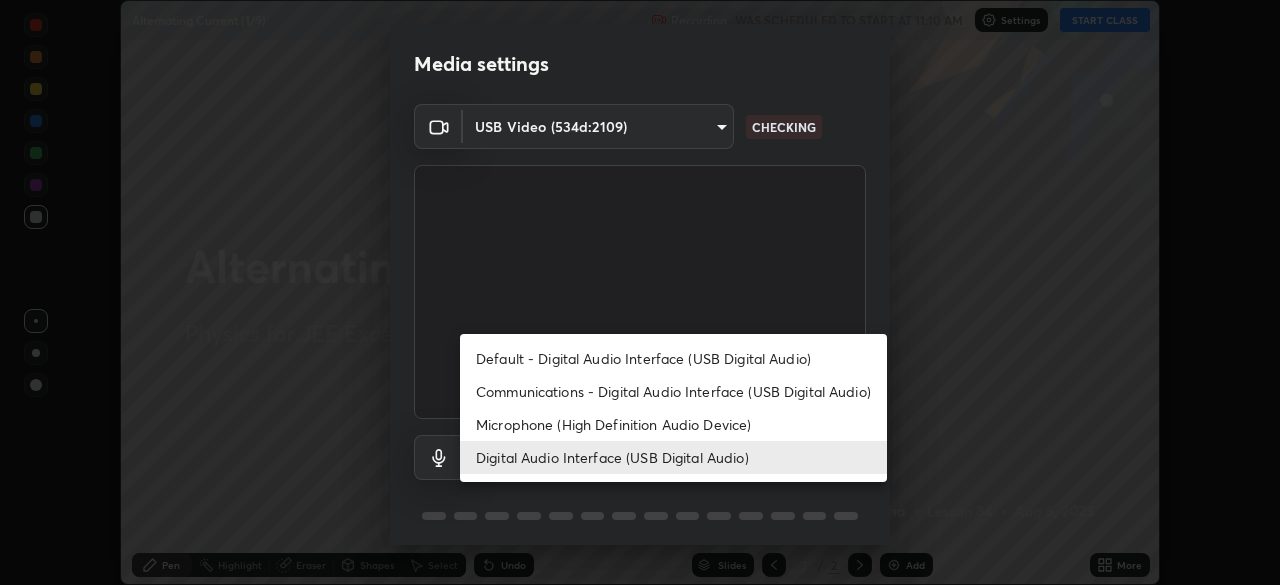 click on "Microphone (High Definition Audio Device)" at bounding box center (673, 424) 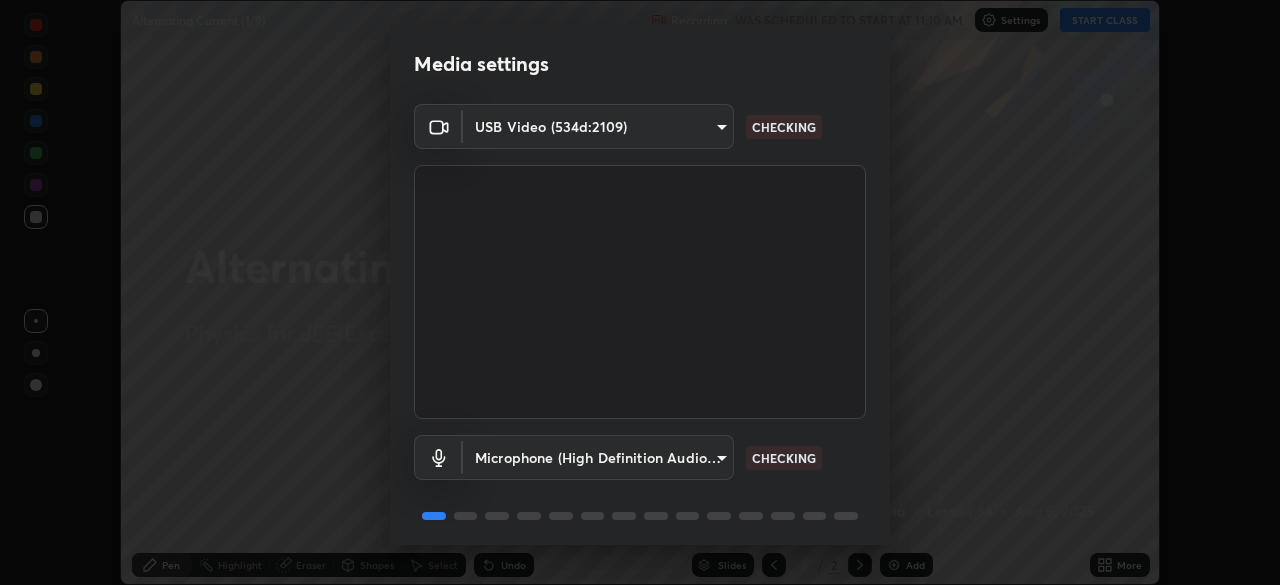 click on "Erase all Alternating Current (1/9) Recording WAS SCHEDULED TO START AT  11:10 AM Settings START CLASS Setting up your live class Alternating Current (1/9) • L84 of Physics for JEE Excel 1 2026_PSSI [FIRST] [LAST] Pen Highlight Eraser Shapes Select Undo Slides 2 / 2 Add More No doubts shared Encourage your learners to ask a doubt for better clarity Report an issue Reason for reporting Buffering Chat not working Audio - Video sync issue Educator video quality low ​ Attach an image Report Media settings USB Video (534d:2109) 119f56cd3221aa741ff86ef3c15b45e11b875c70691a8bbf6b5e475350e28a87 CHECKING Microphone (High Definition Audio Device) 5115d90af2b768309cf9210d1f5d99a2374f83237944261c33c84720b57b6582 CHECKING 1 / 5 Next" at bounding box center [640, 292] 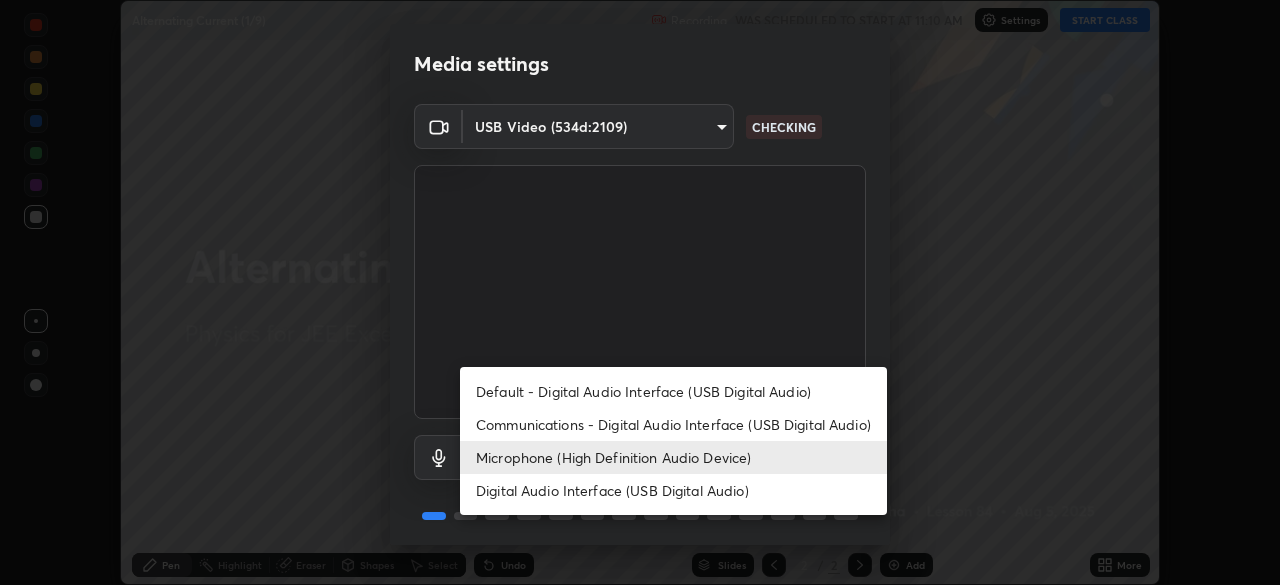 click on "Digital Audio Interface (USB Digital Audio)" at bounding box center (673, 490) 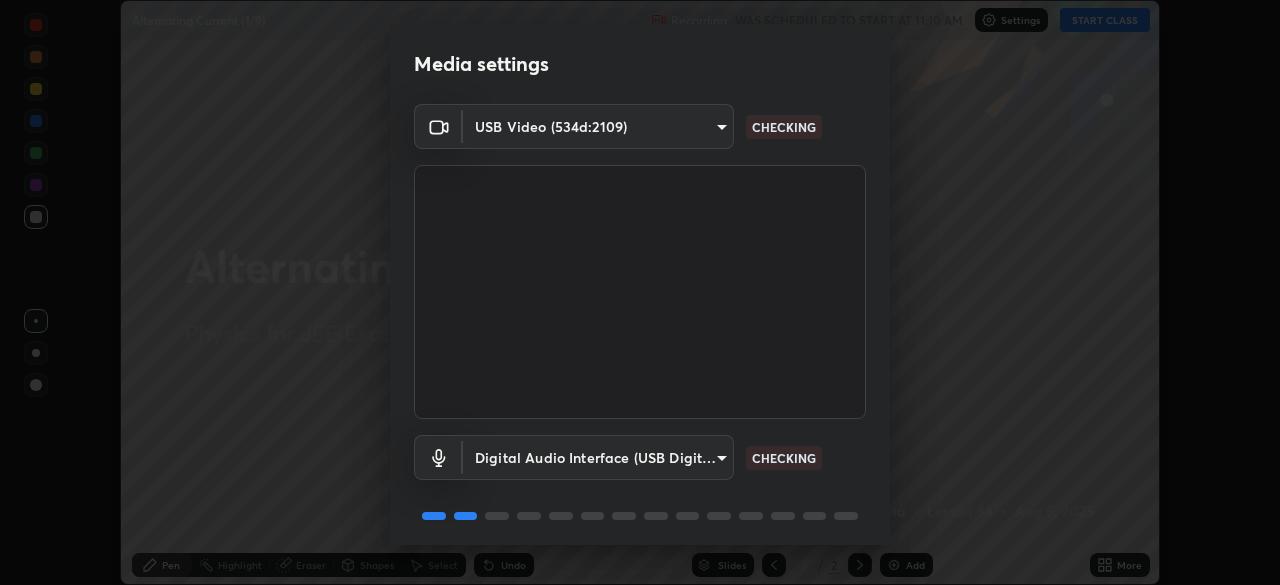 scroll, scrollTop: 71, scrollLeft: 0, axis: vertical 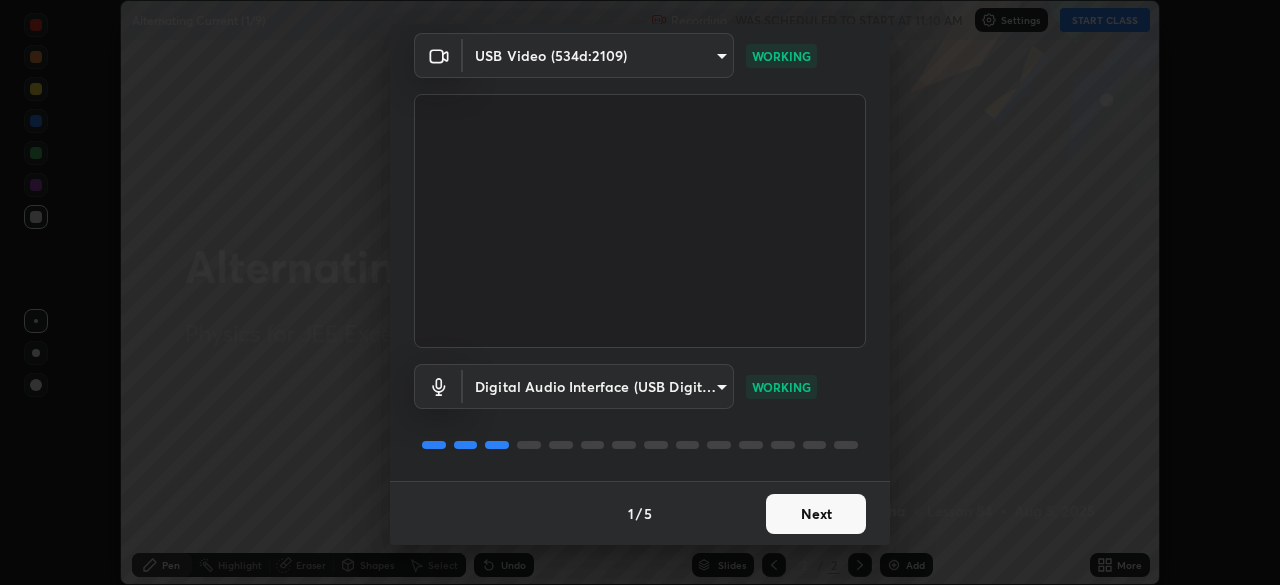 click on "Next" at bounding box center [816, 514] 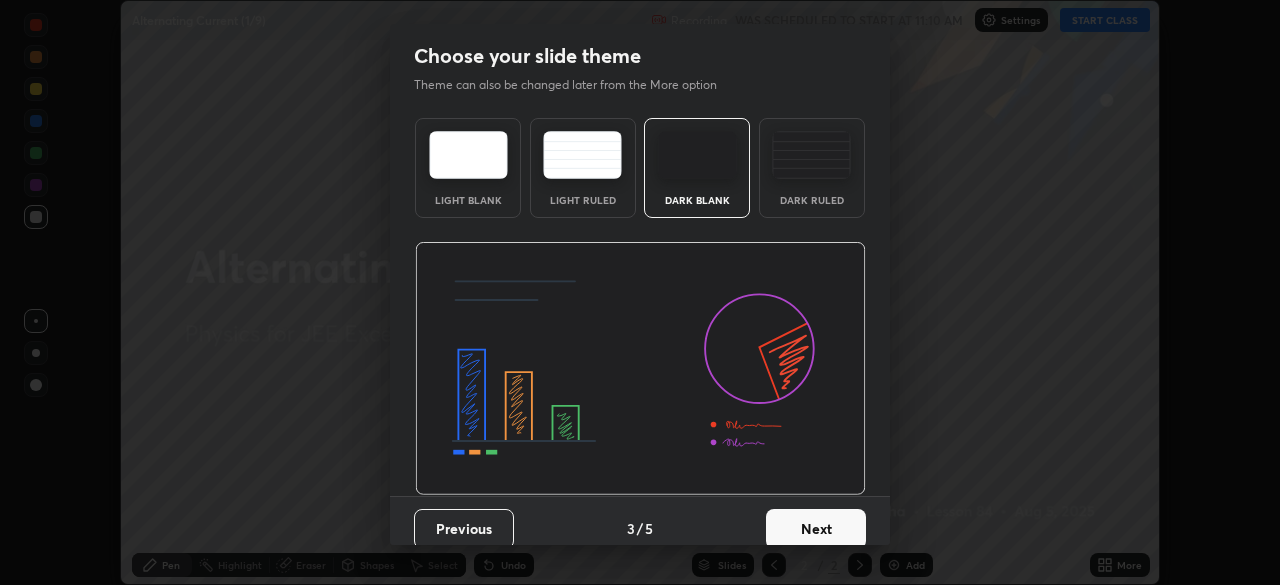 click on "Next" at bounding box center [816, 529] 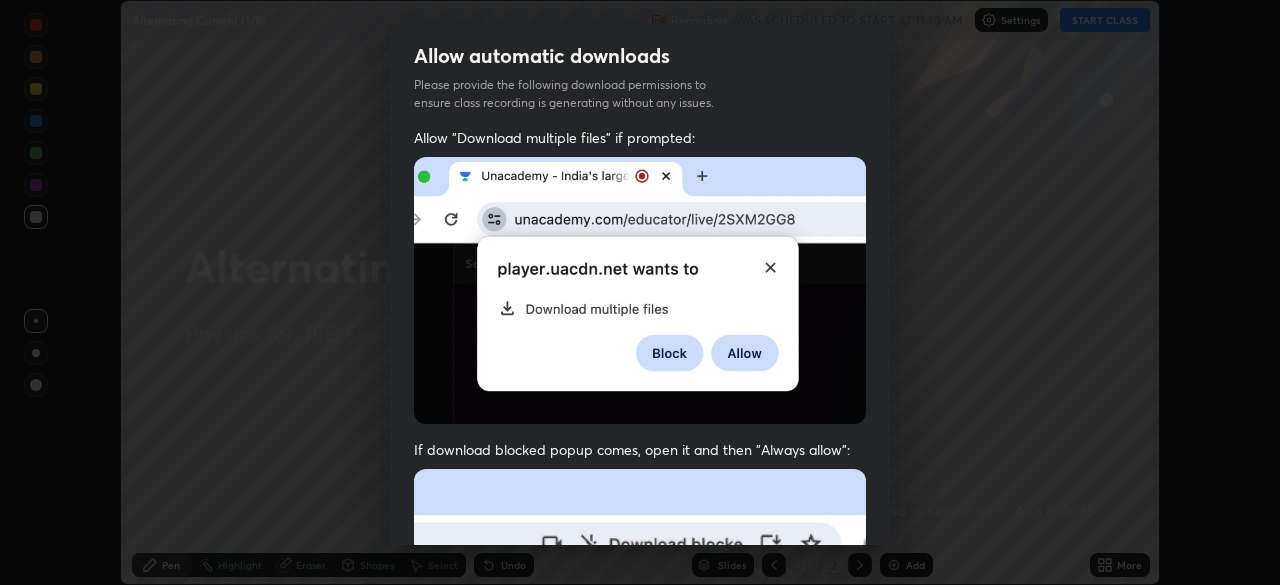 click at bounding box center (640, 687) 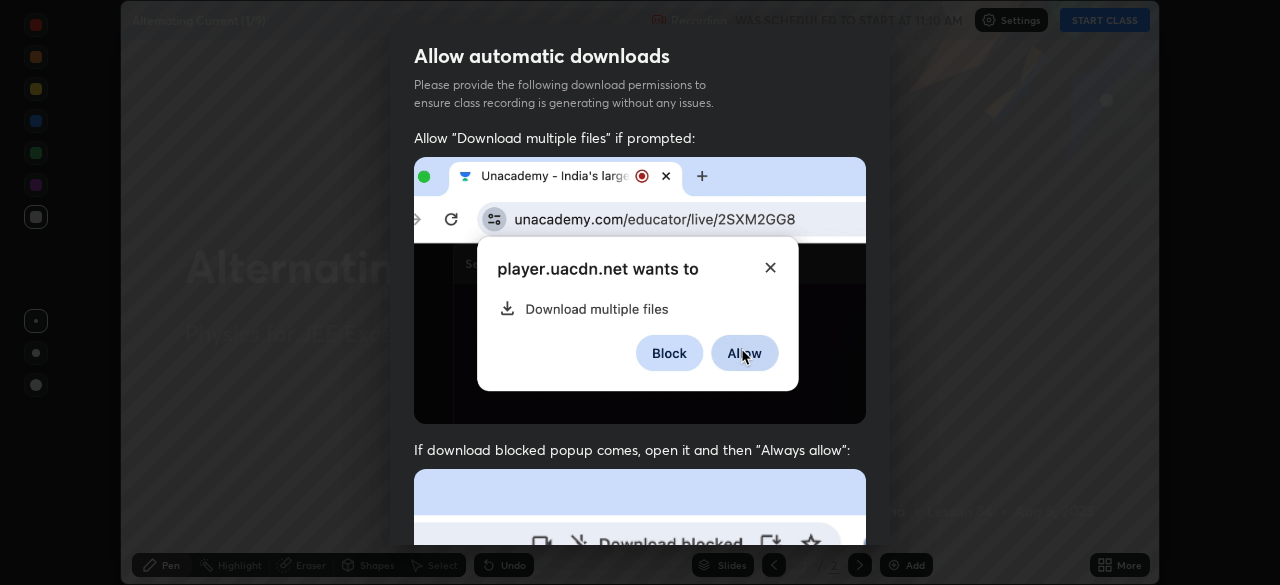 click at bounding box center [640, 687] 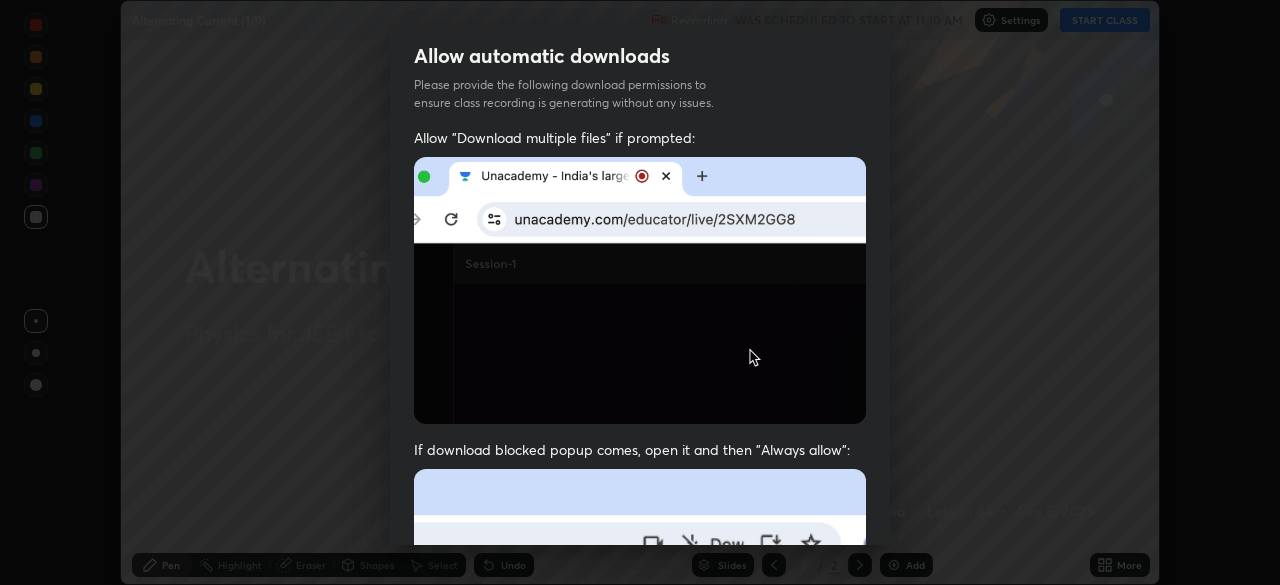 click at bounding box center [640, 687] 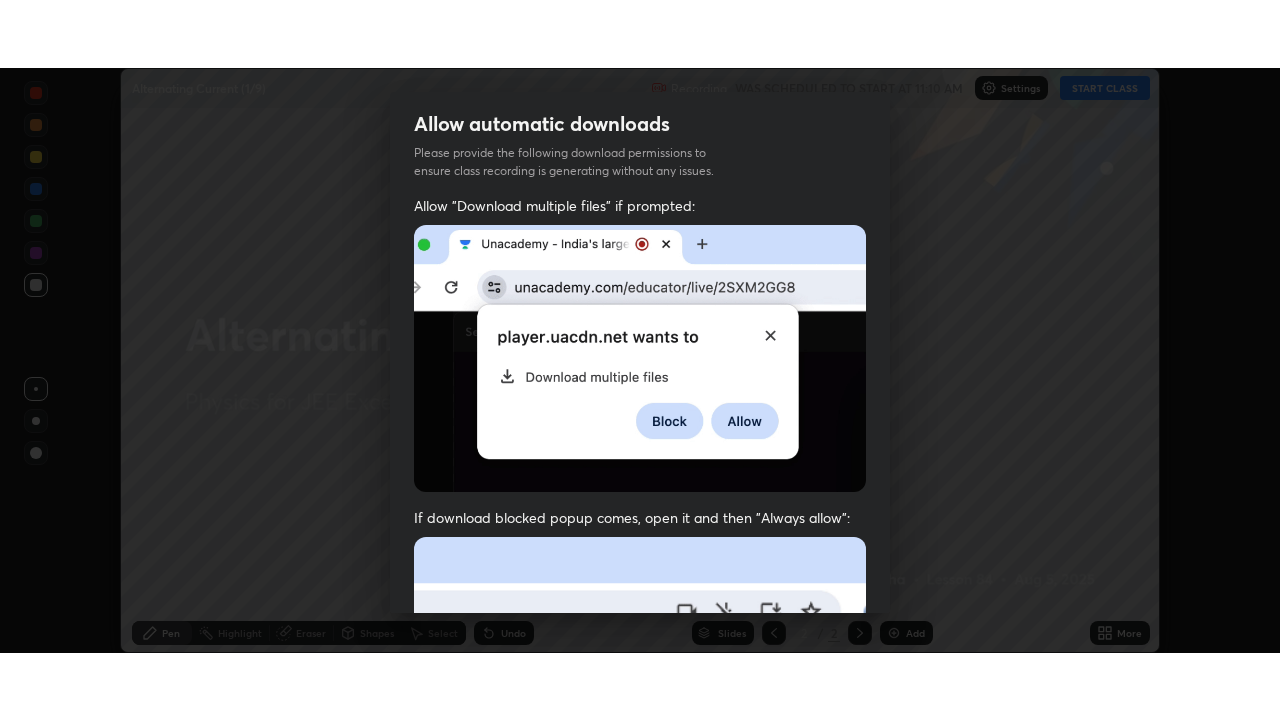 scroll, scrollTop: 479, scrollLeft: 0, axis: vertical 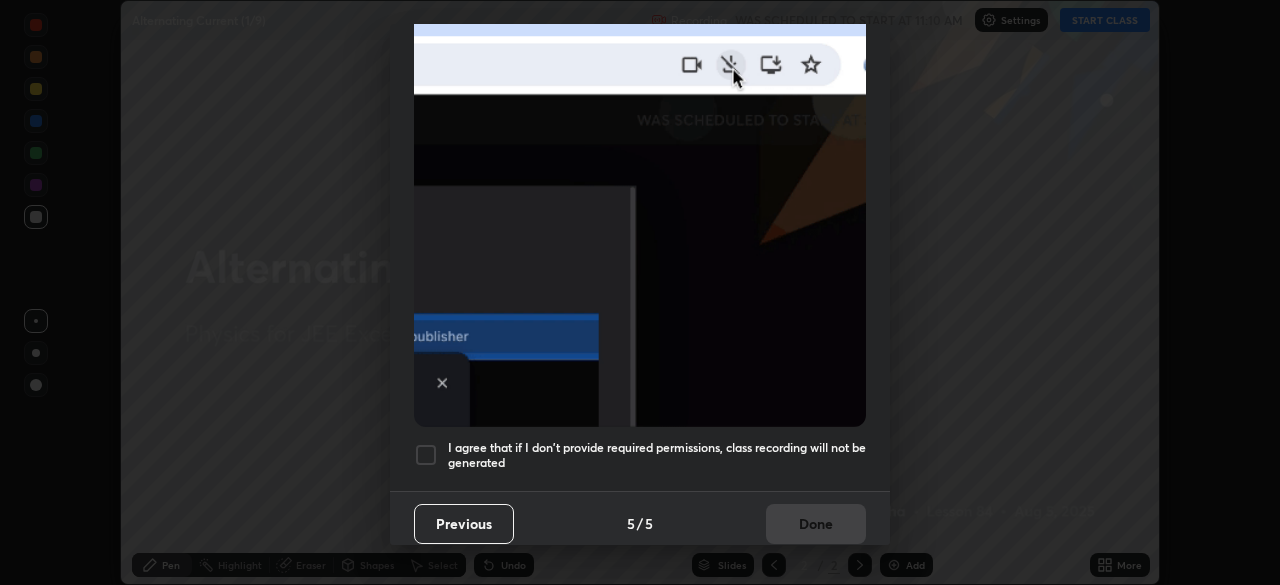 click on "I agree that if I don't provide required permissions, class recording will not be generated" at bounding box center [657, 455] 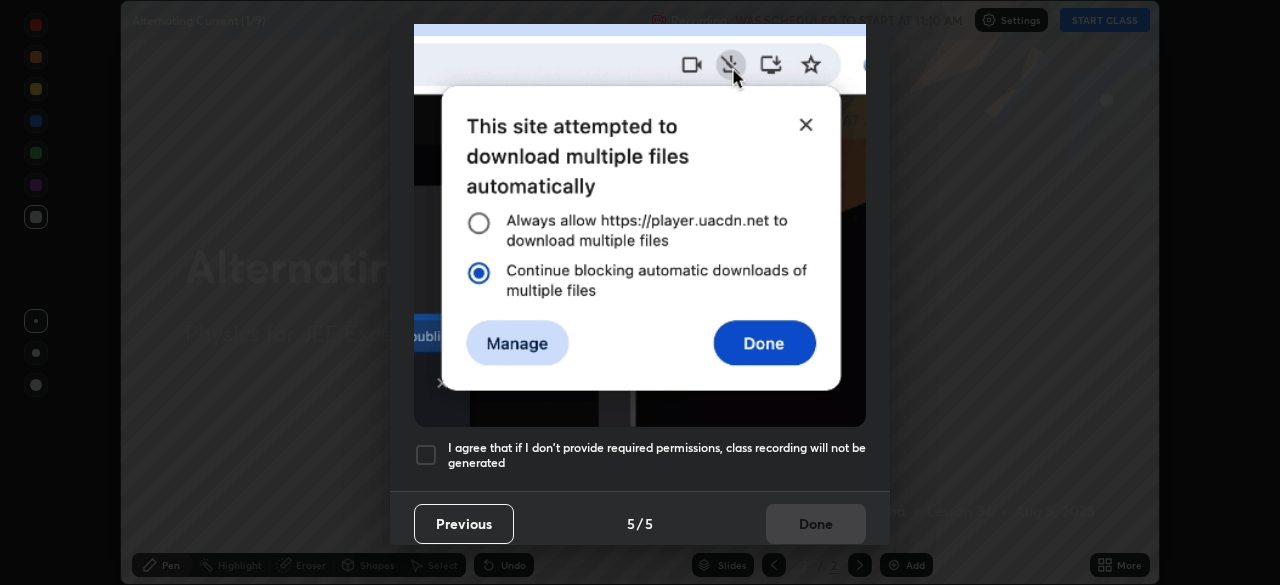 click on "Done" at bounding box center [816, 524] 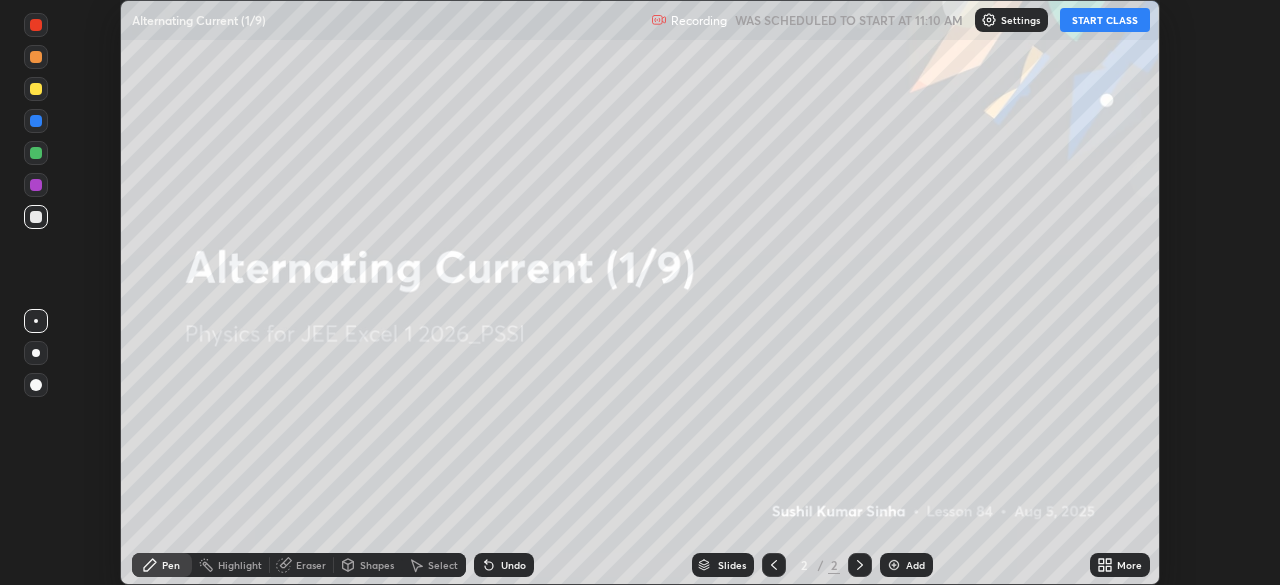 click 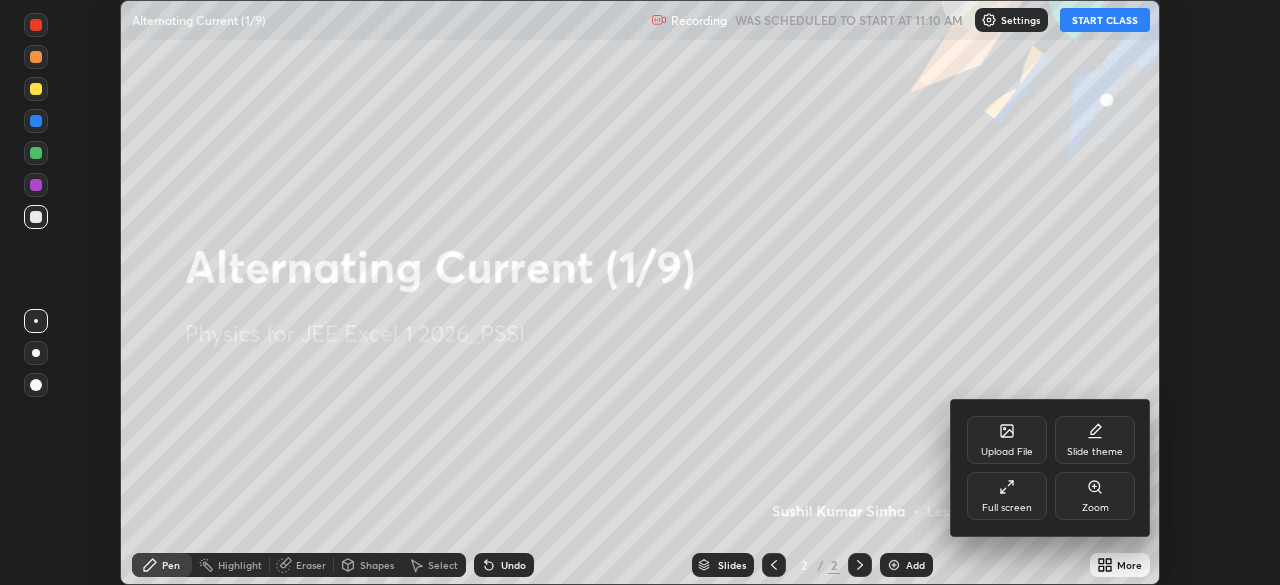 click on "Full screen" at bounding box center (1007, 508) 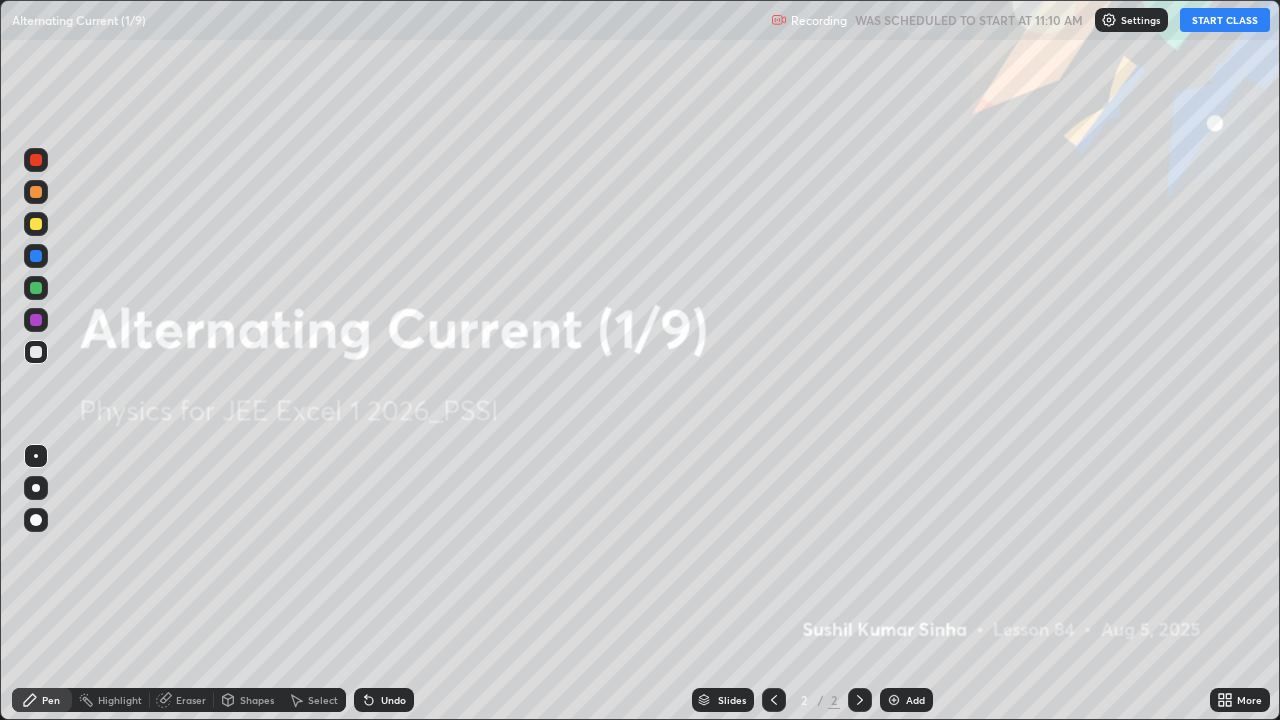 scroll, scrollTop: 99280, scrollLeft: 98720, axis: both 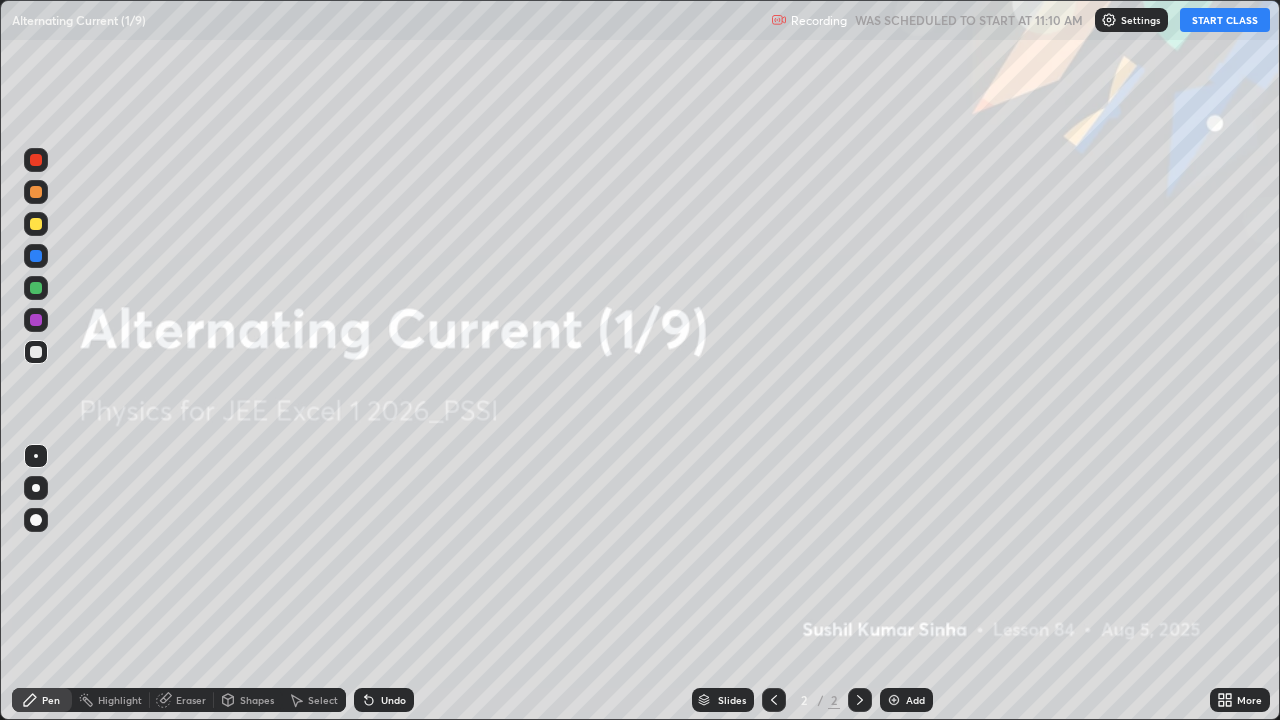 click on "START CLASS" at bounding box center [1225, 20] 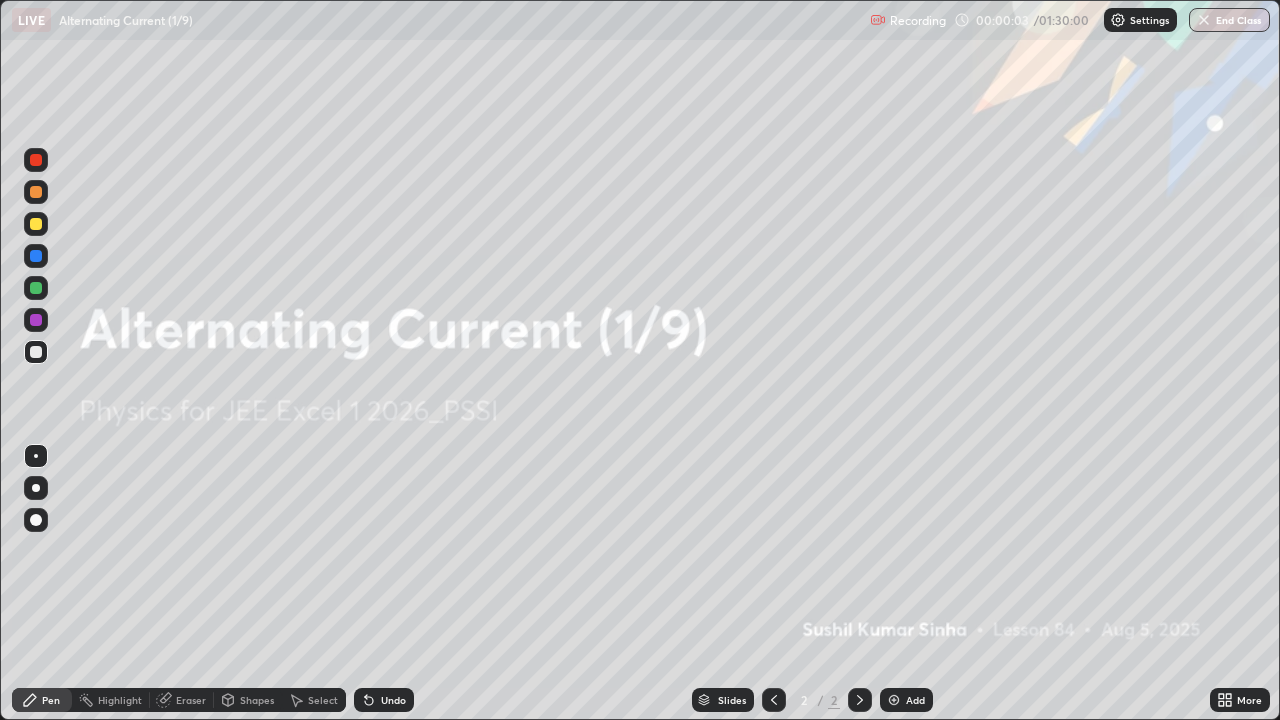 click at bounding box center [894, 700] 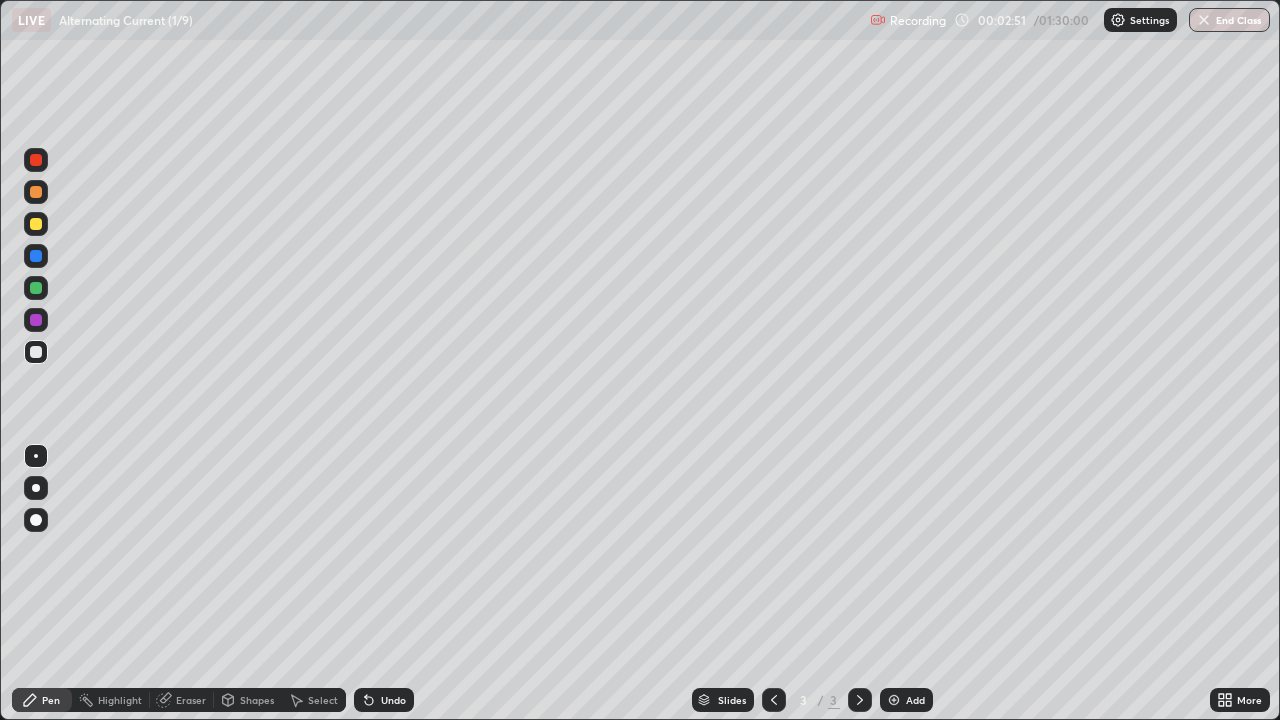 click 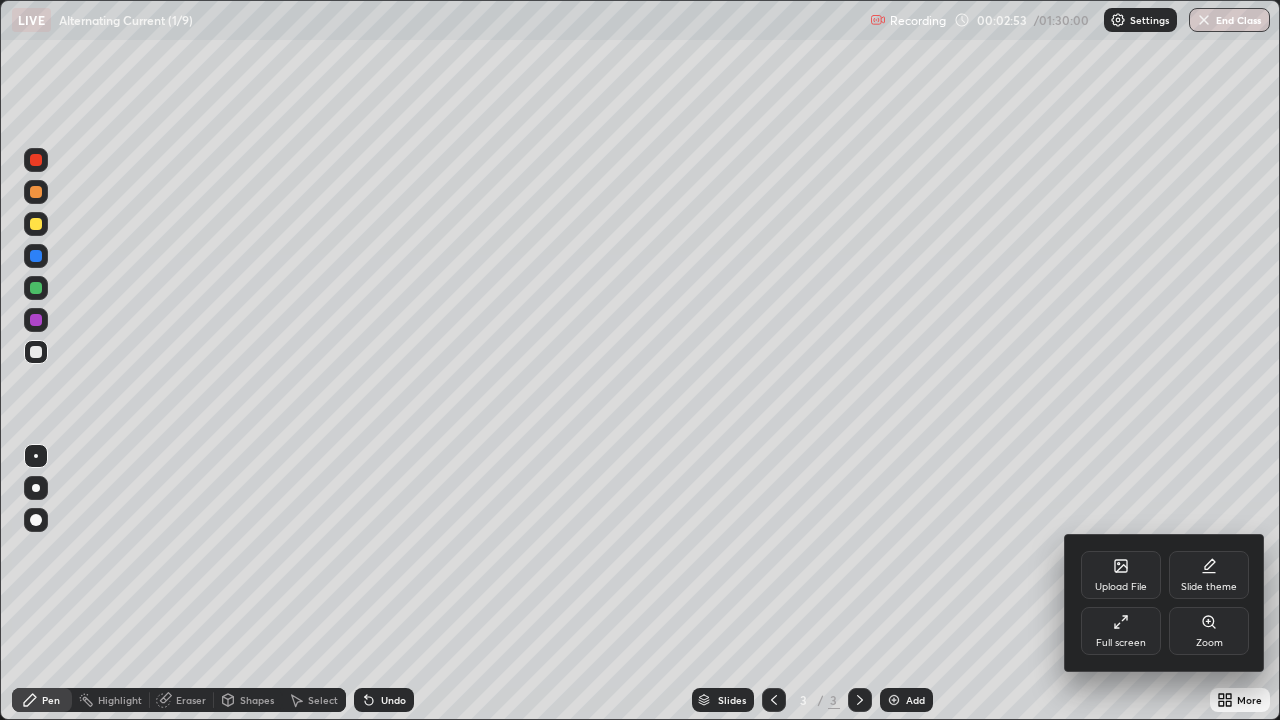 click 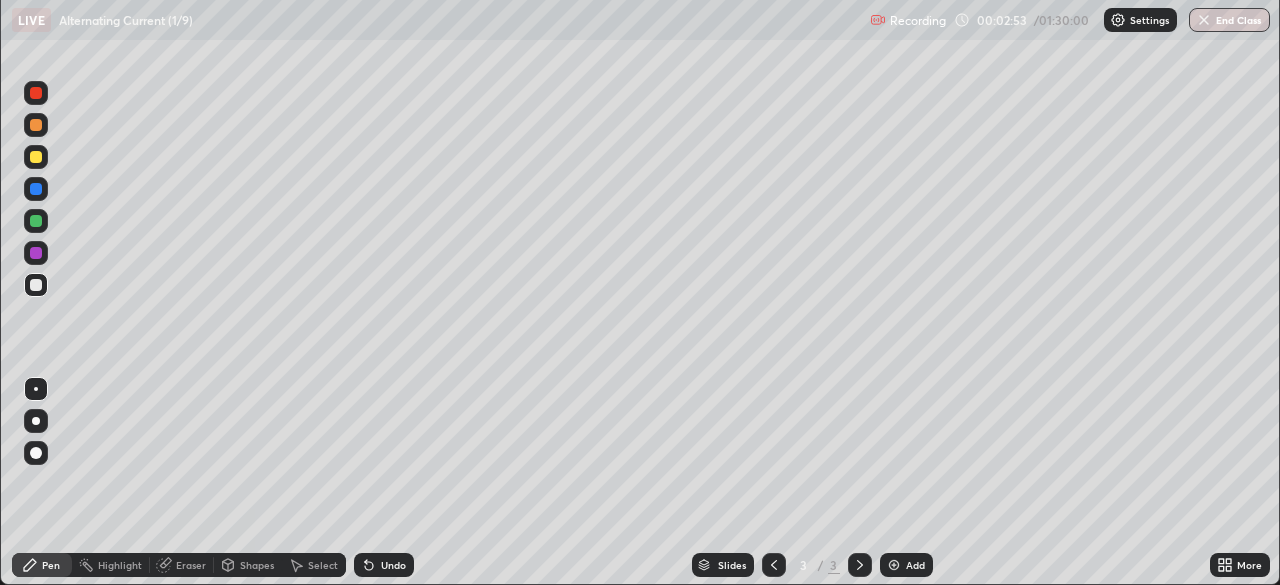 scroll, scrollTop: 585, scrollLeft: 1280, axis: both 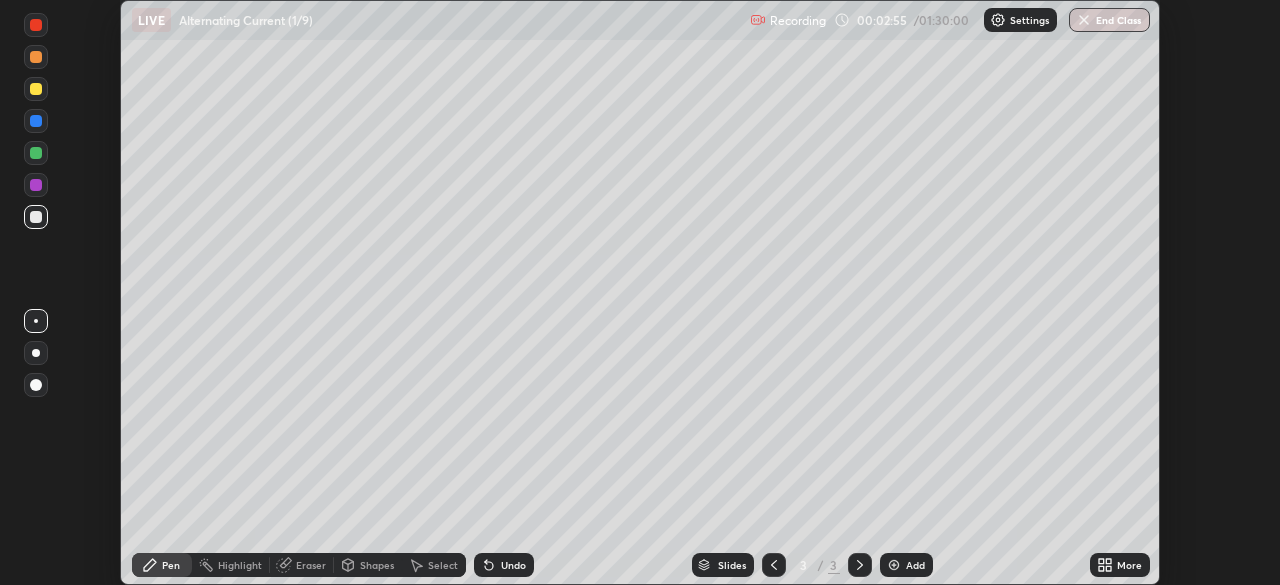 click on "More" at bounding box center [1129, 565] 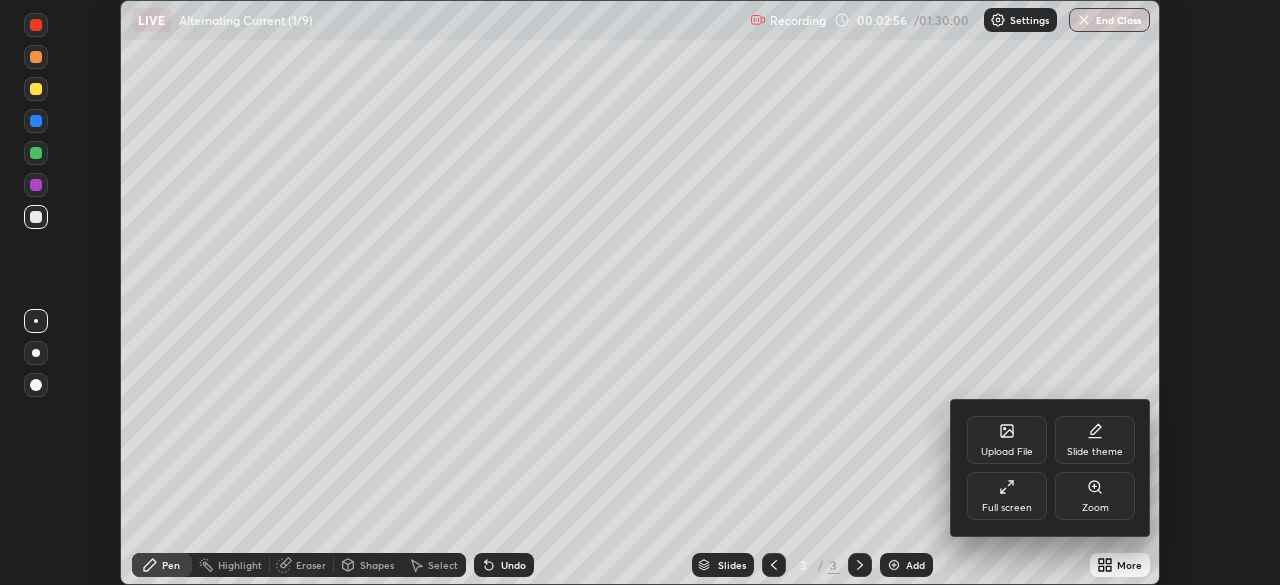 click on "Full screen" at bounding box center (1007, 496) 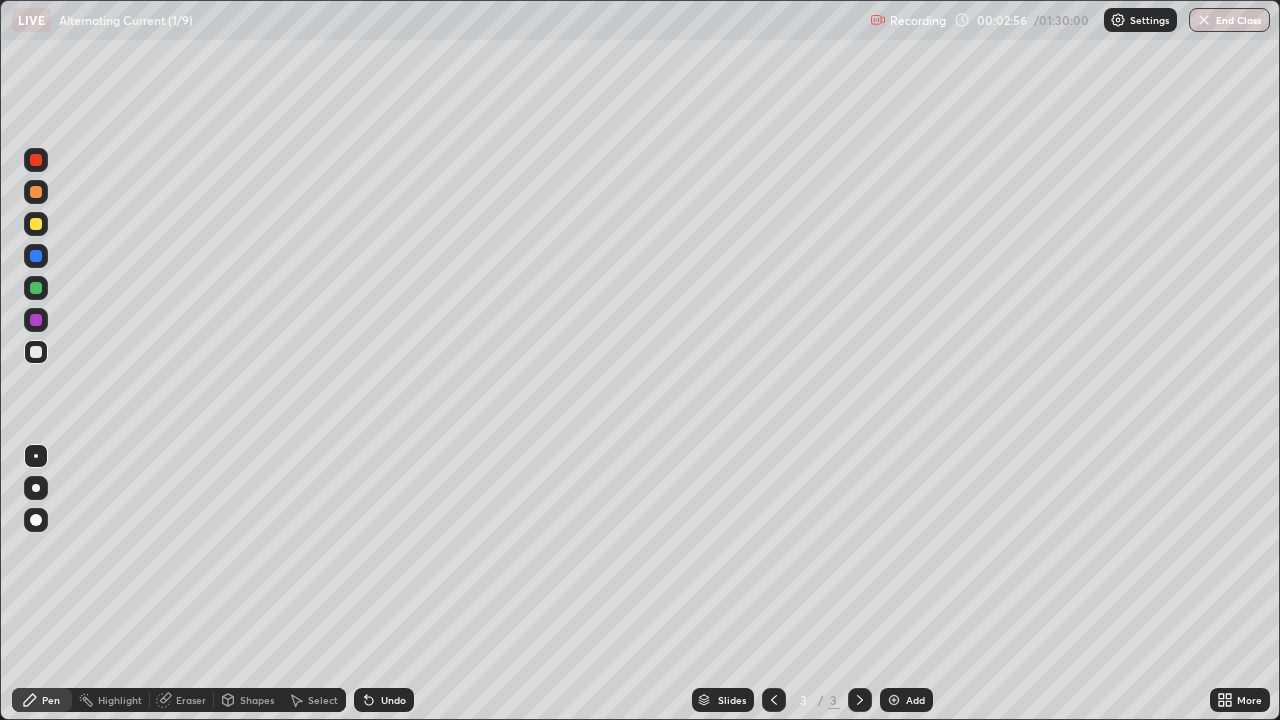 scroll, scrollTop: 99280, scrollLeft: 98720, axis: both 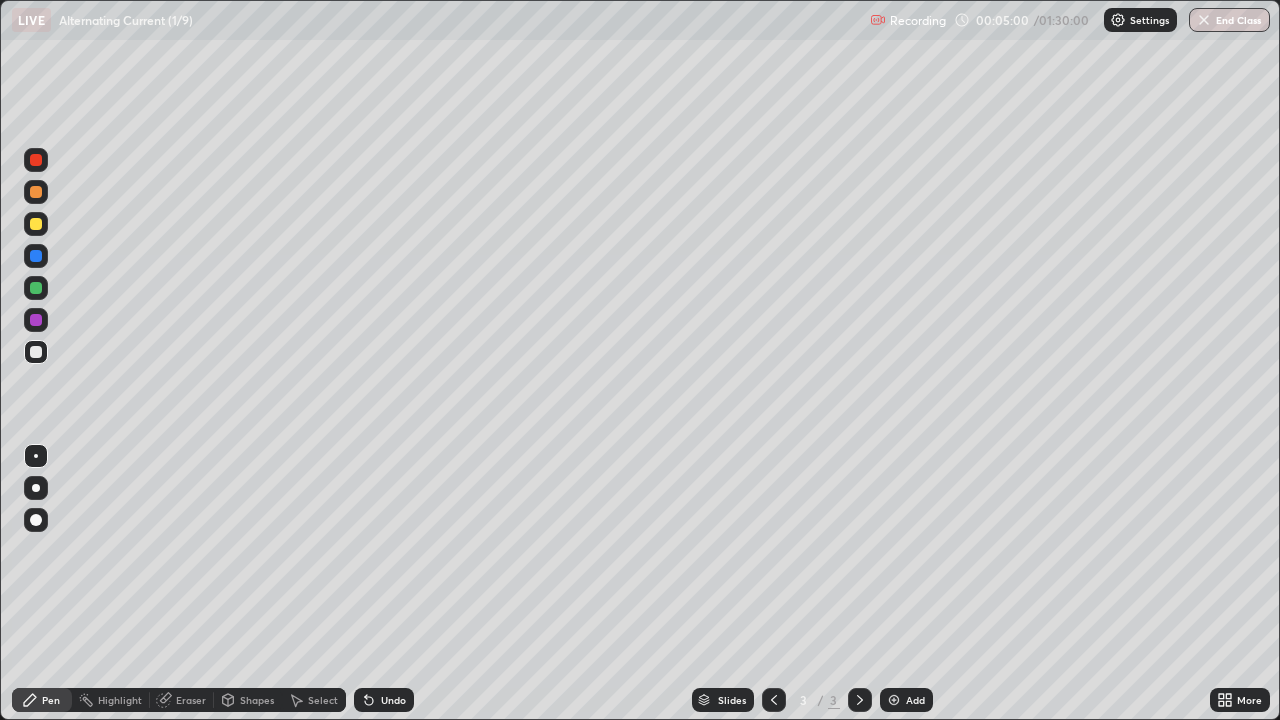 click at bounding box center (36, 224) 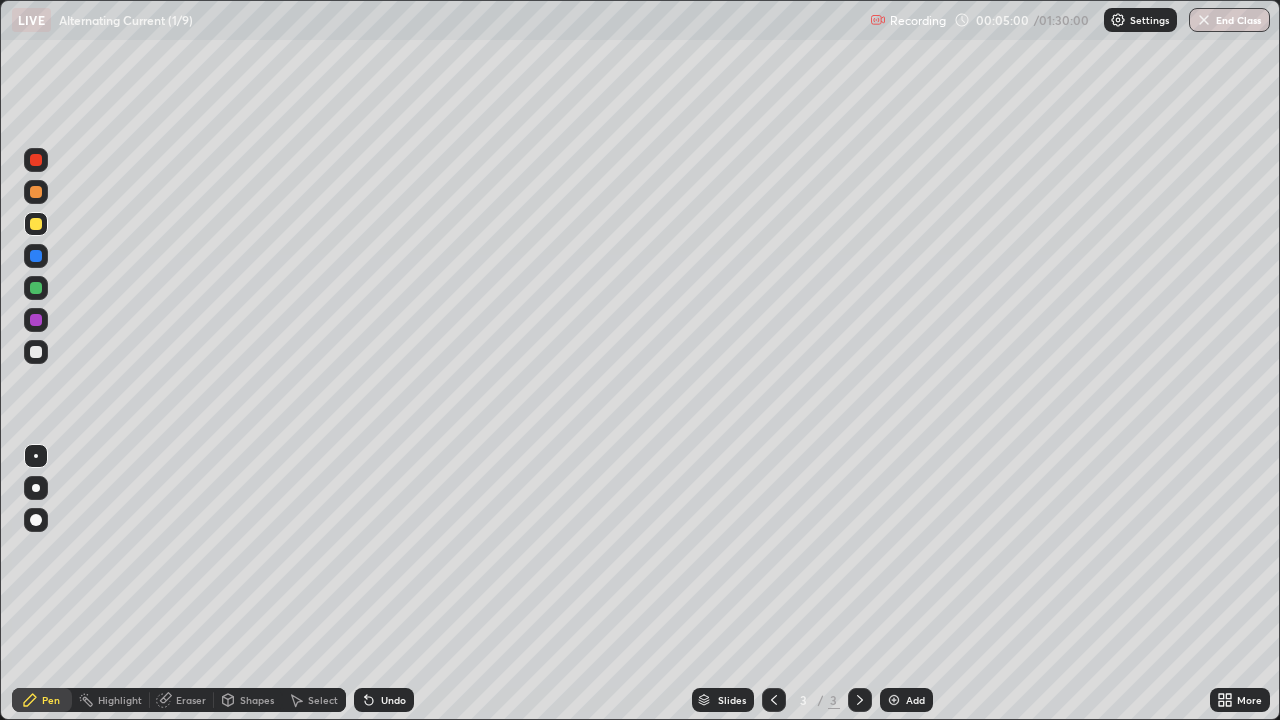 click at bounding box center (36, 224) 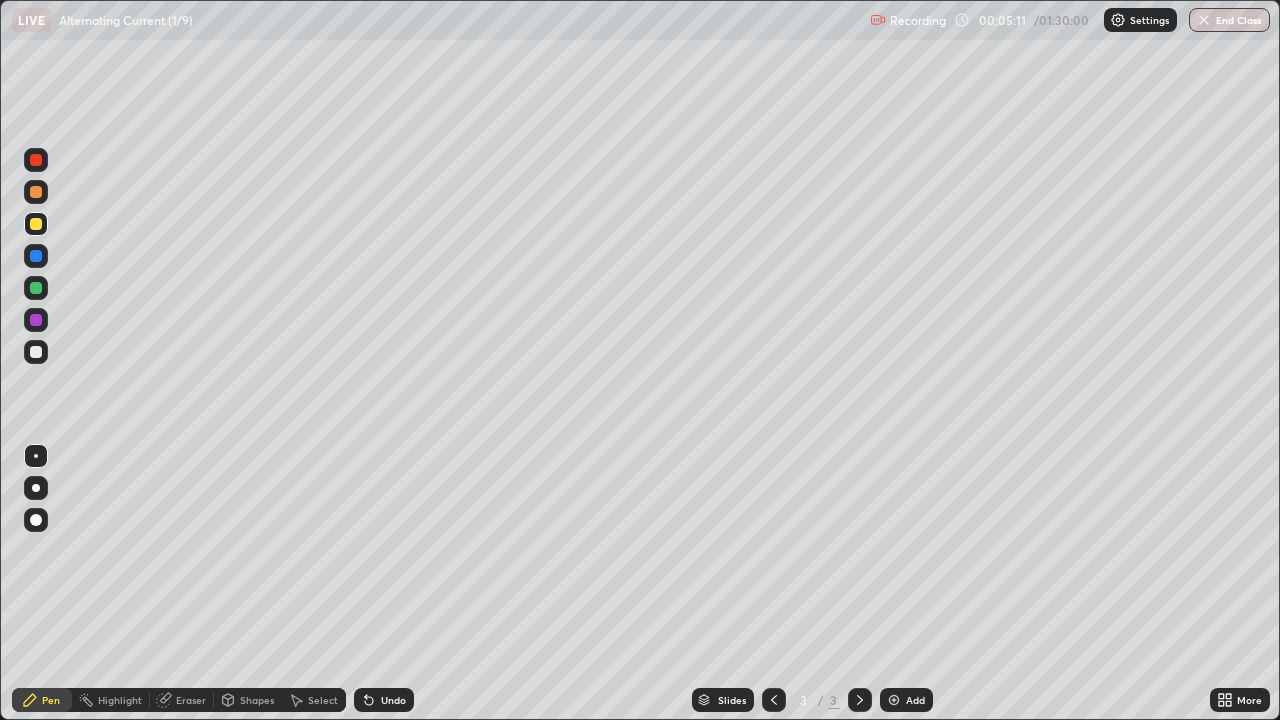 click at bounding box center (36, 352) 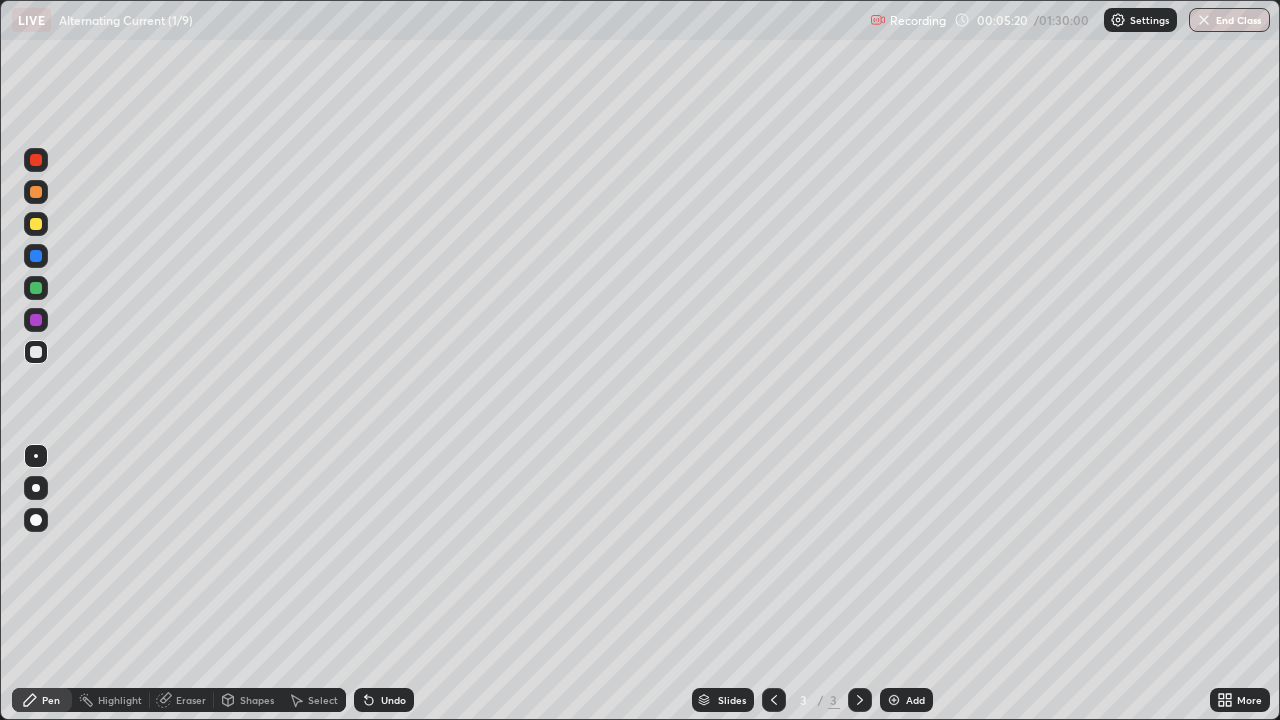 click at bounding box center [36, 288] 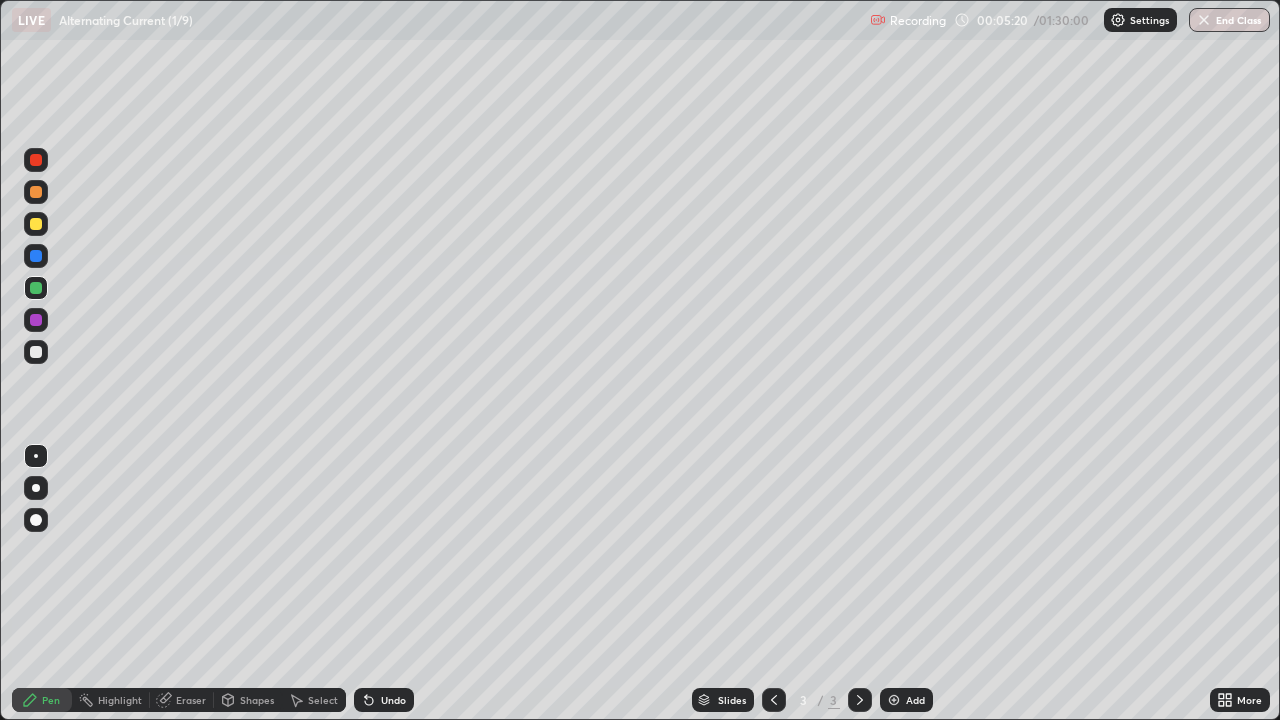 click at bounding box center [36, 288] 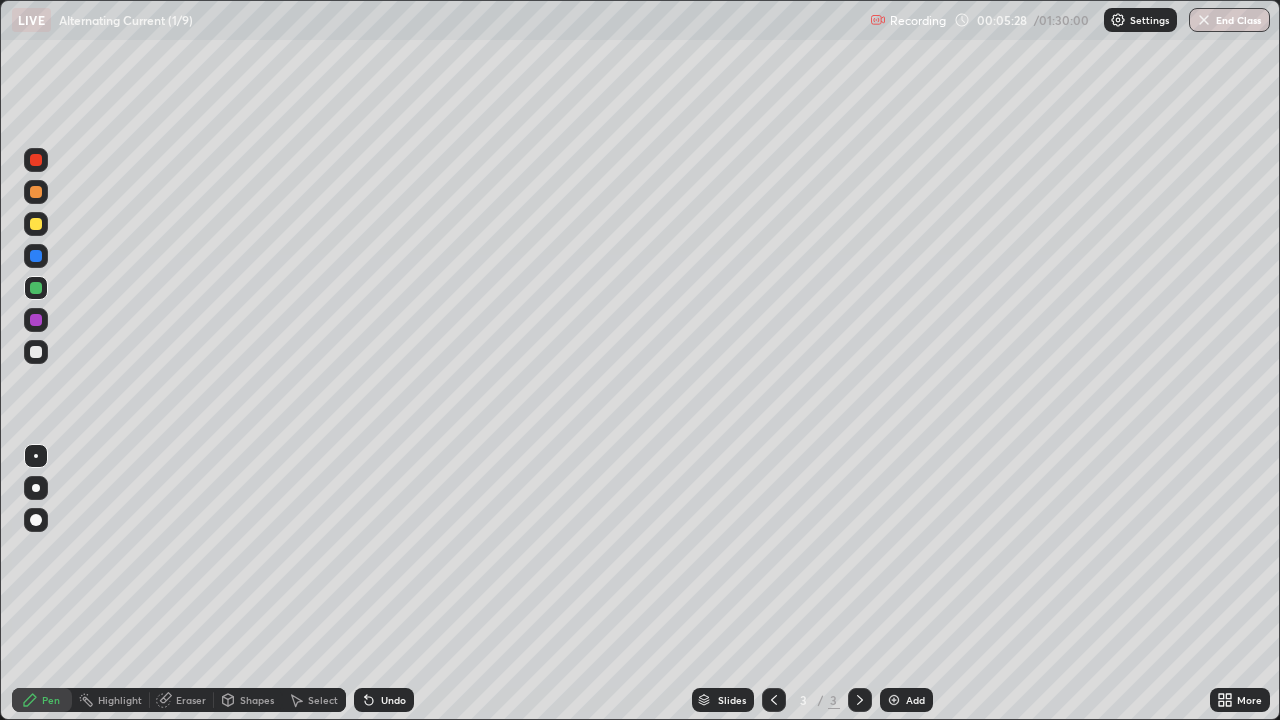 click at bounding box center [36, 224] 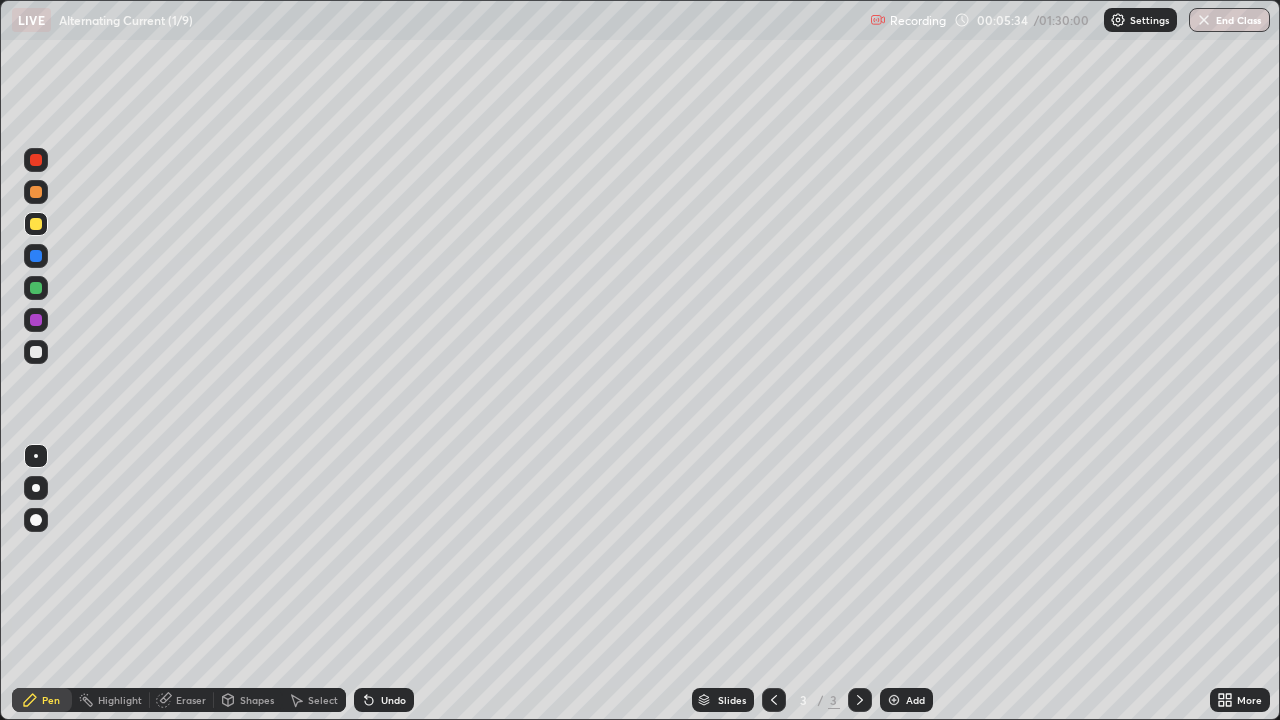 click at bounding box center (36, 352) 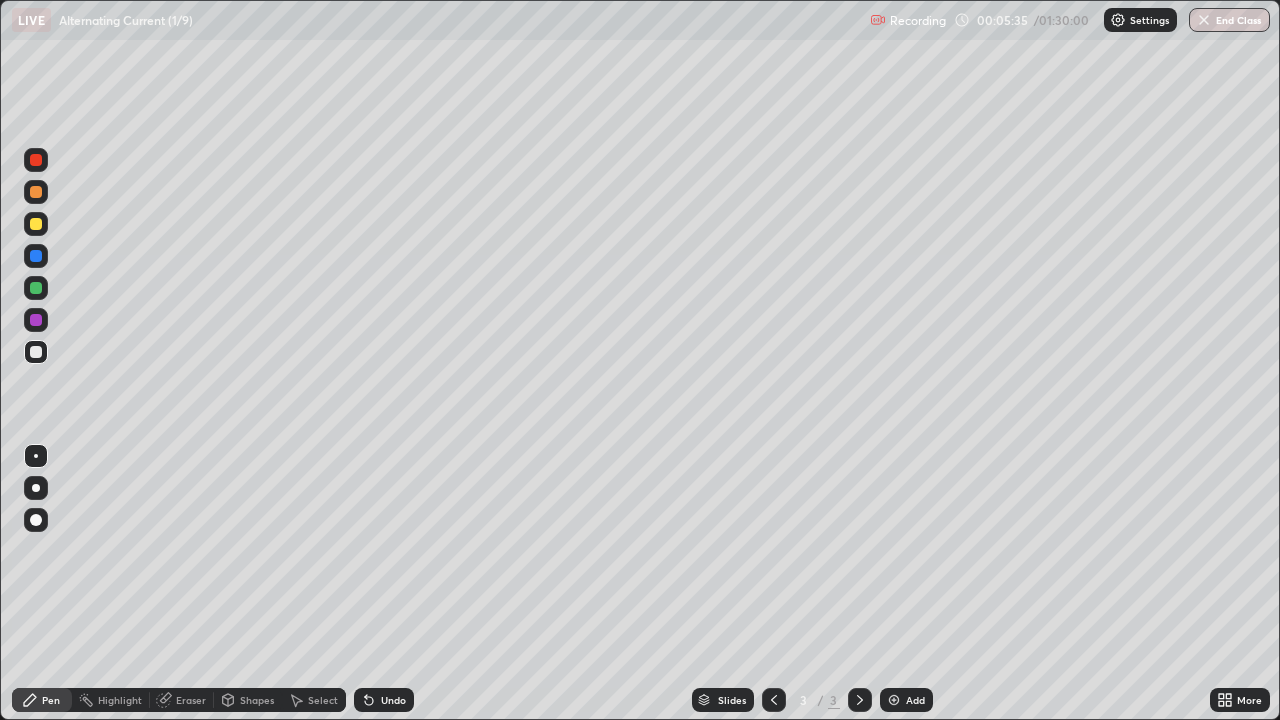 click on "Shapes" at bounding box center [257, 700] 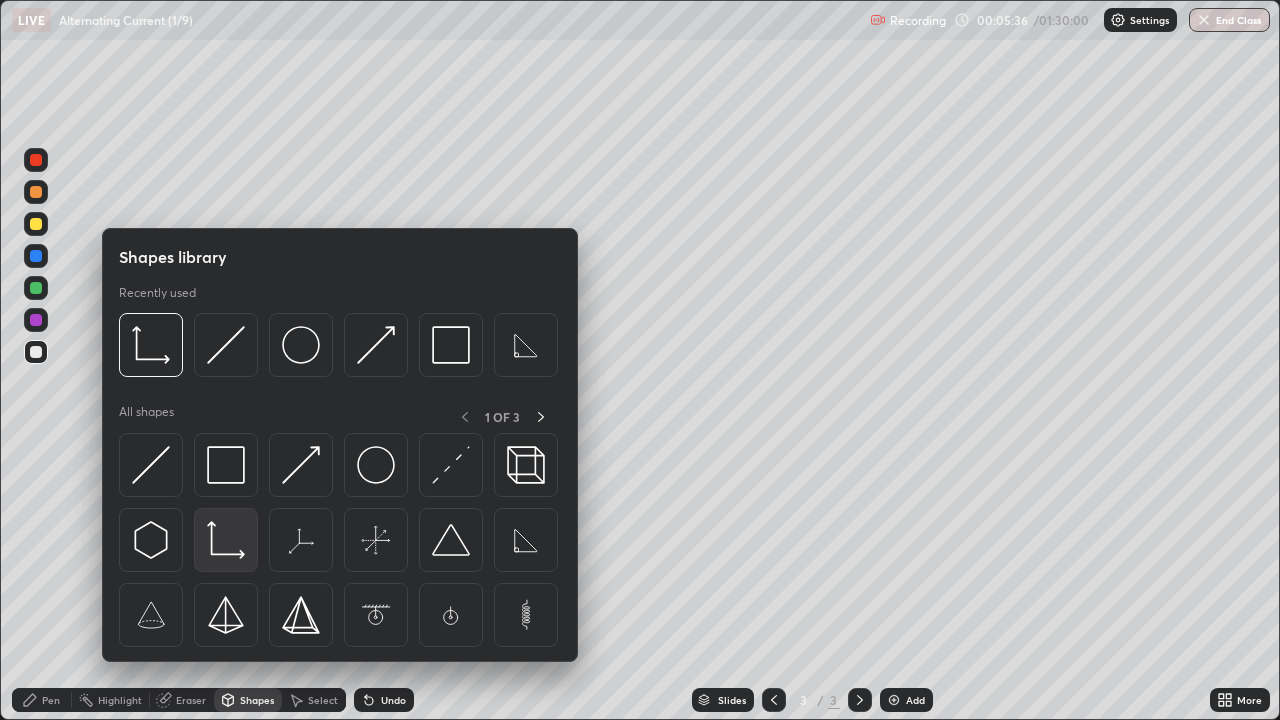 click at bounding box center [226, 540] 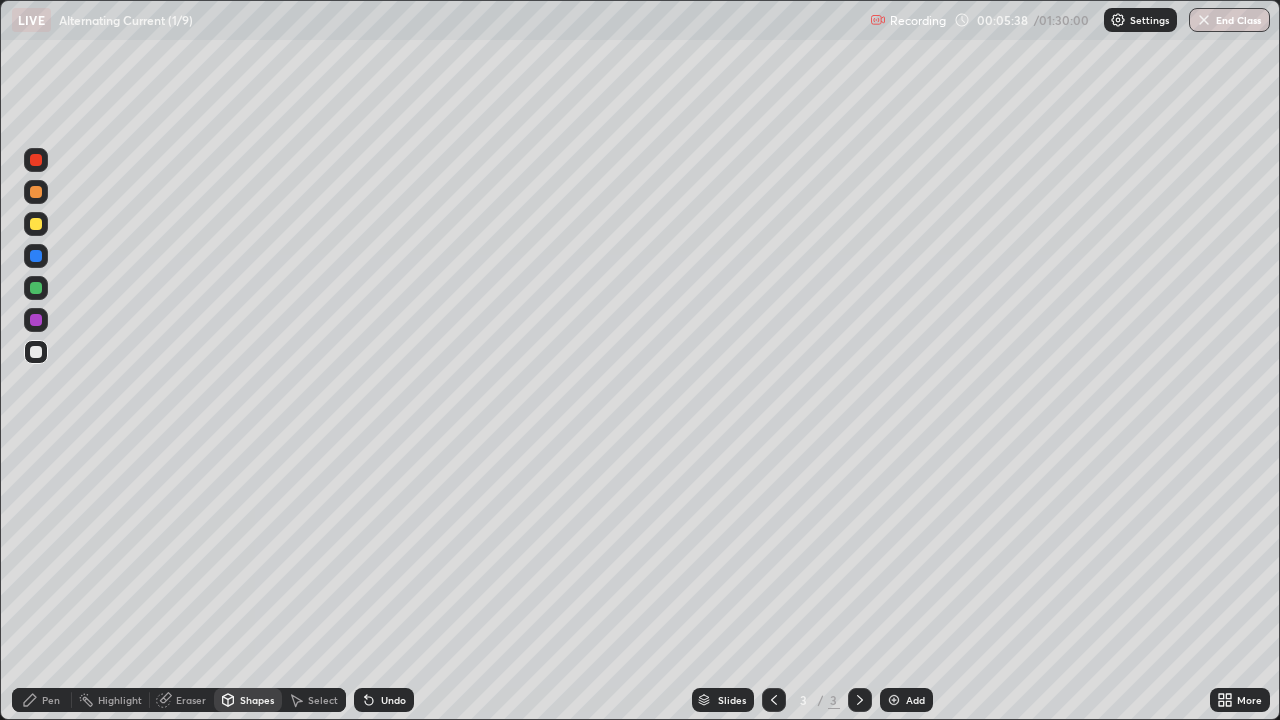click on "Eraser" at bounding box center (191, 700) 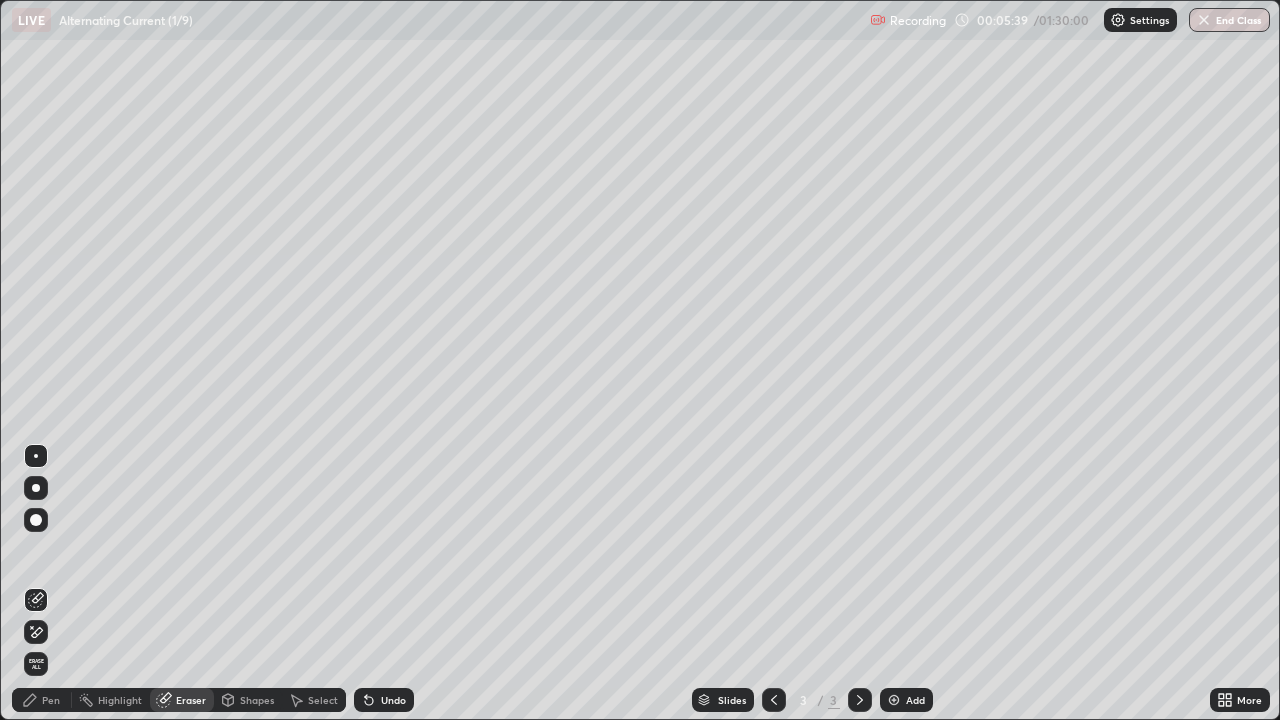 click on "Pen" at bounding box center (51, 700) 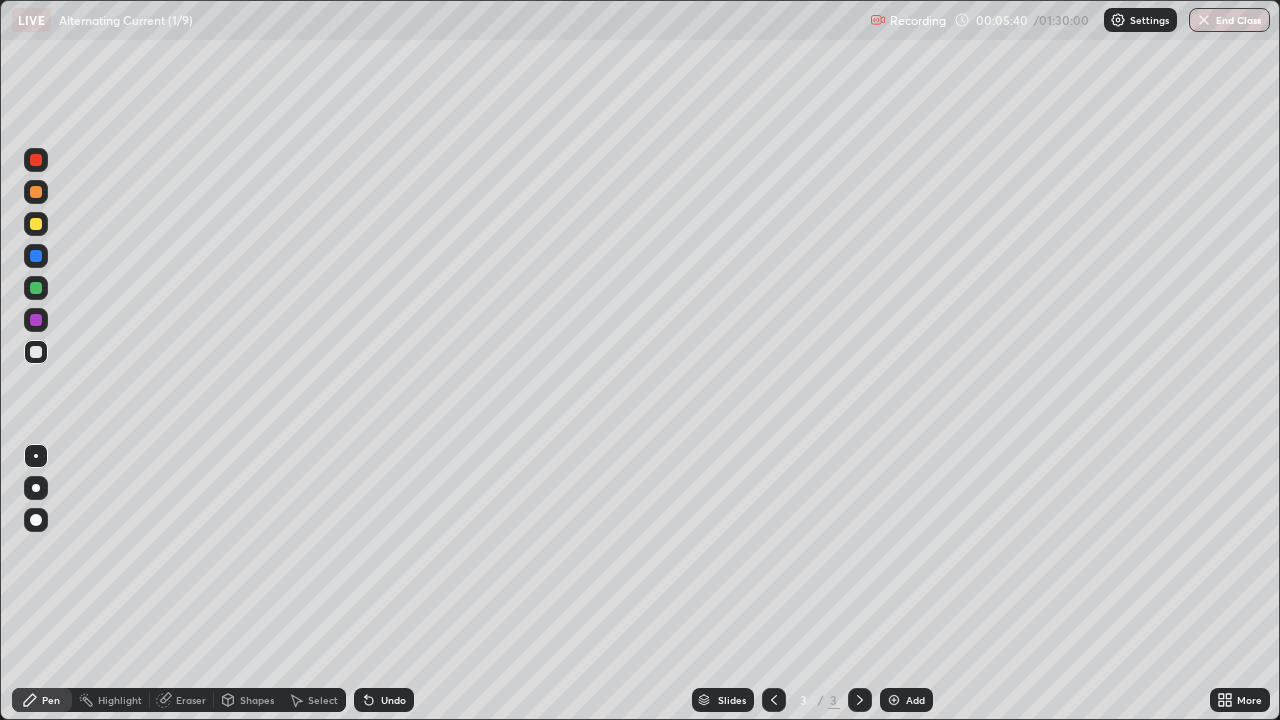 click at bounding box center [36, 320] 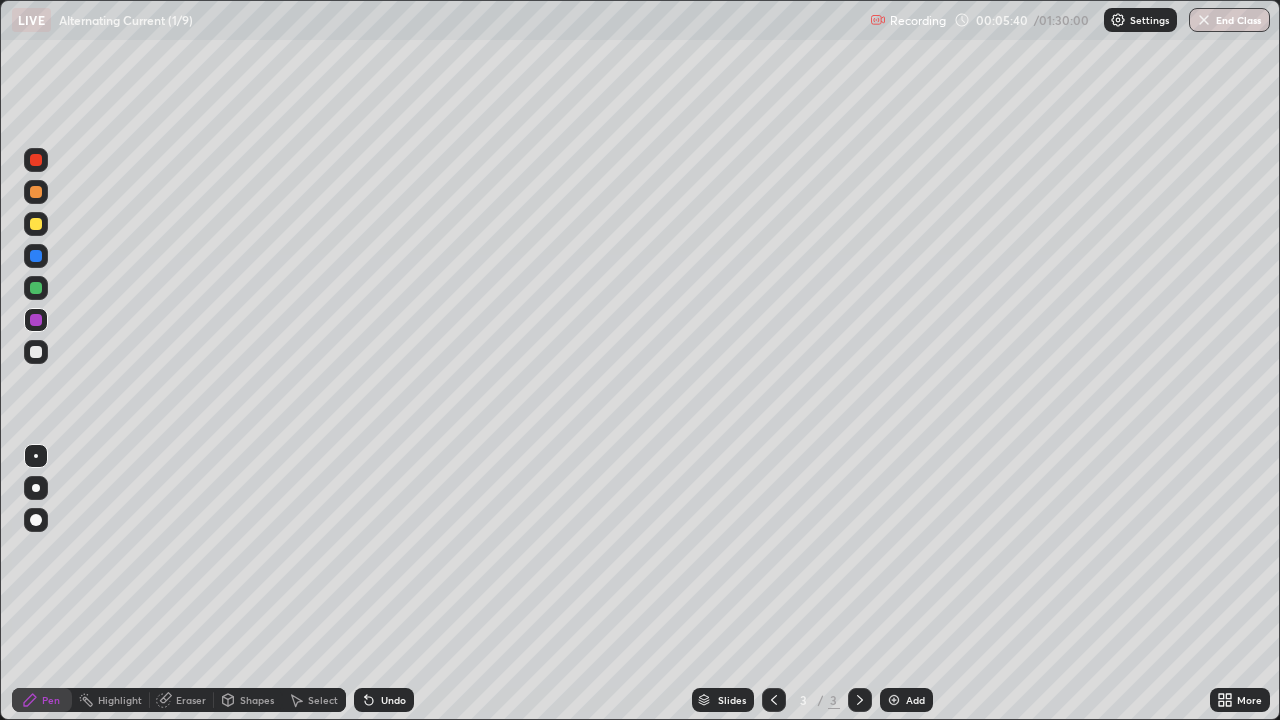 click at bounding box center (36, 320) 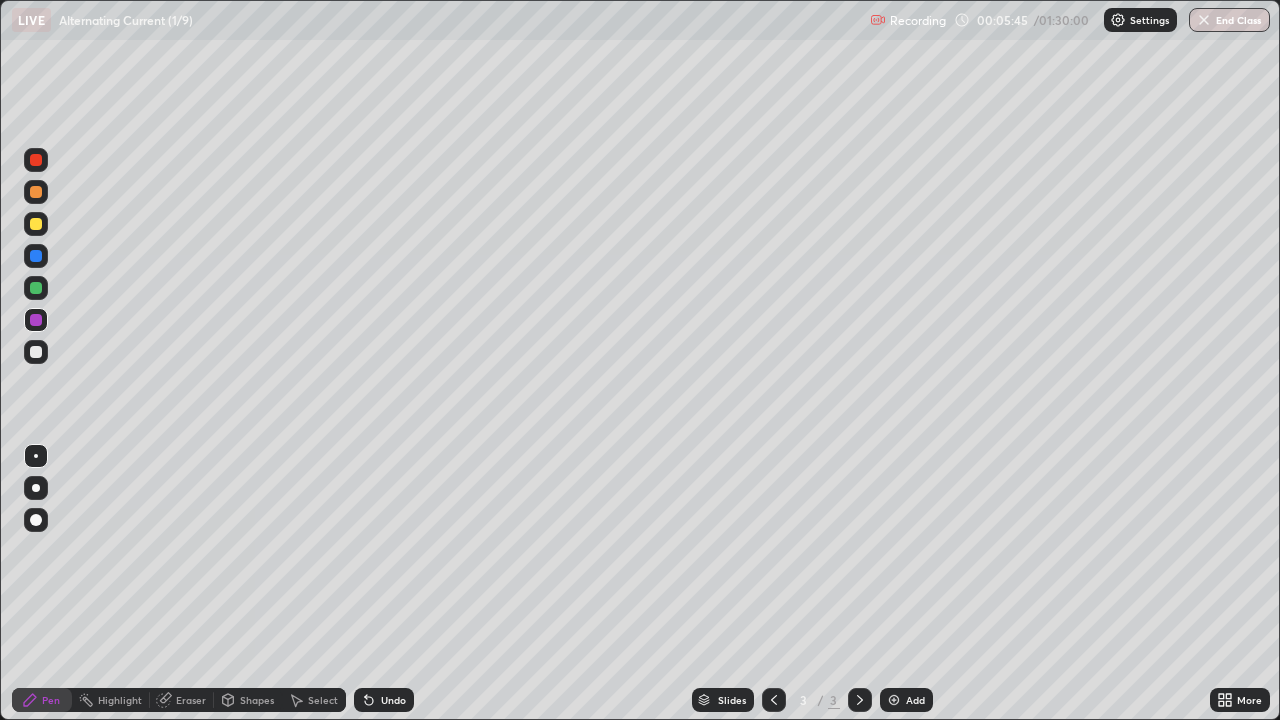 click on "Shapes" at bounding box center [257, 700] 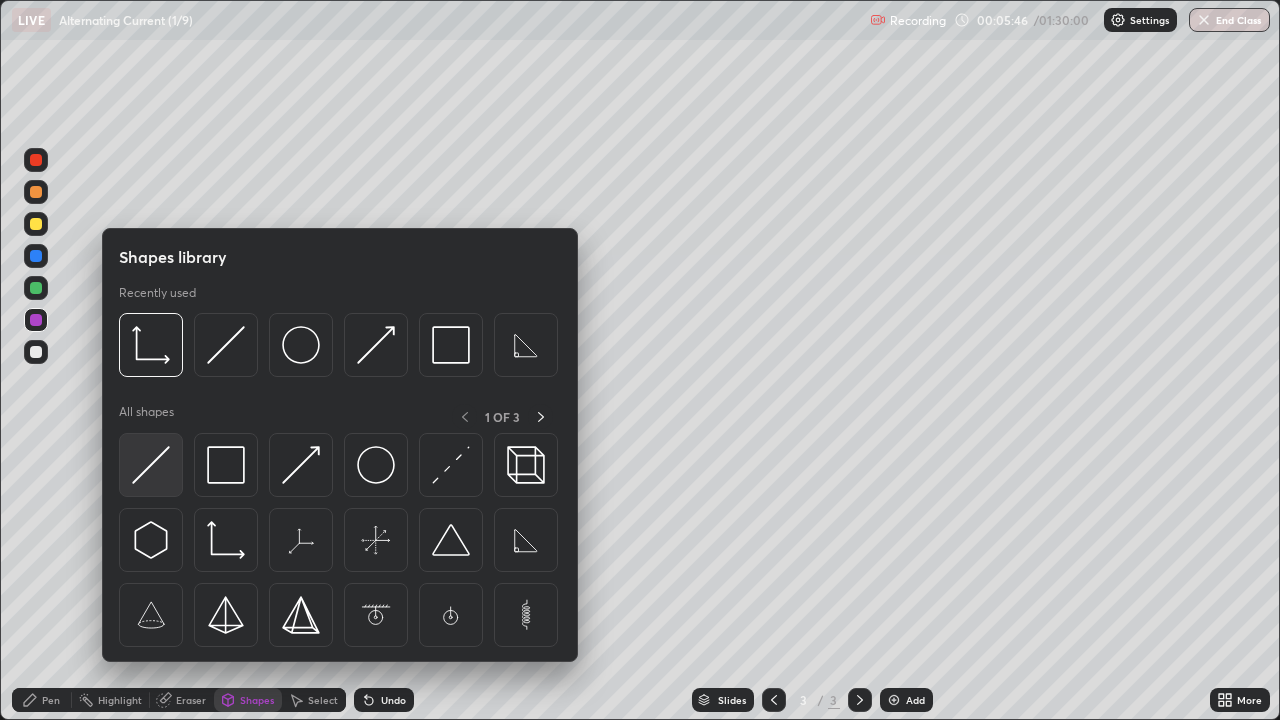 click at bounding box center (151, 465) 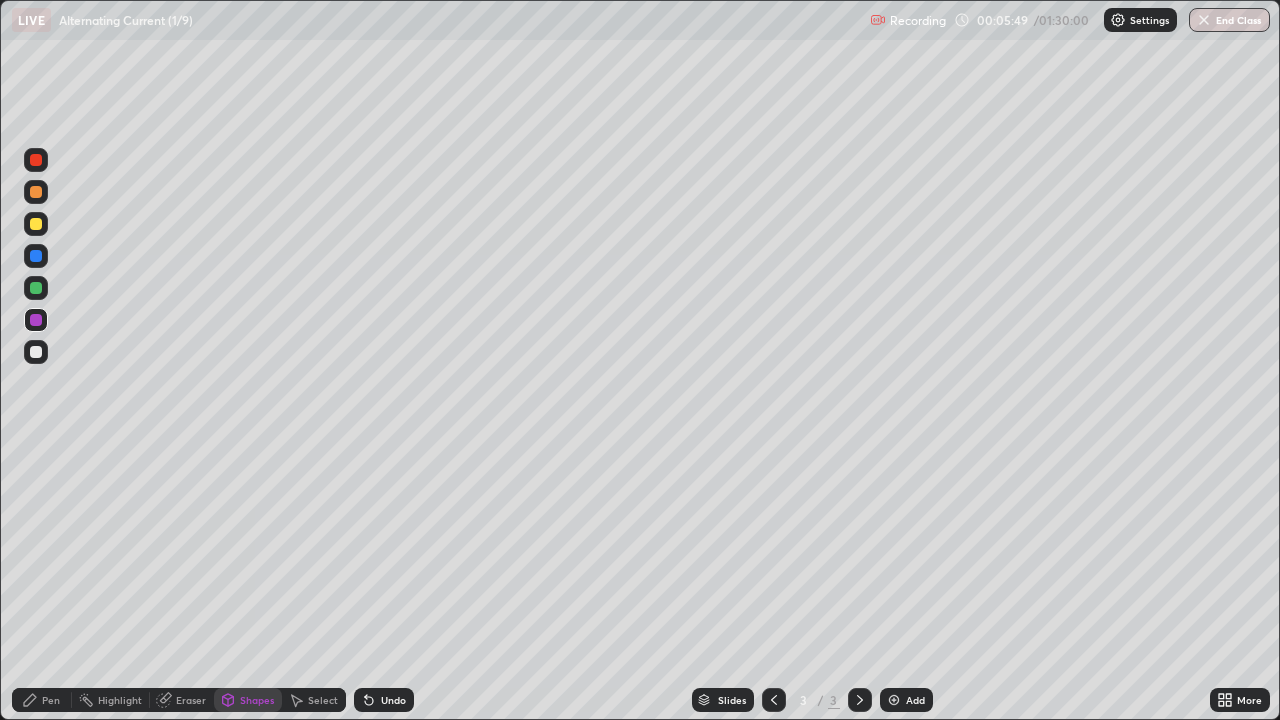 click on "Pen" at bounding box center (51, 700) 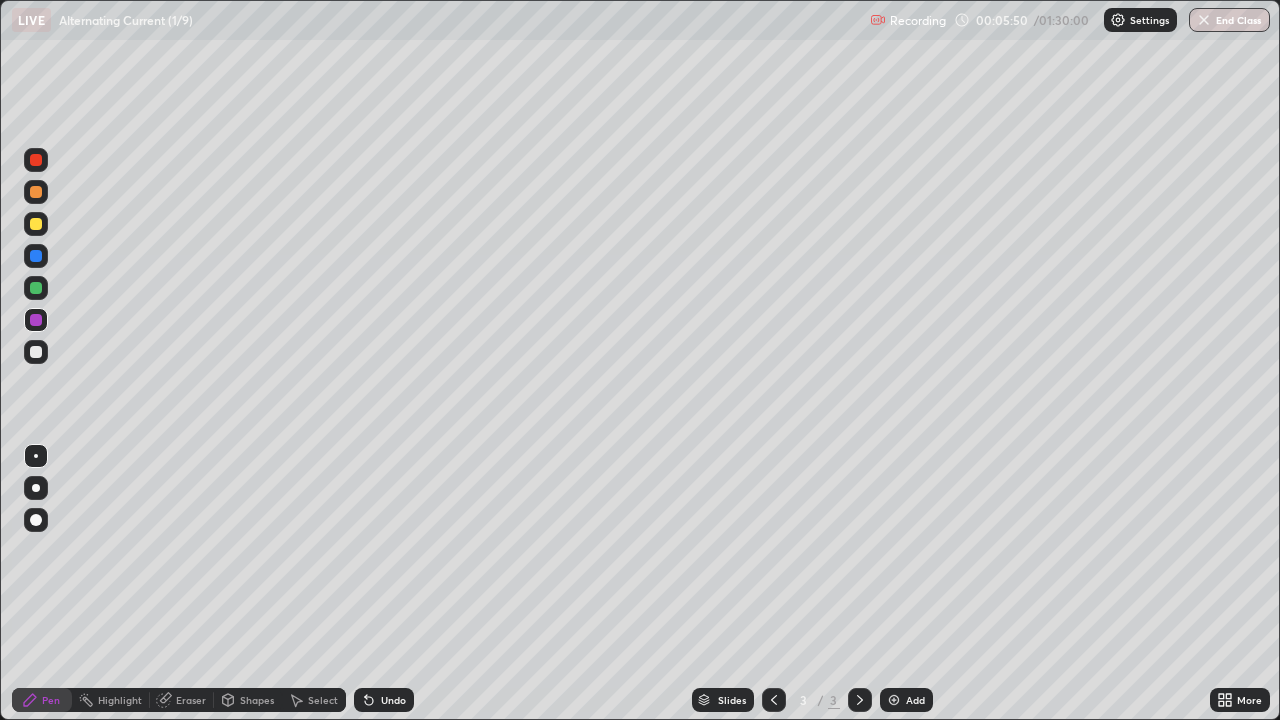 click at bounding box center [36, 352] 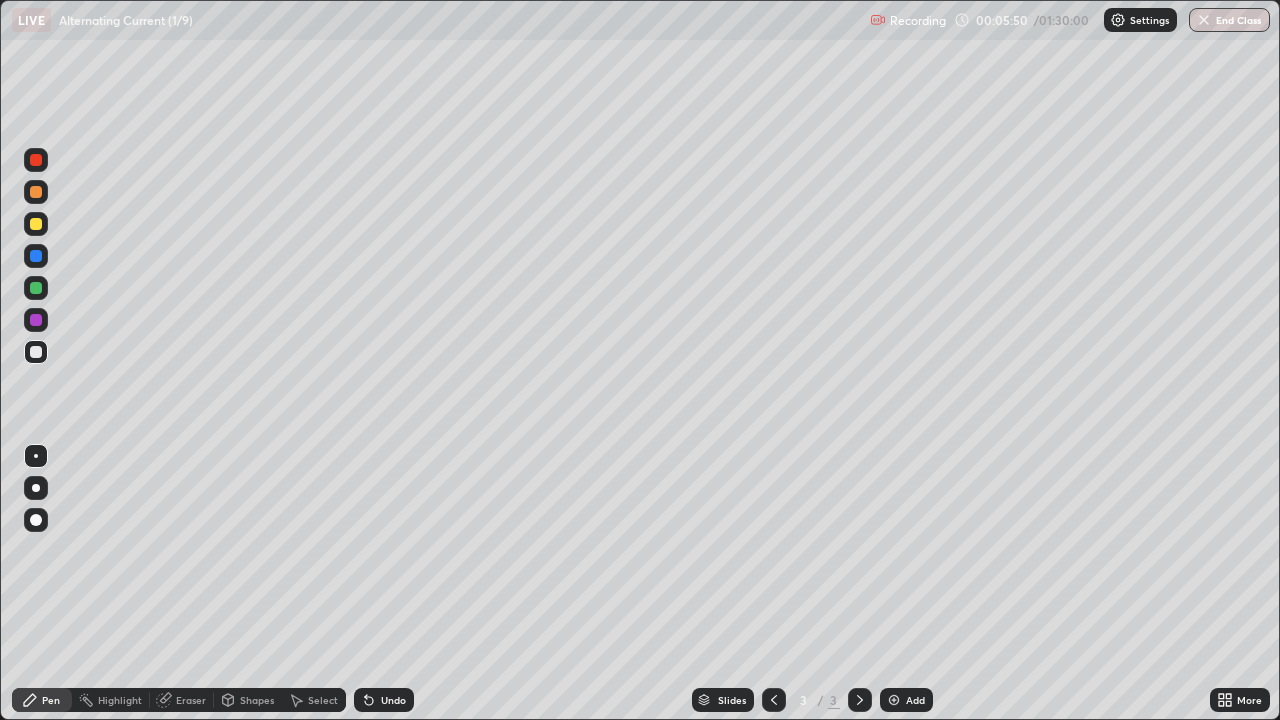 click at bounding box center [36, 352] 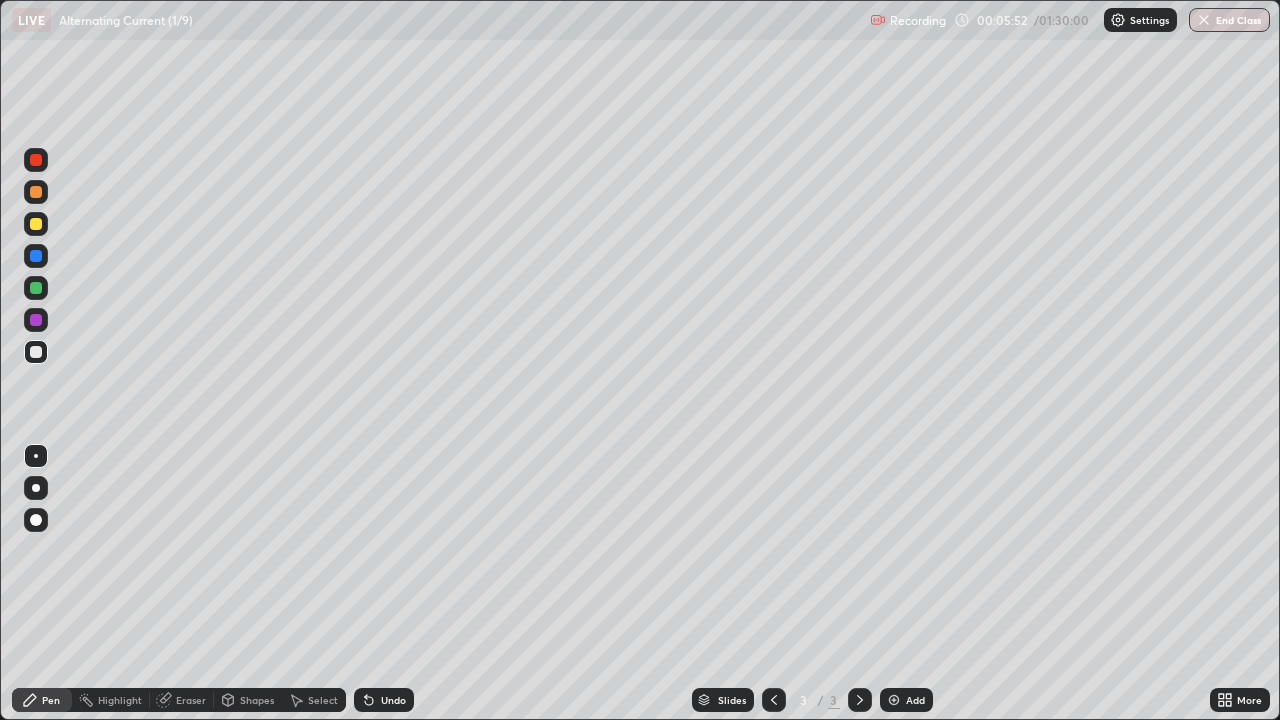 click on "Shapes" at bounding box center [257, 700] 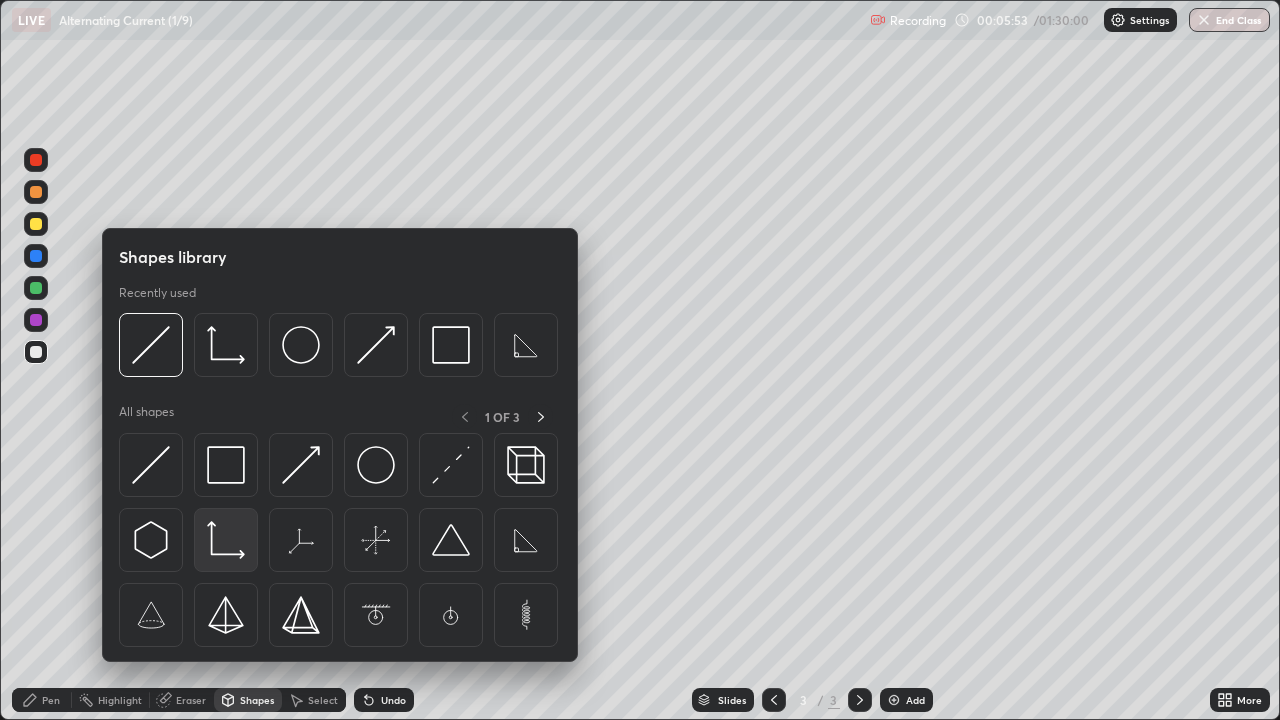 click at bounding box center [226, 540] 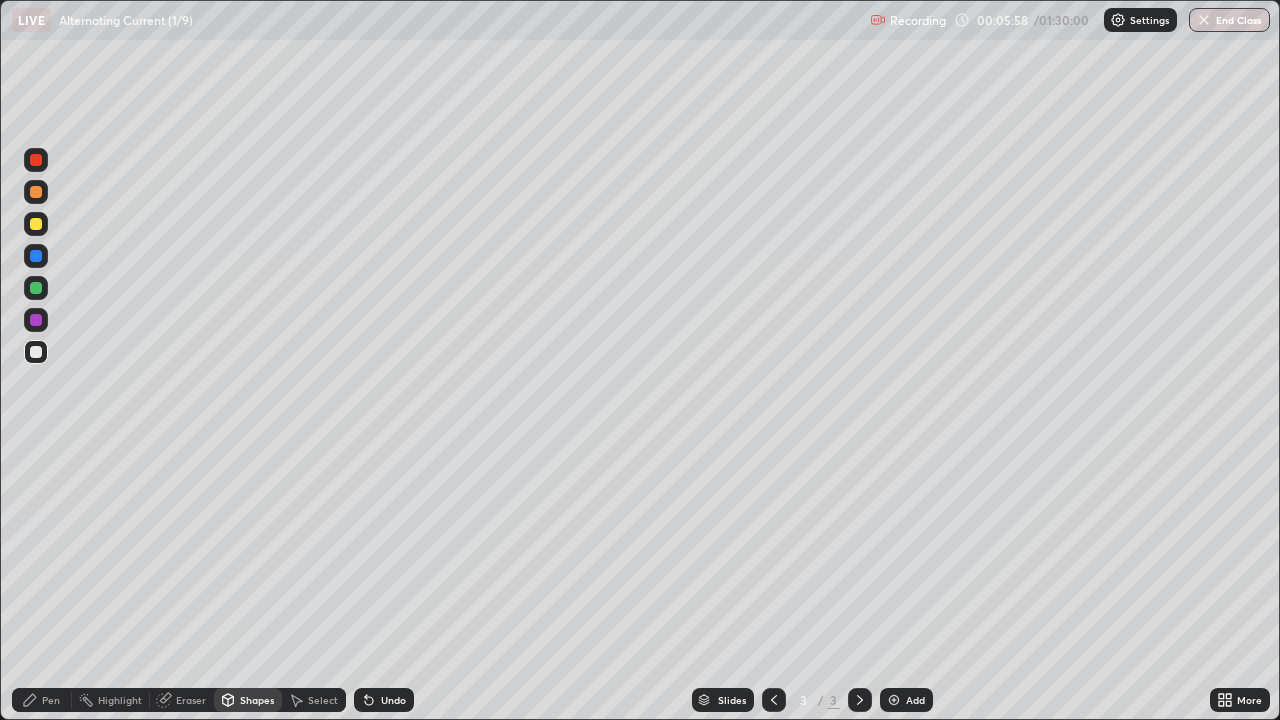click on "Pen" at bounding box center (42, 700) 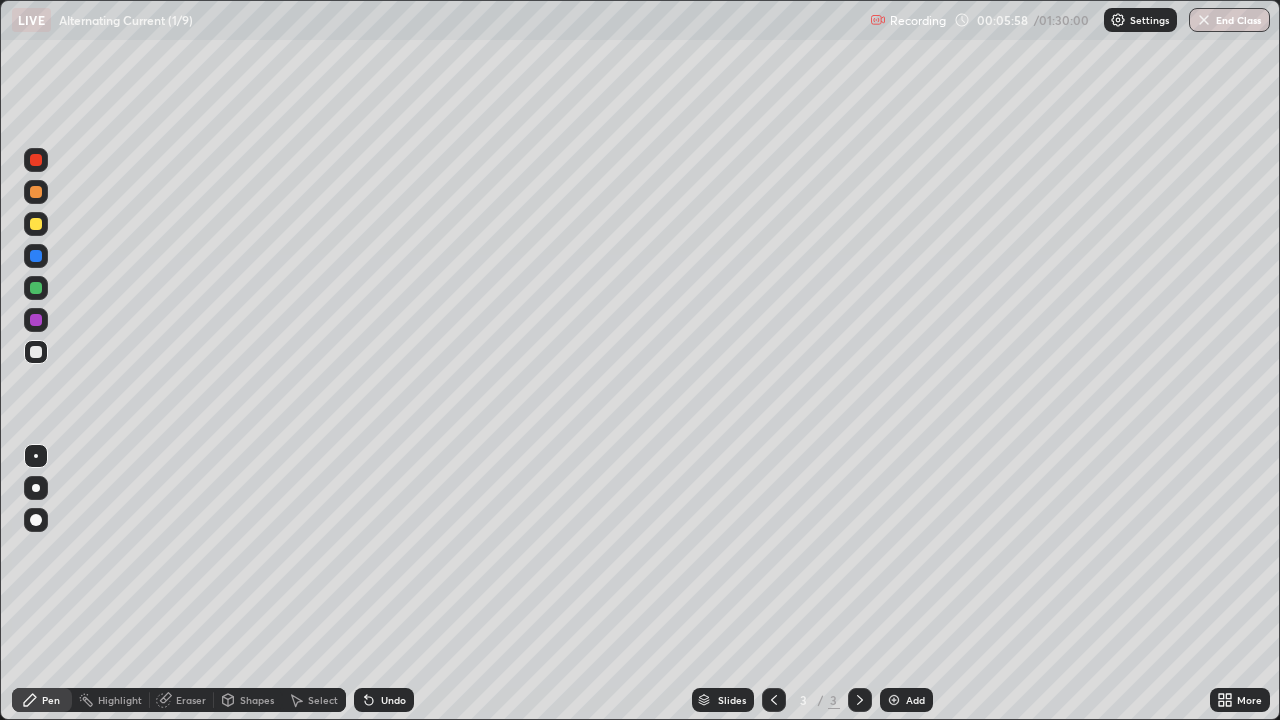 click at bounding box center [36, 320] 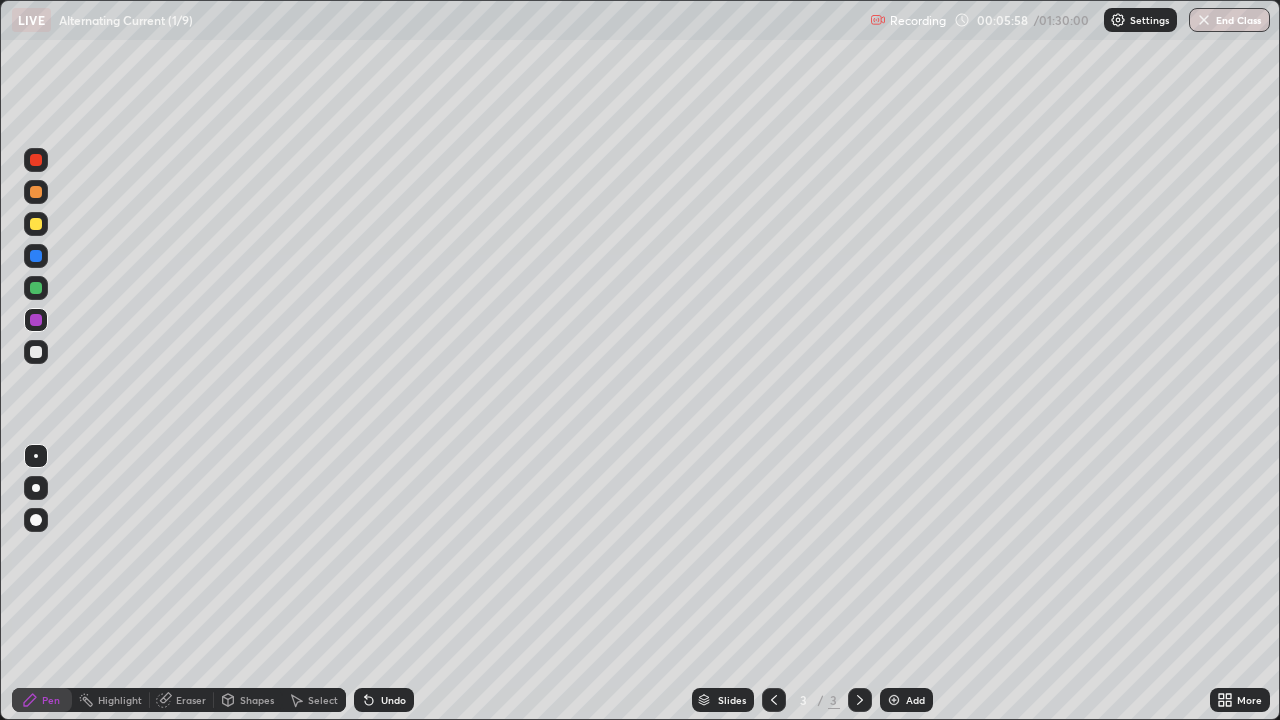 click at bounding box center [36, 320] 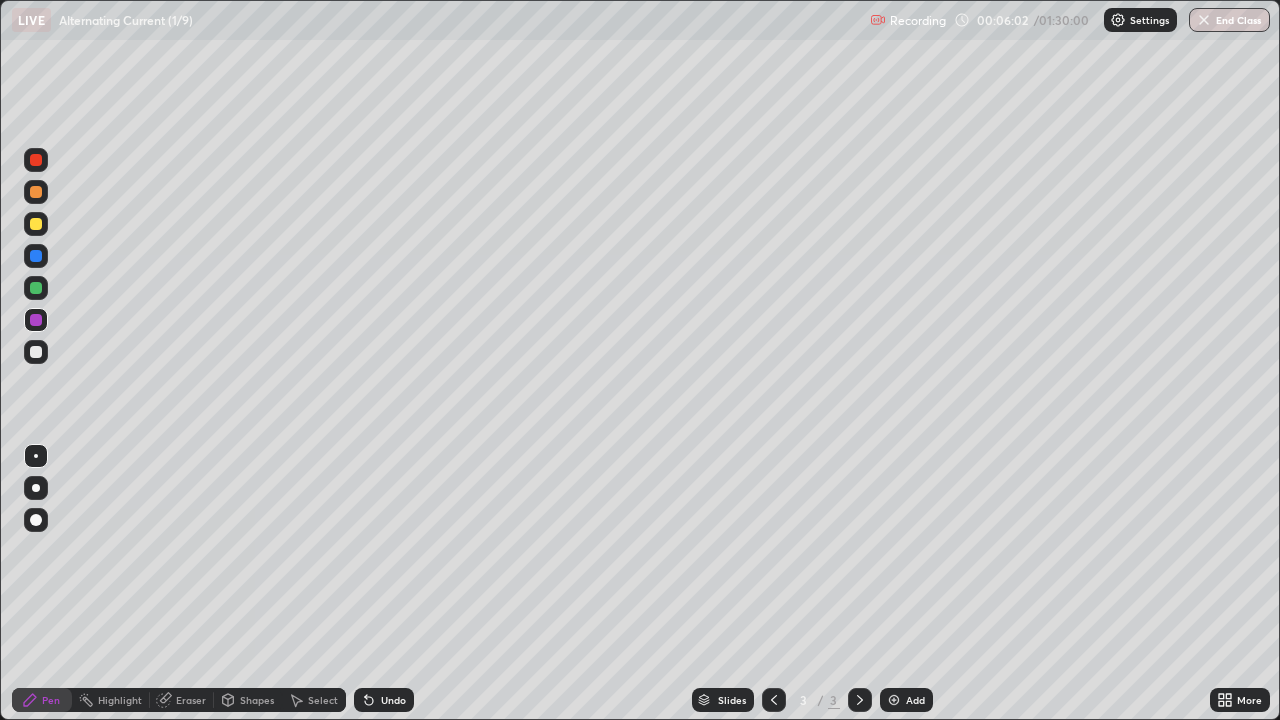 click on "Undo" at bounding box center (384, 700) 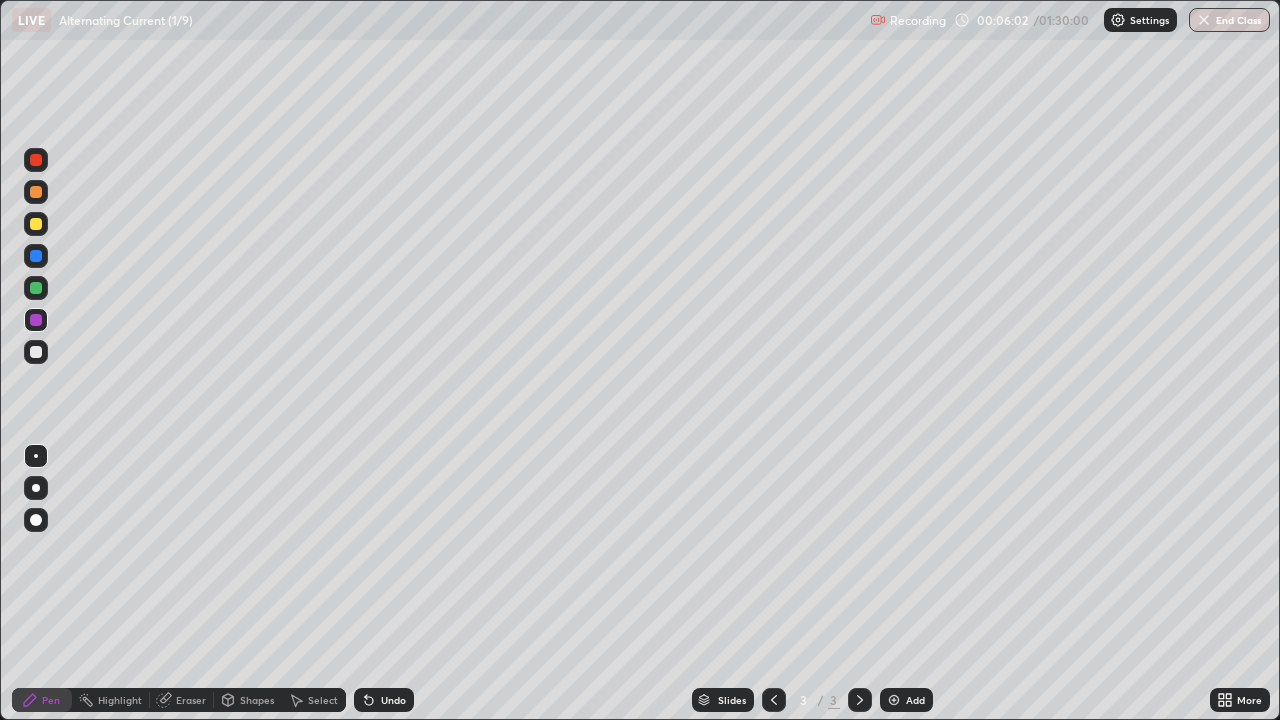 click on "Shapes" at bounding box center (257, 700) 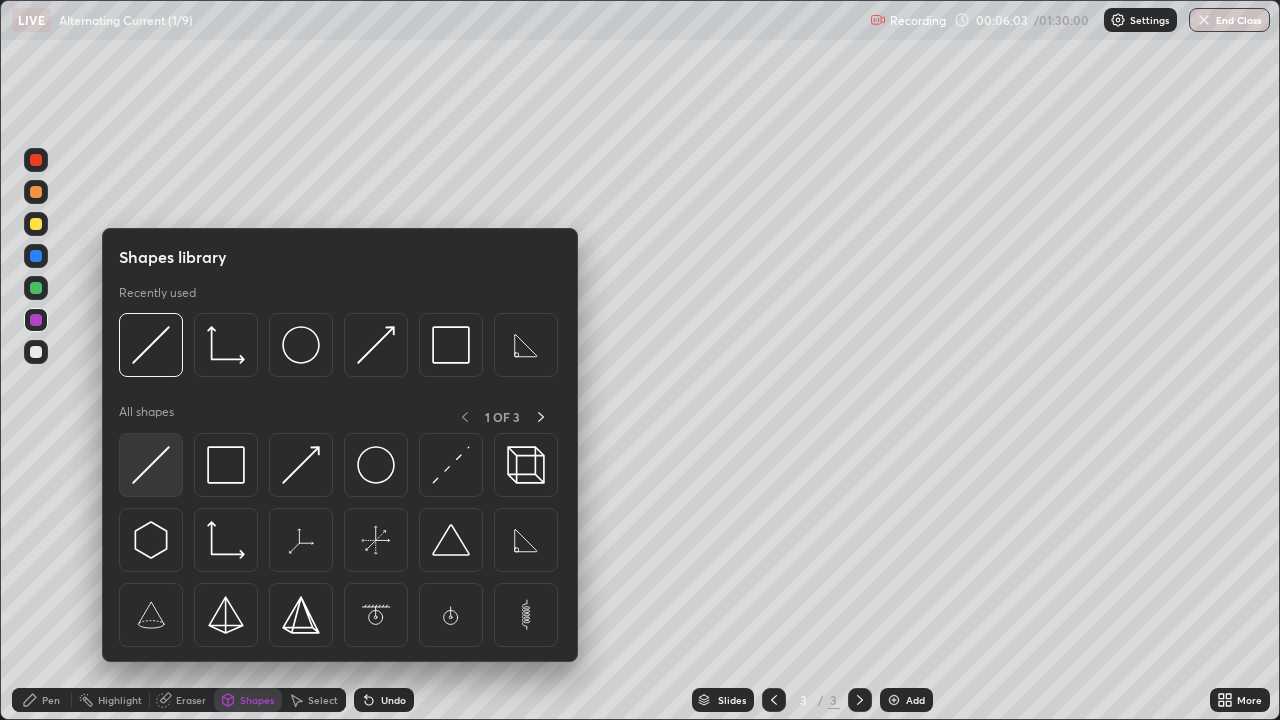 click at bounding box center (151, 465) 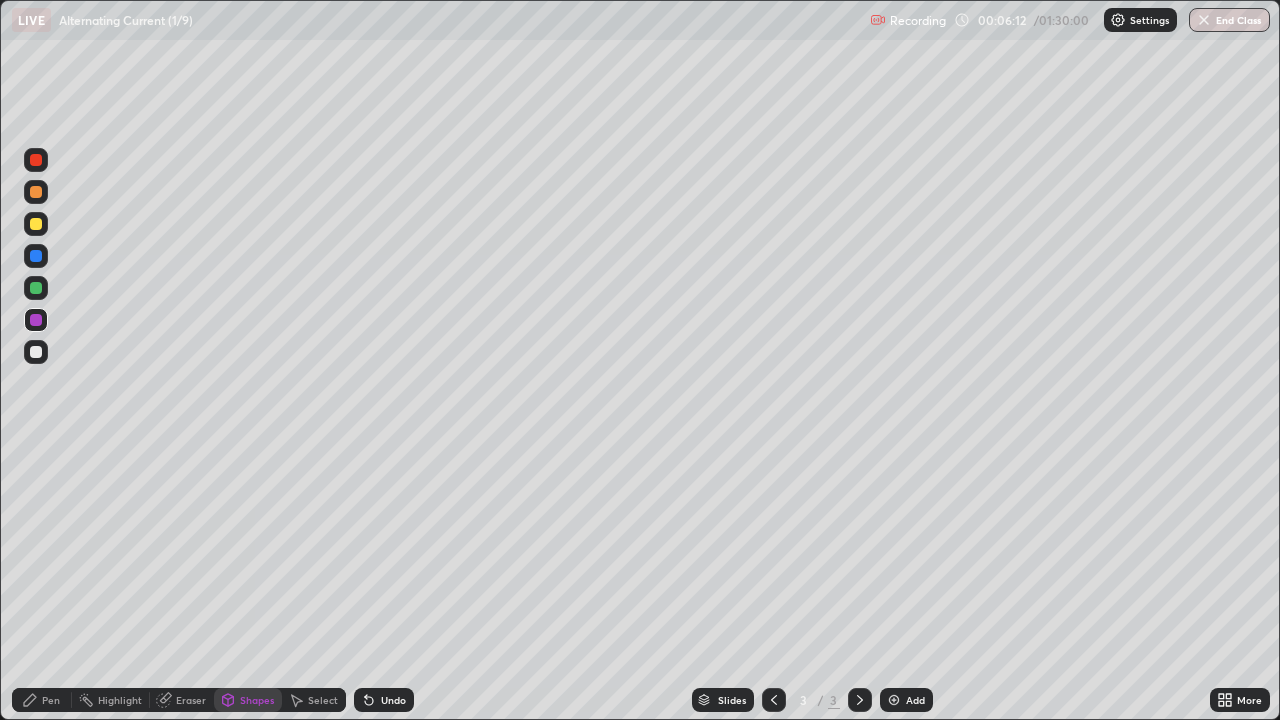 click 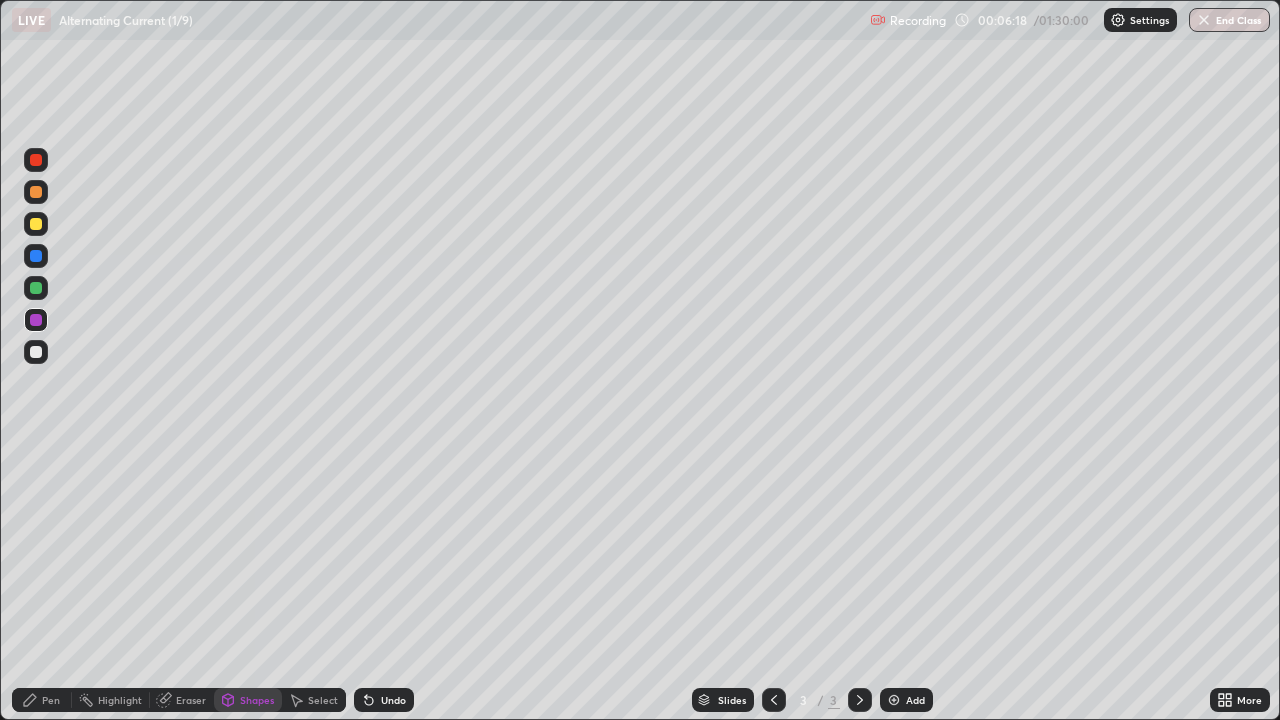 click on "Shapes" at bounding box center (257, 700) 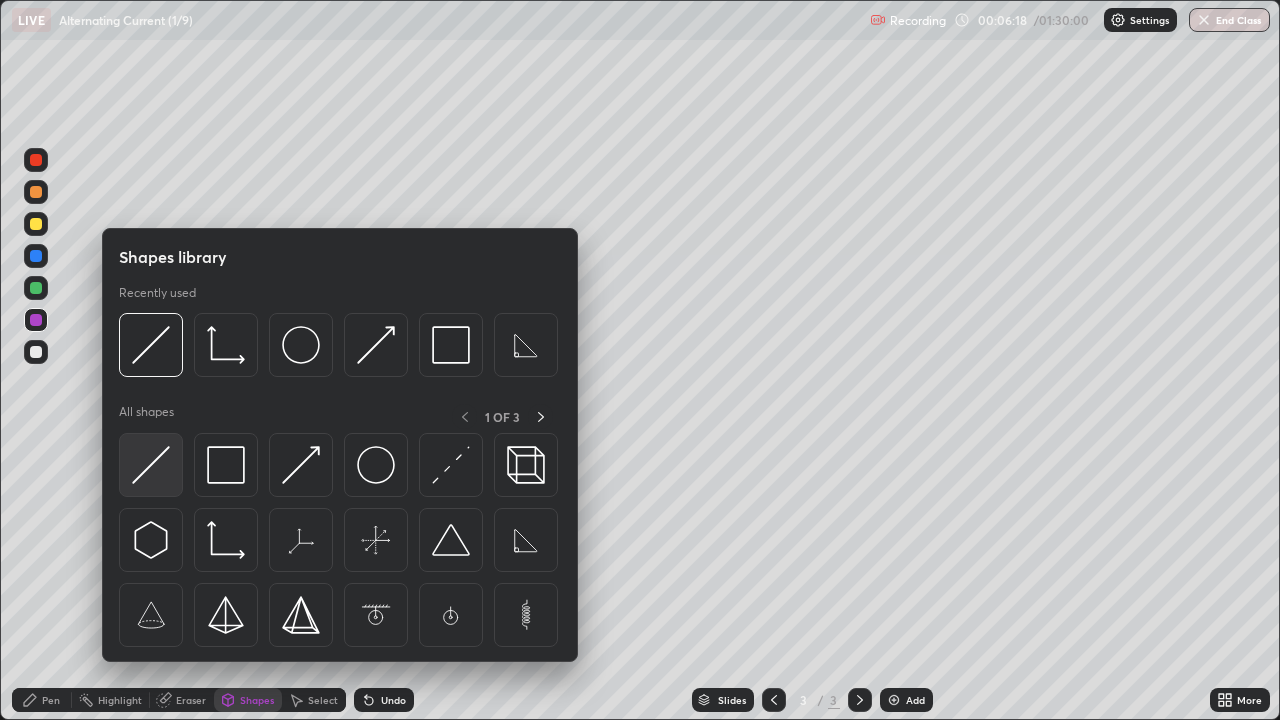 click at bounding box center [151, 465] 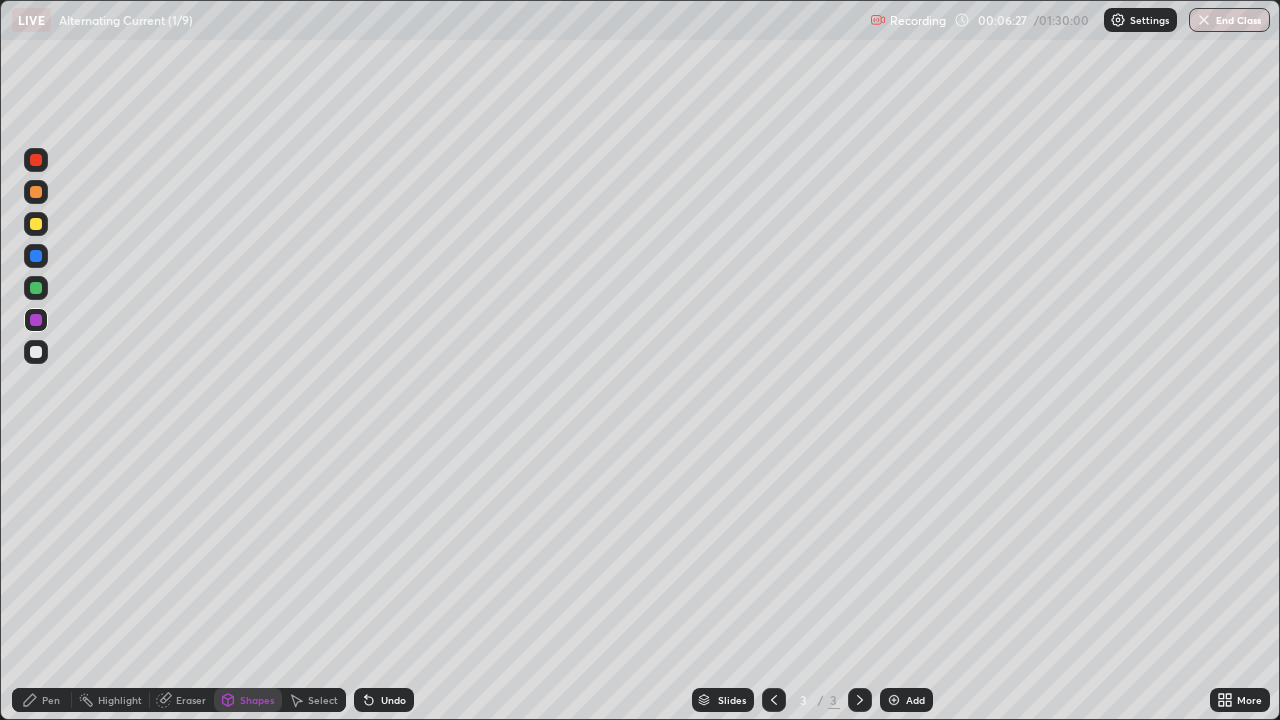 click on "Eraser" at bounding box center [191, 700] 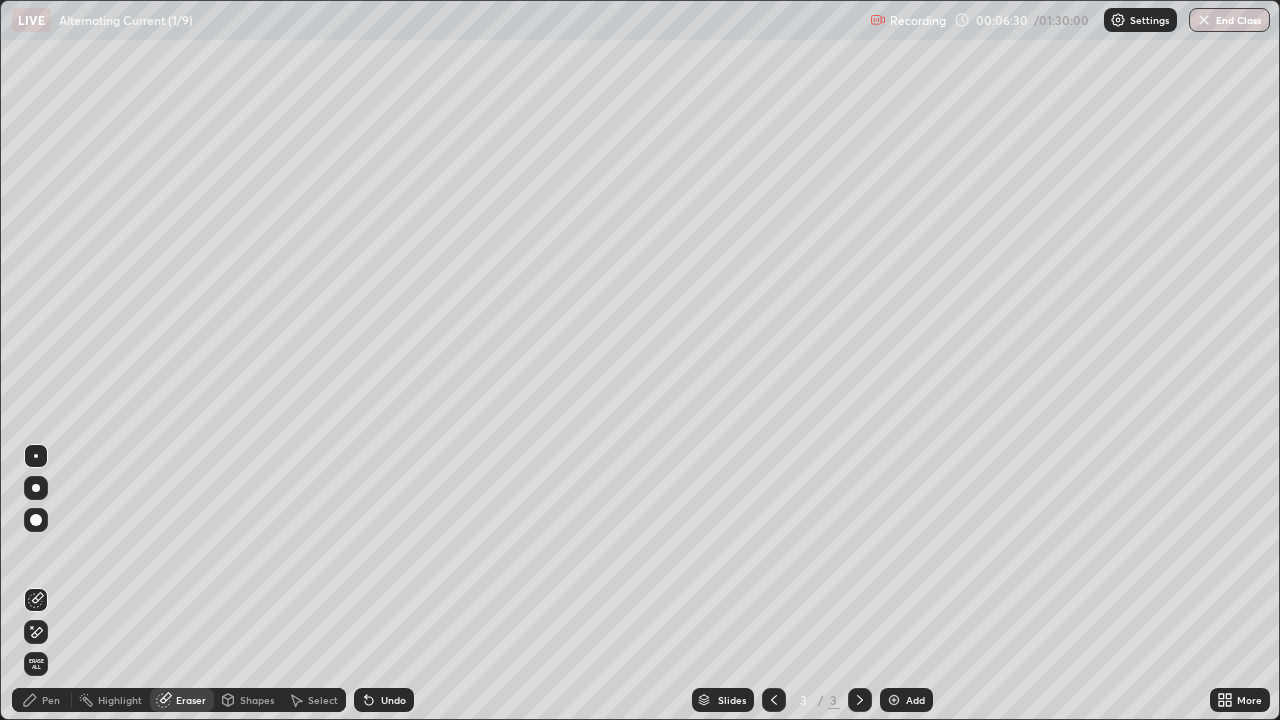 click on "Pen" at bounding box center [51, 700] 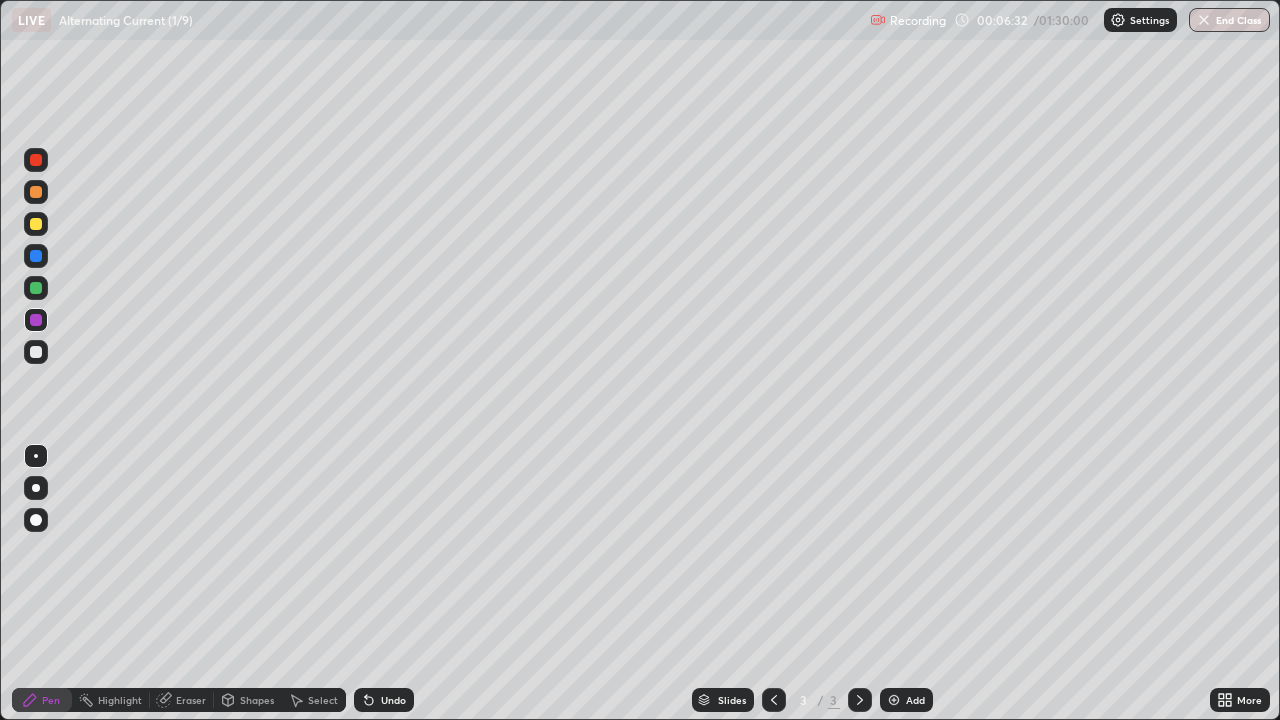 click on "Shapes" at bounding box center (257, 700) 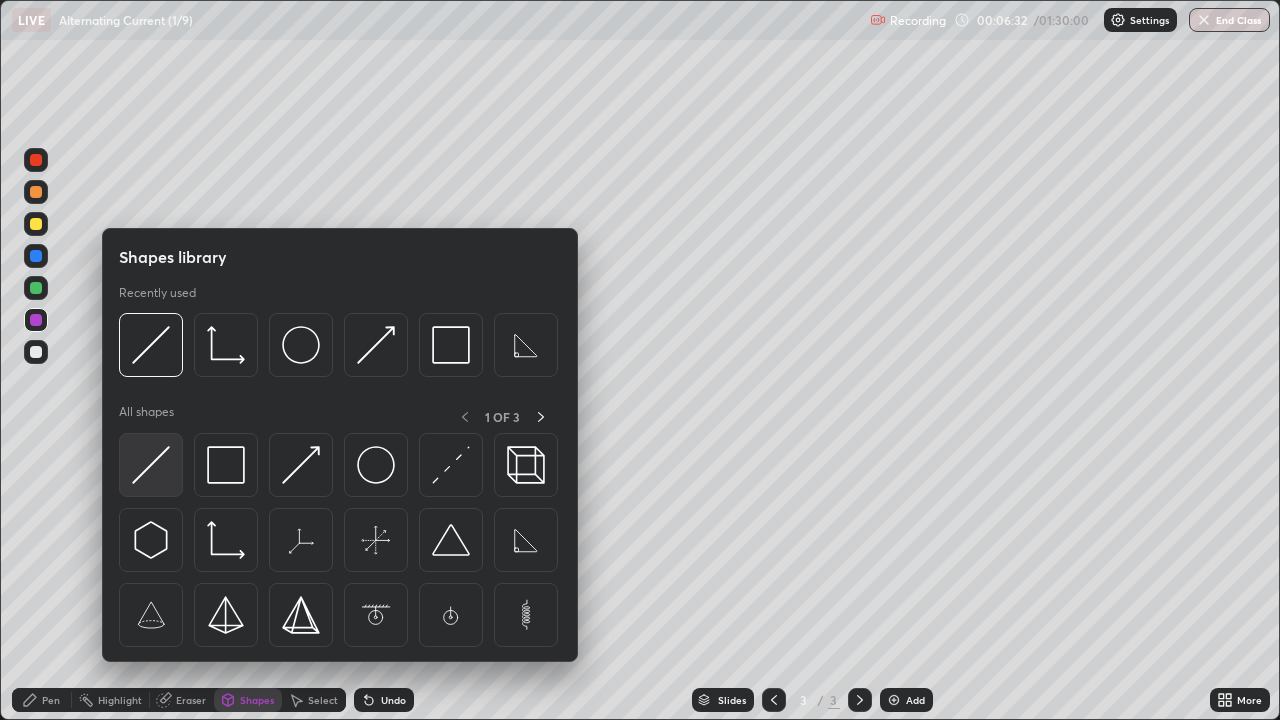 click at bounding box center [151, 465] 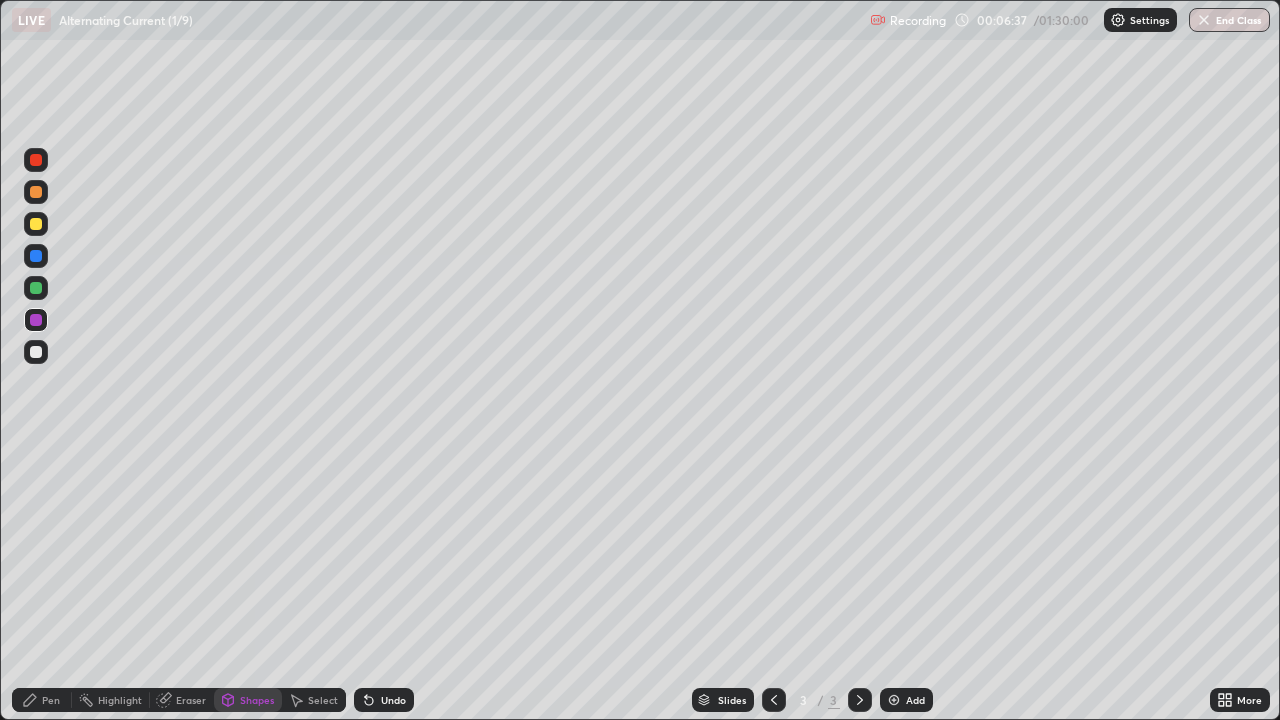 click on "Pen" at bounding box center [42, 700] 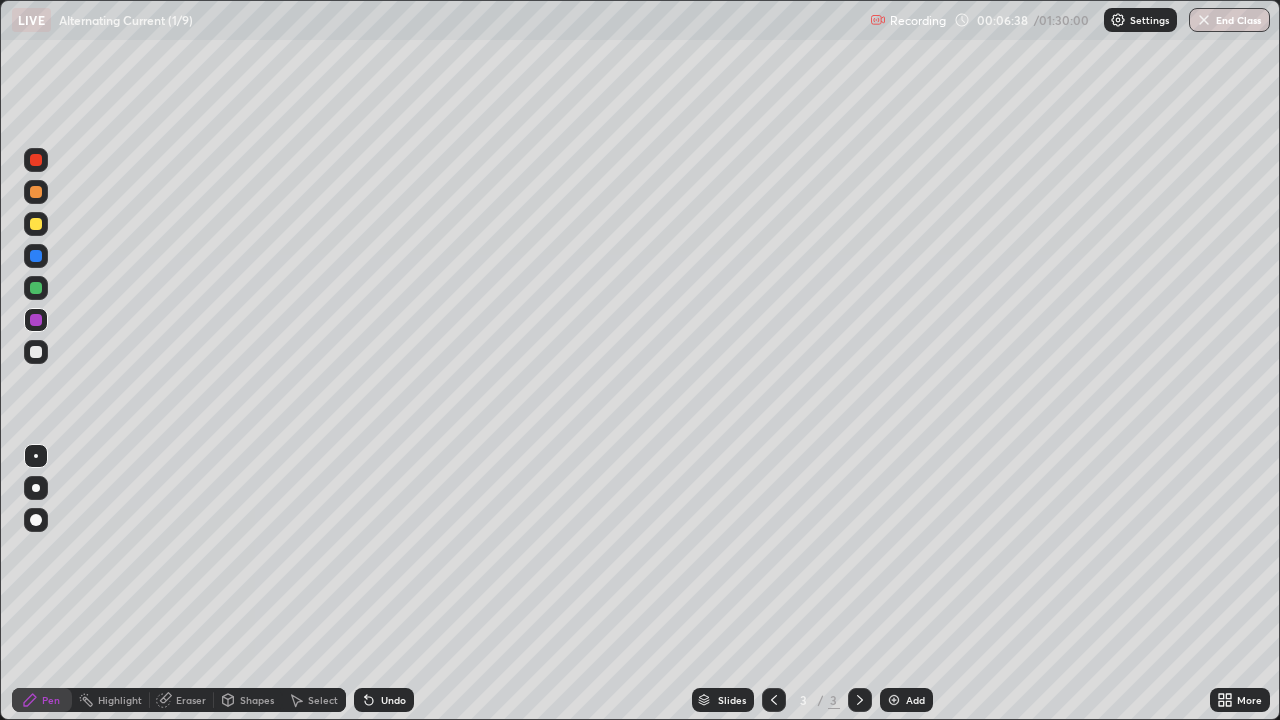click at bounding box center (36, 288) 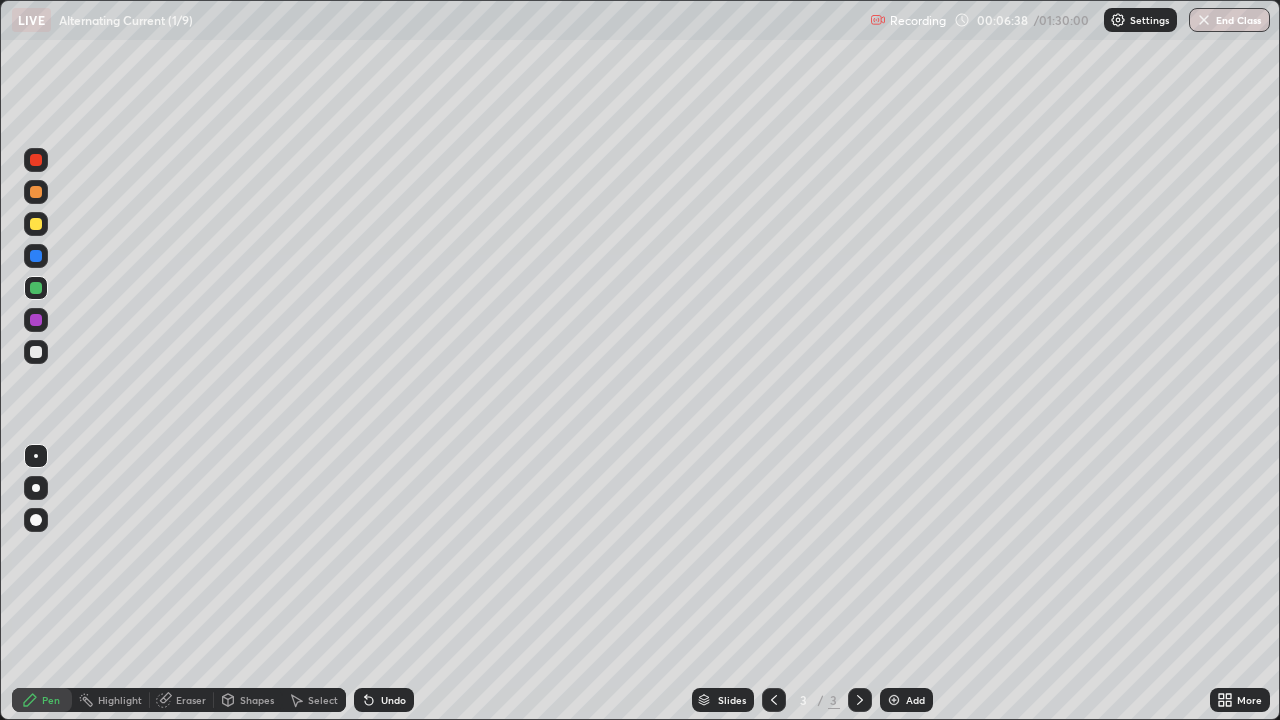click at bounding box center [36, 288] 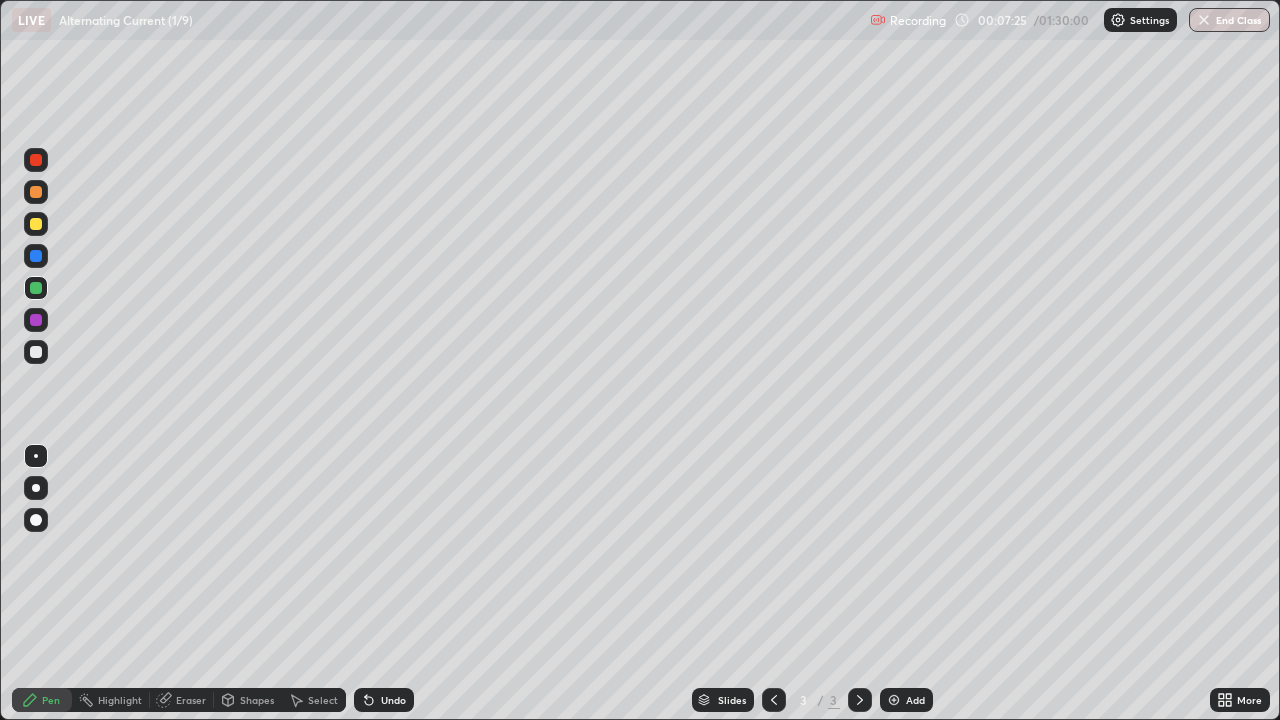 click at bounding box center (36, 224) 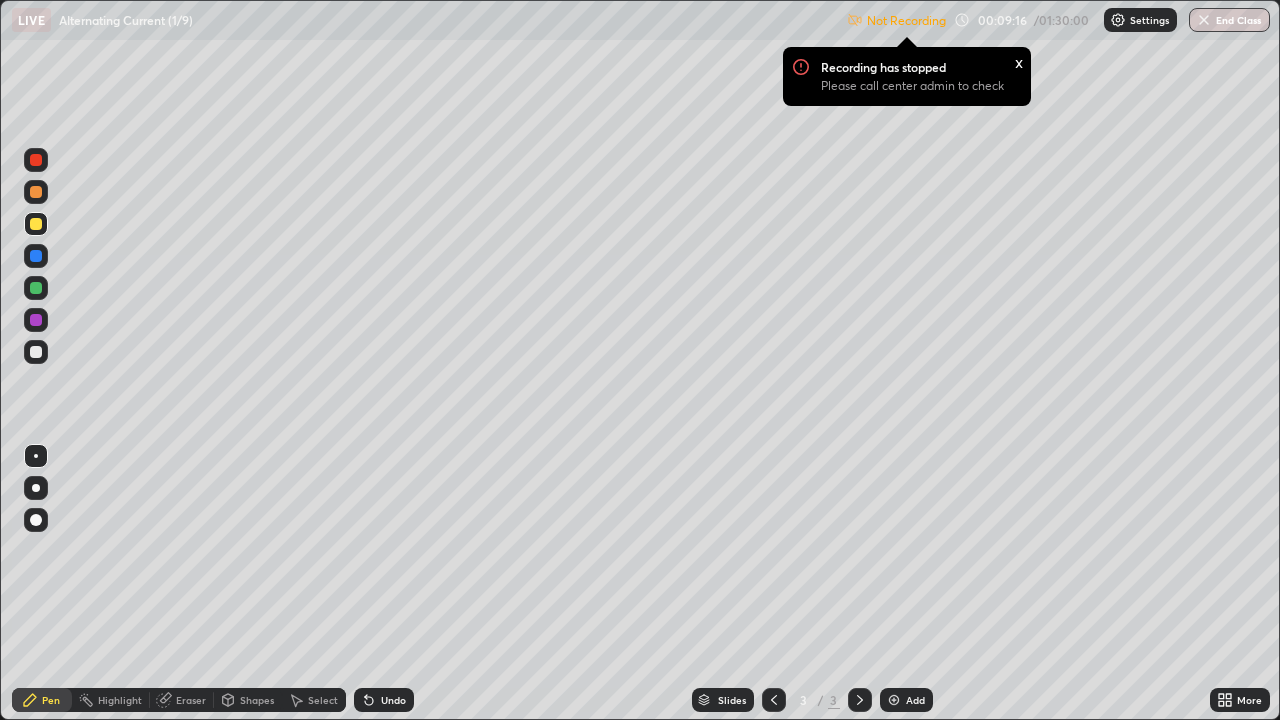 click on "Recording has stopped" at bounding box center (883, 67) 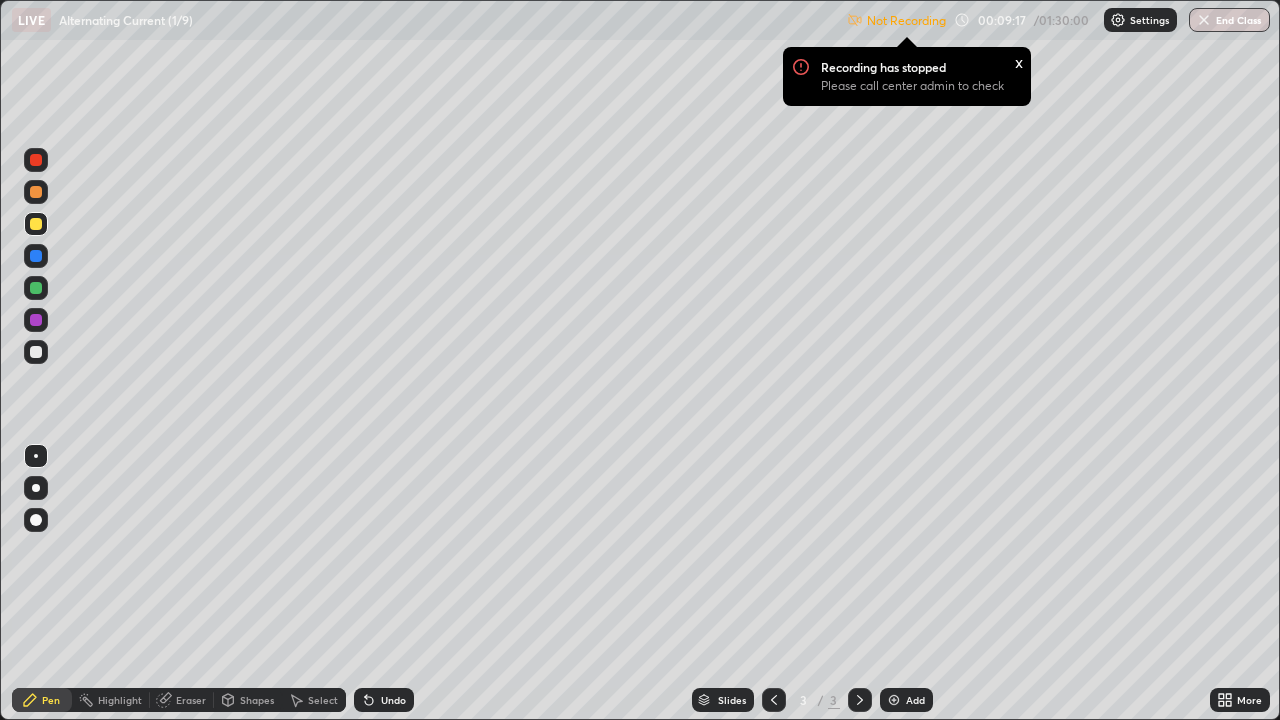 click on "Not Recording Recording has stopped Please call center admin to check x 00:09:17 /  01:30:00 Settings End Class" at bounding box center (1058, 20) 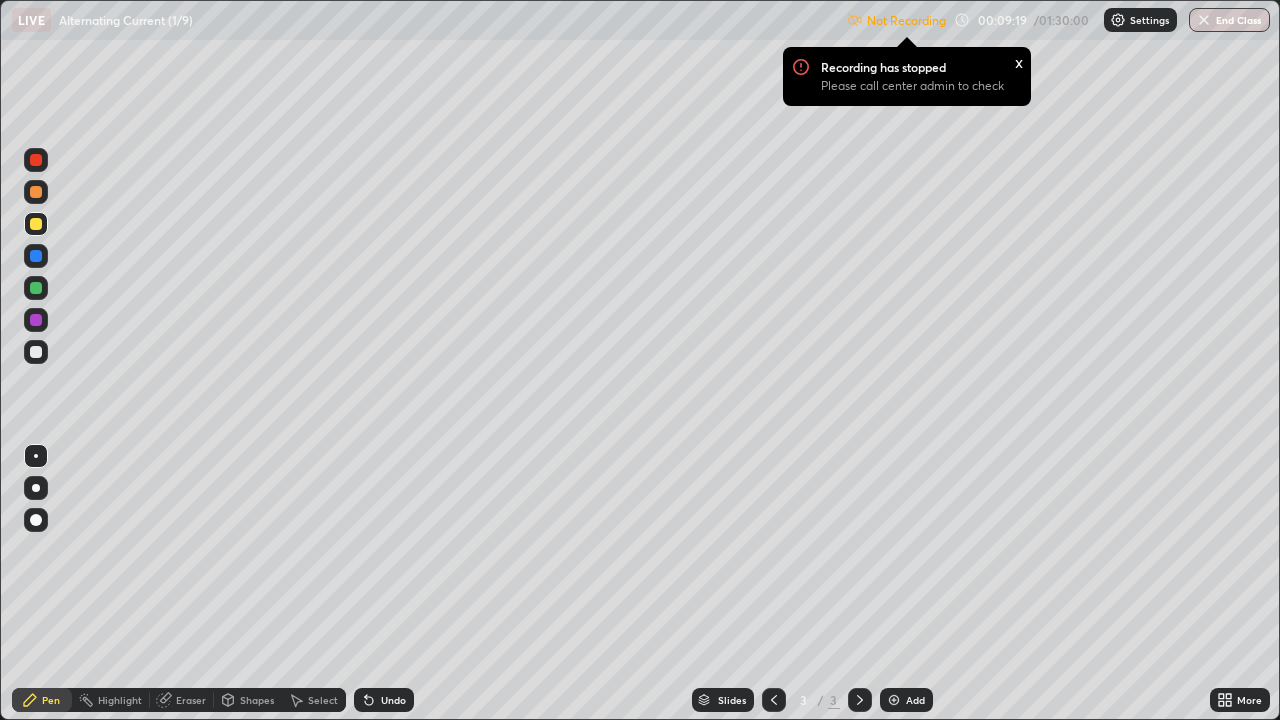 click on "Not Recording Recording has stopped Please call center admin to check x 00:09:19 /  01:30:00 Settings End Class" at bounding box center (1058, 20) 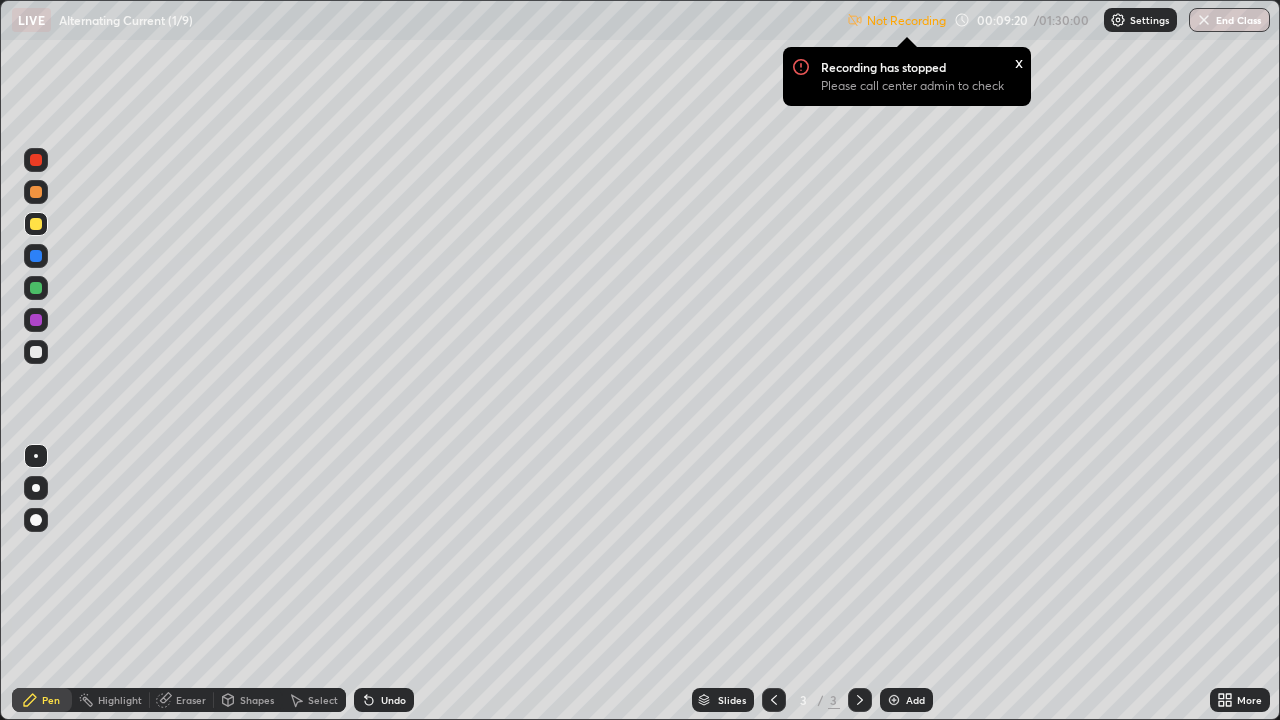 click on "Settings" at bounding box center [1149, 20] 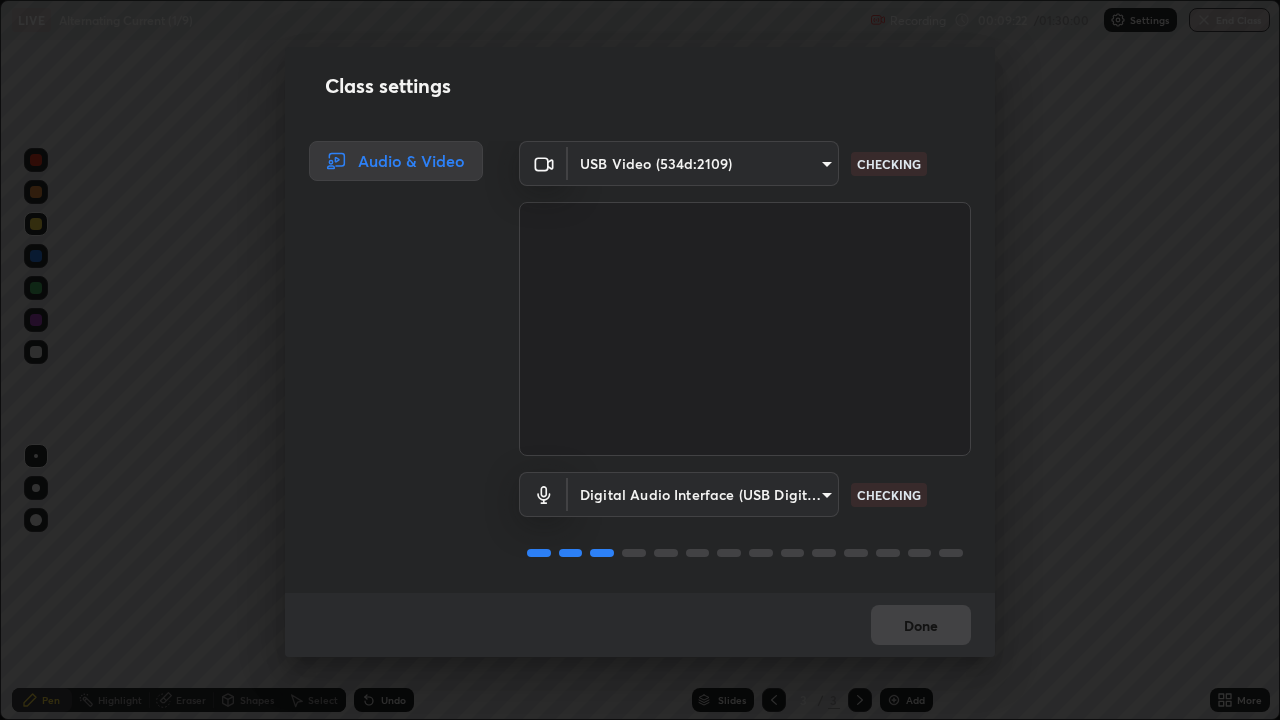 click on "Erase all LIVE Alternating Current (1/9) Recording 00:09:22 /  01:30:00 Settings End Class Setting up your live class Alternating Current (1/9) • L84 of Physics for JEE Excel 1 2026_PSSI [FIRST] [LAST] Pen Highlight Eraser Shapes Select Undo Slides 3 / 3 Add More No doubts shared Encourage your learners to ask a doubt for better clarity Report an issue Reason for reporting Buffering Chat not working Audio - Video sync issue Educator video quality low ​ Attach an image Report Class settings Audio & Video USB Video (534d:2109) 119f56cd3221aa741ff86ef3c15b45e11b875c70691a8bbf6b5e475350e28a87 CHECKING Digital Audio Interface (USB Digital Audio) 45a9c77d48fdde6e6cd03441b68dd99a2e6cd2d3e6fd1e76814a193bea44ce11 CHECKING Done" at bounding box center (640, 360) 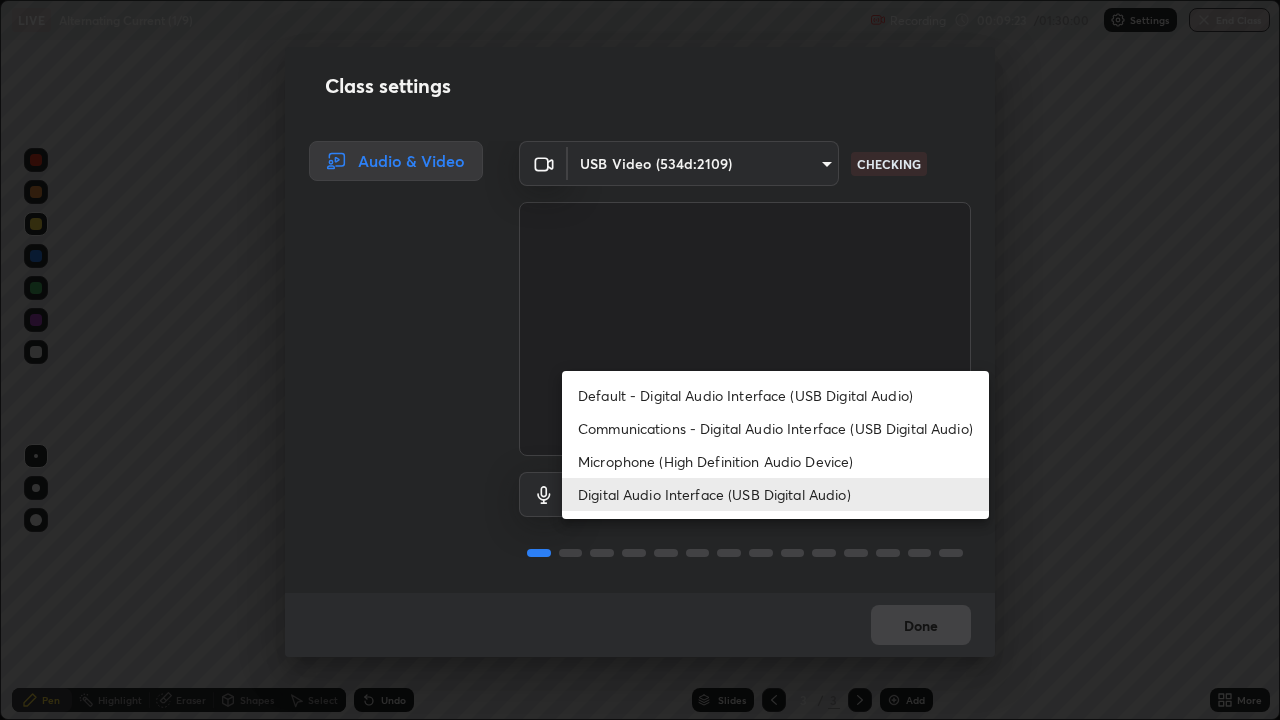 click on "Default - Digital Audio Interface (USB Digital Audio)" at bounding box center (775, 395) 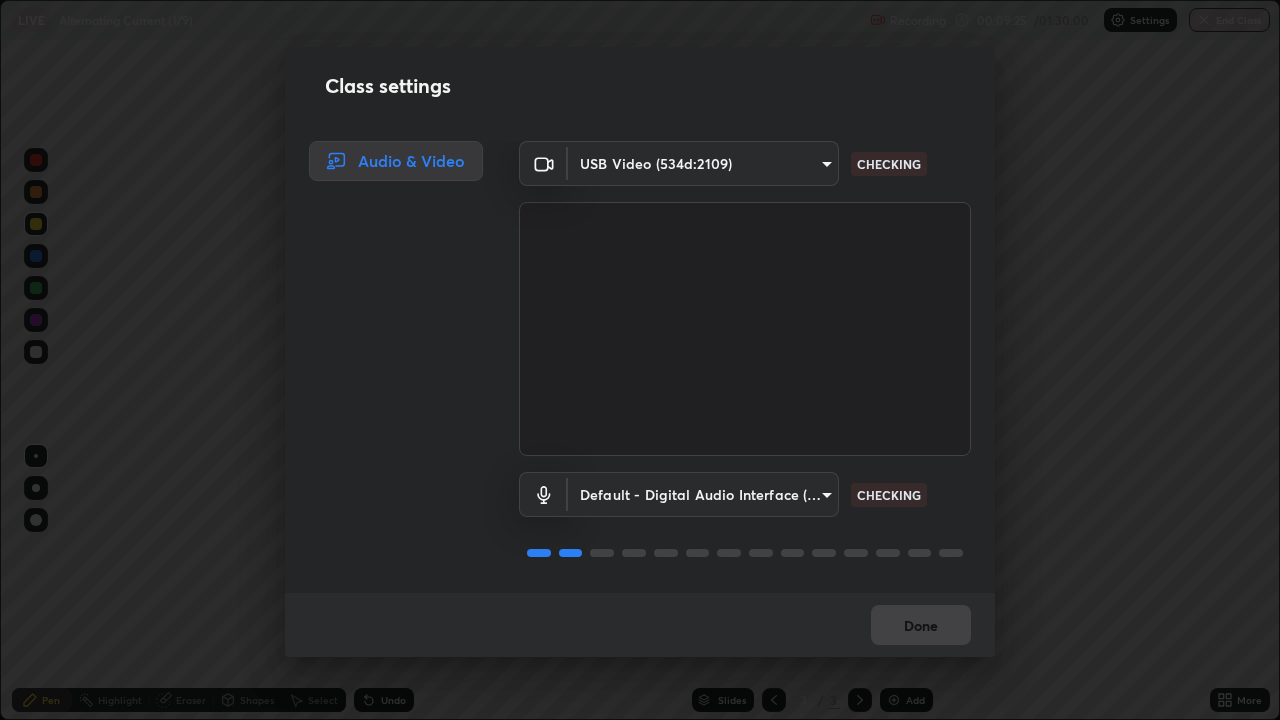 click on "Erase all LIVE Alternating Current (1/9) Recording 00:09:25 /  01:30:00 Settings End Class Setting up your live class Alternating Current (1/9) • L84 of Physics for JEE Excel 1 2026_PSSI [FIRST] [LAST] Pen Highlight Eraser Shapes Select Undo Slides 3 / 3 Add More No doubts shared Encourage your learners to ask a doubt for better clarity Report an issue Reason for reporting Buffering Chat not working Audio - Video sync issue Educator video quality low ​ Attach an image Report Class settings Audio & Video USB Video (534d:2109) 119f56cd3221aa741ff86ef3c15b45e11b875c70691a8bbf6b5e475350e28a87 CHECKING Default - Digital Audio Interface (USB Digital Audio) default CHECKING Done" at bounding box center (640, 360) 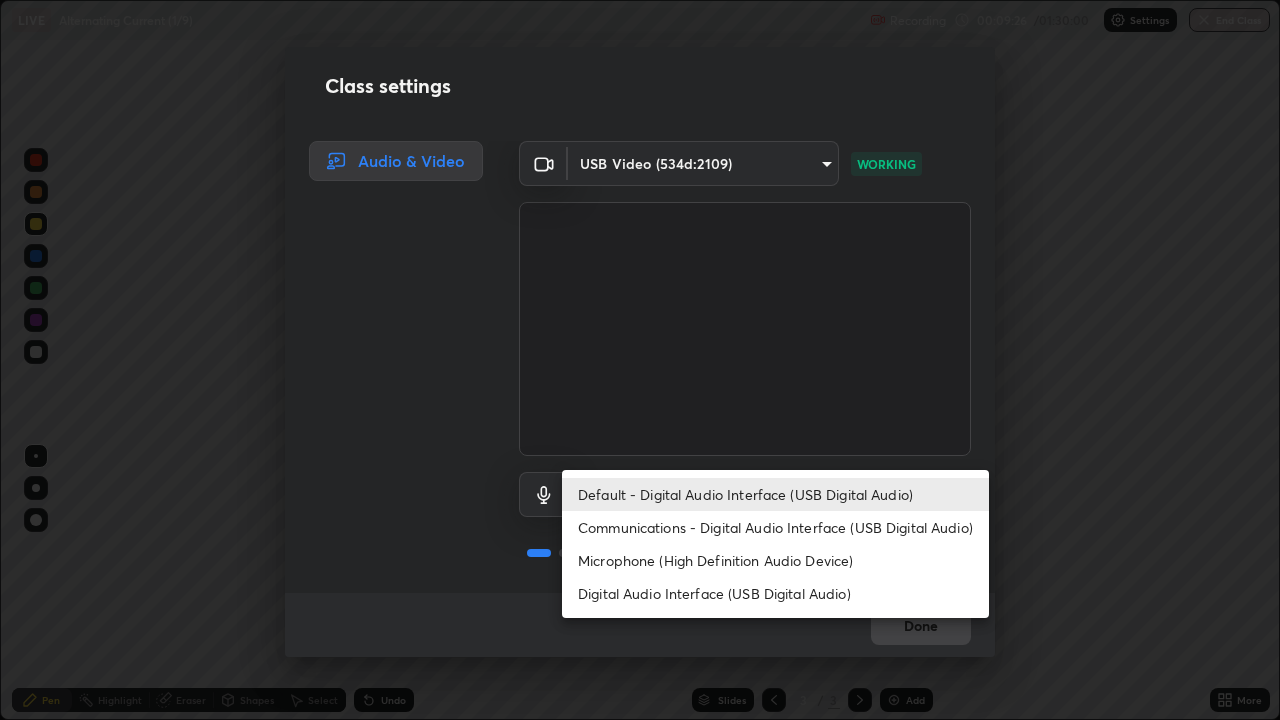 click on "Digital Audio Interface (USB Digital Audio)" at bounding box center (775, 593) 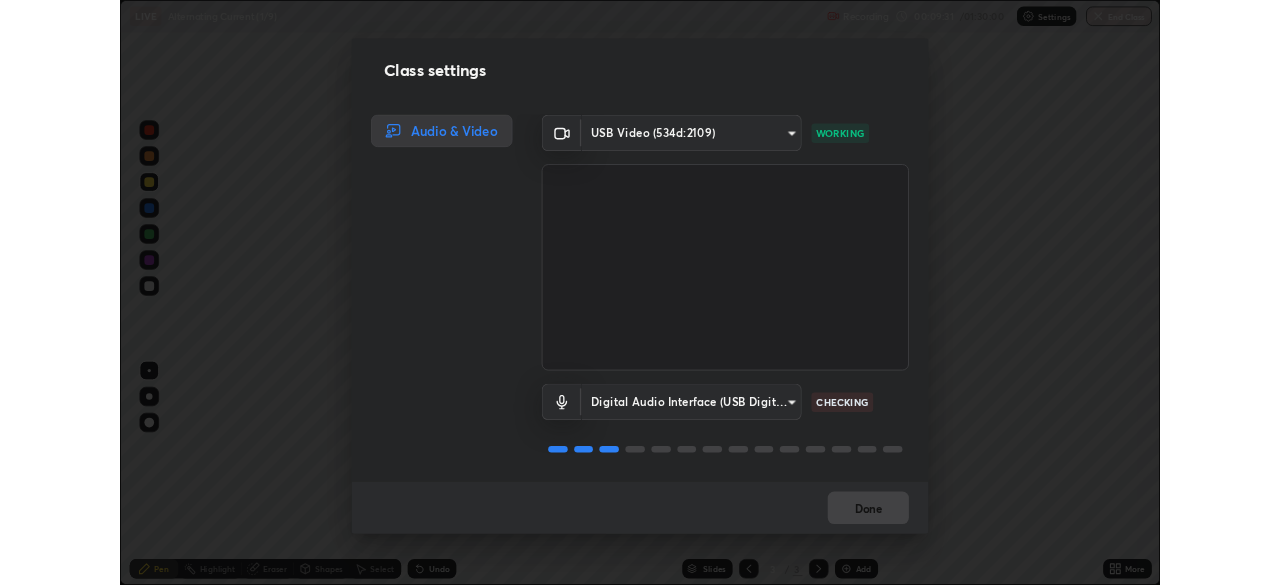 scroll, scrollTop: 2, scrollLeft: 0, axis: vertical 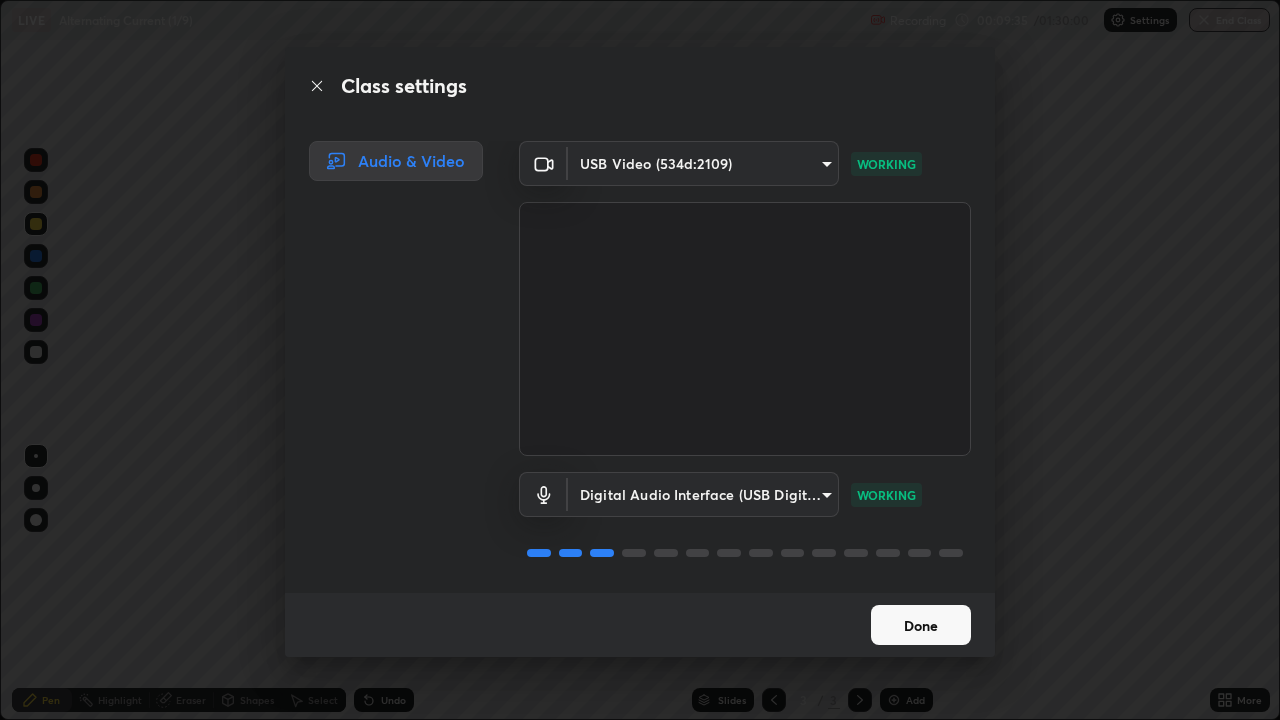 click on "Done" at bounding box center [921, 625] 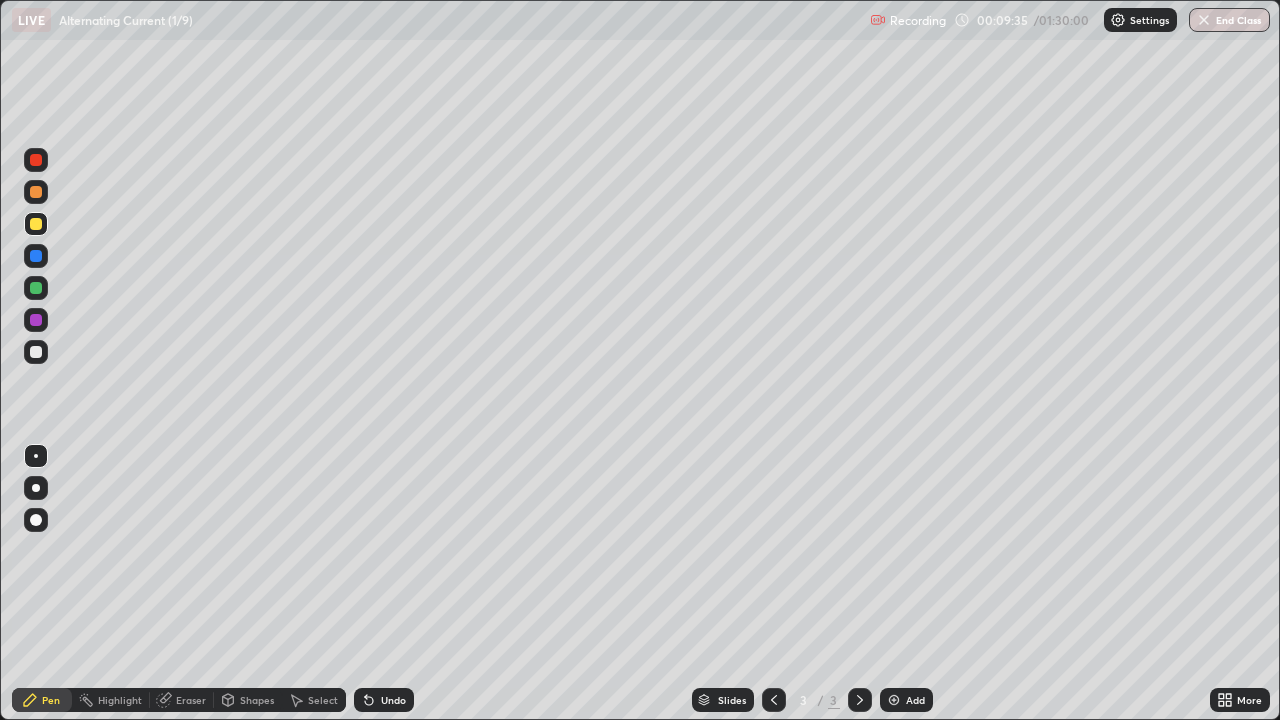 click on "Done" at bounding box center (921, 625) 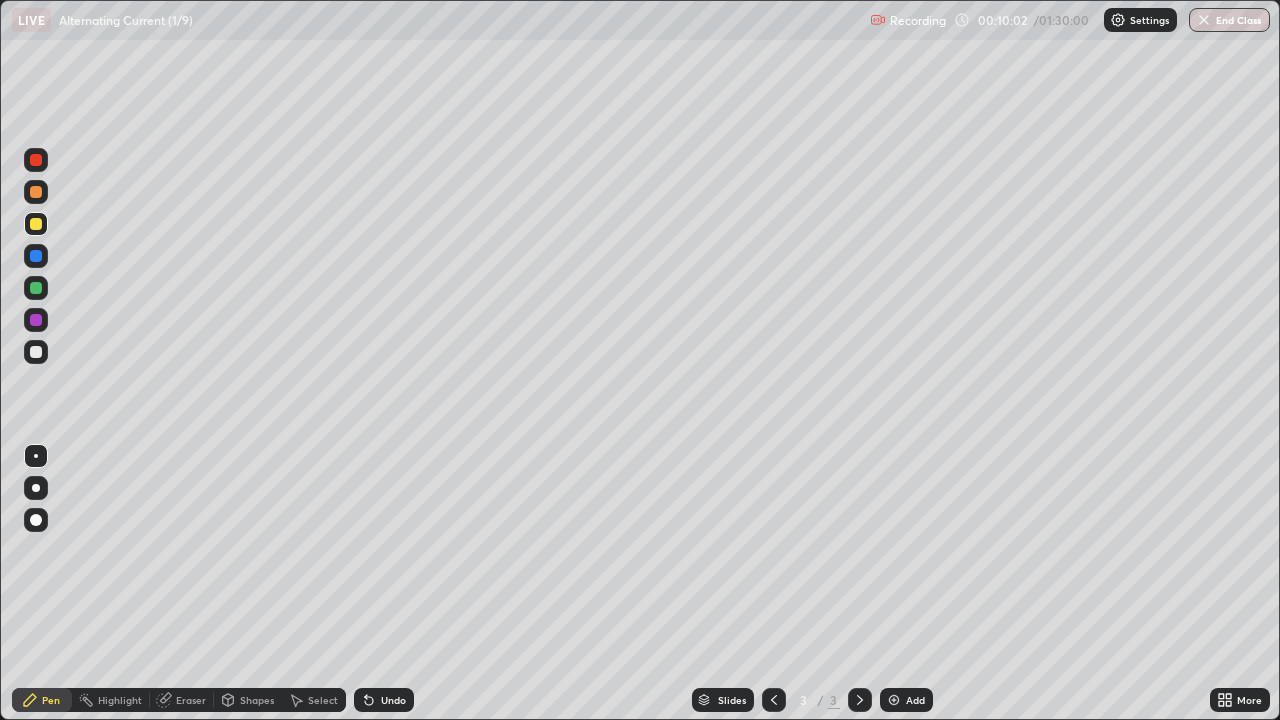 click at bounding box center (894, 700) 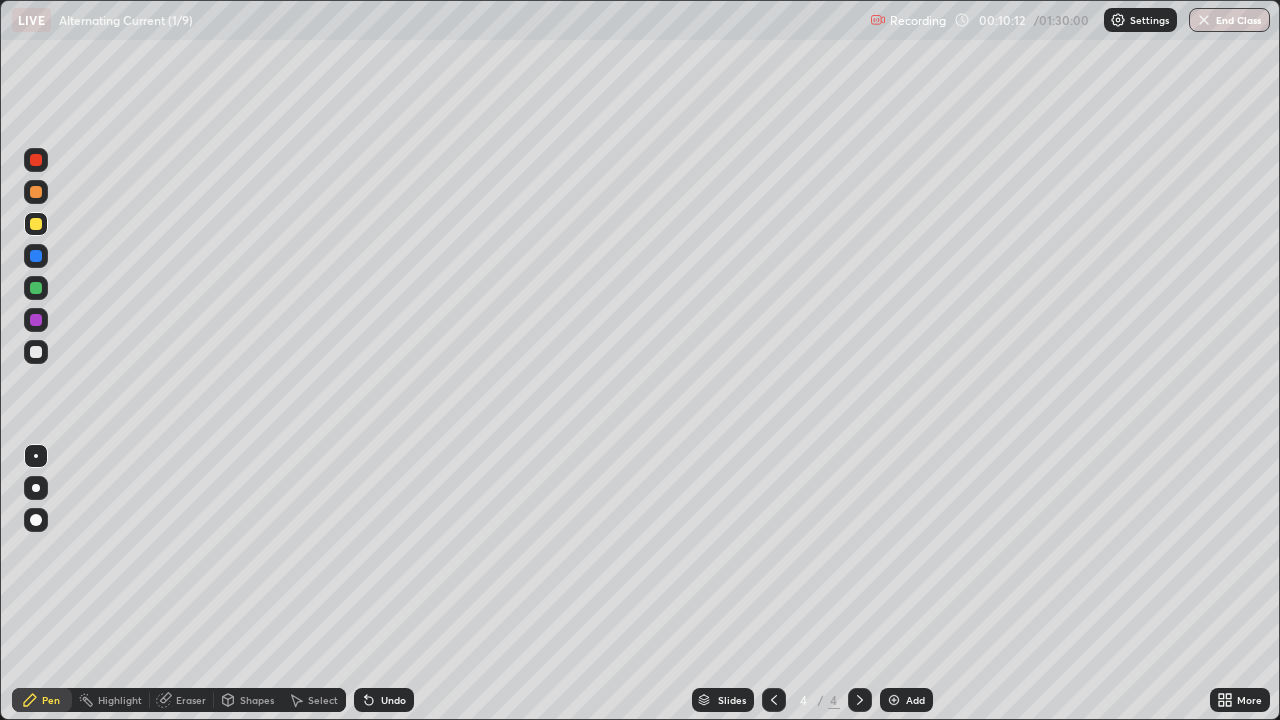 click at bounding box center [36, 352] 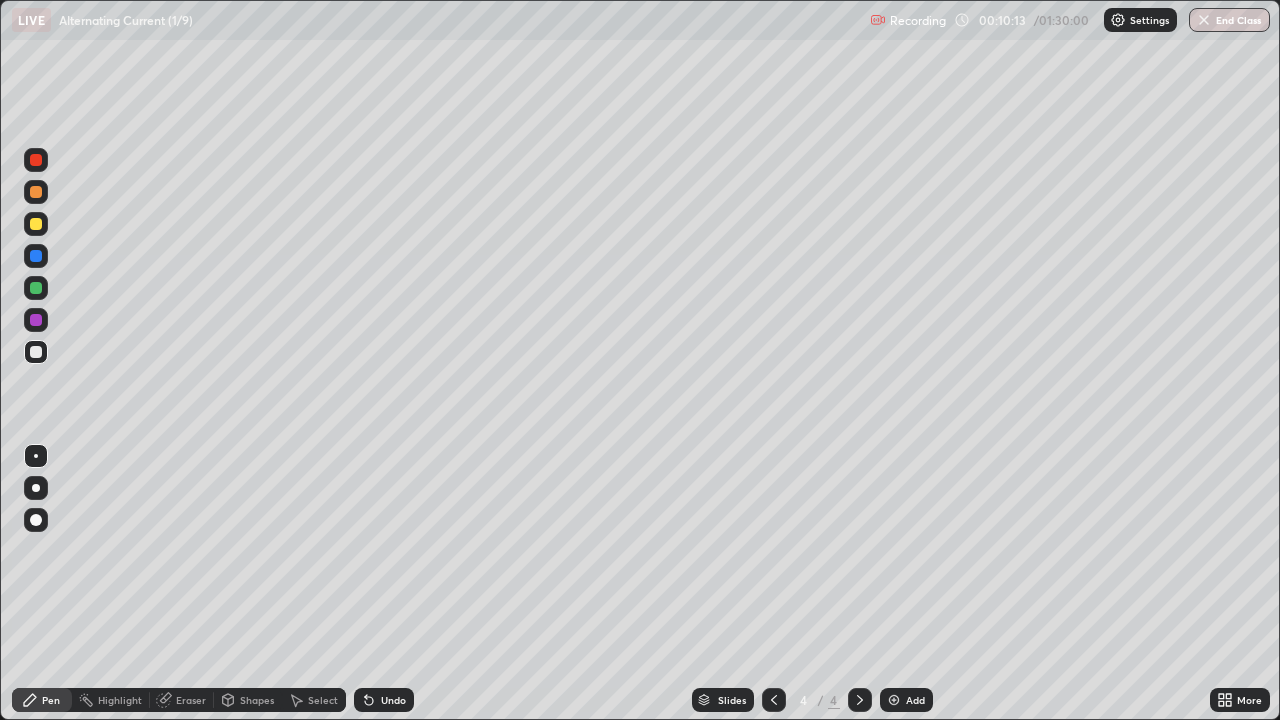 click on "Shapes" at bounding box center [257, 700] 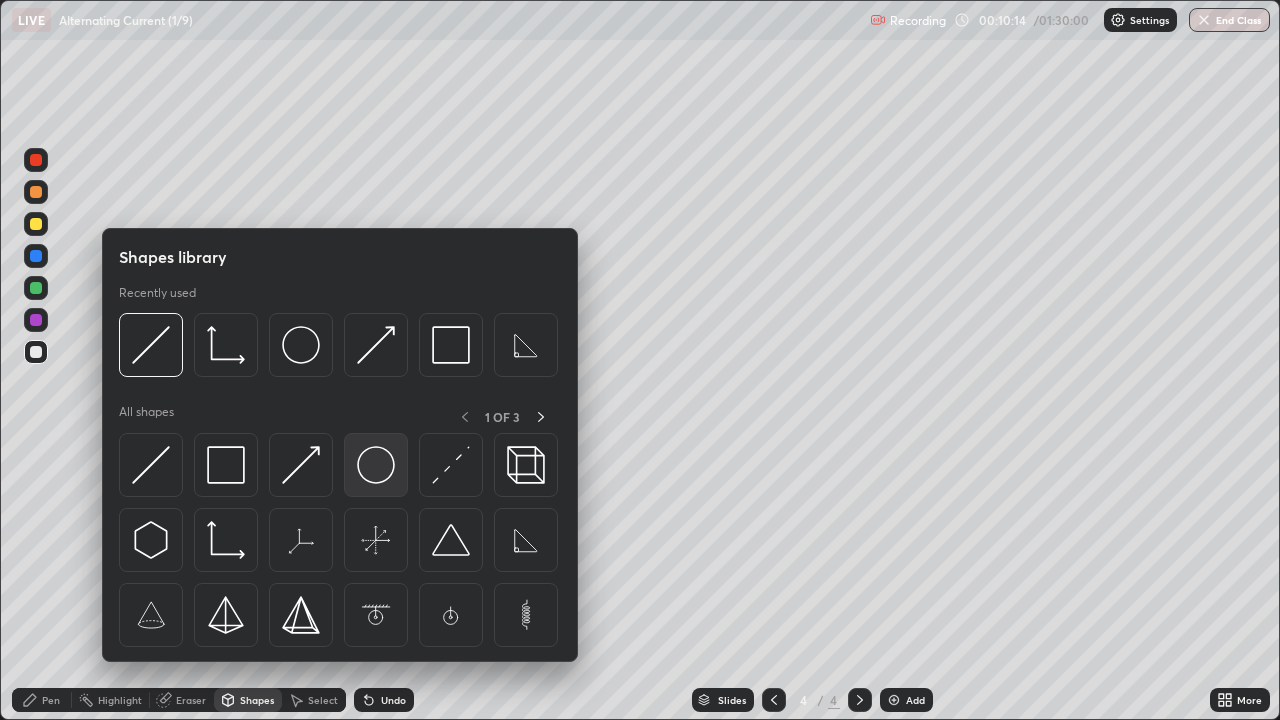 click at bounding box center [376, 465] 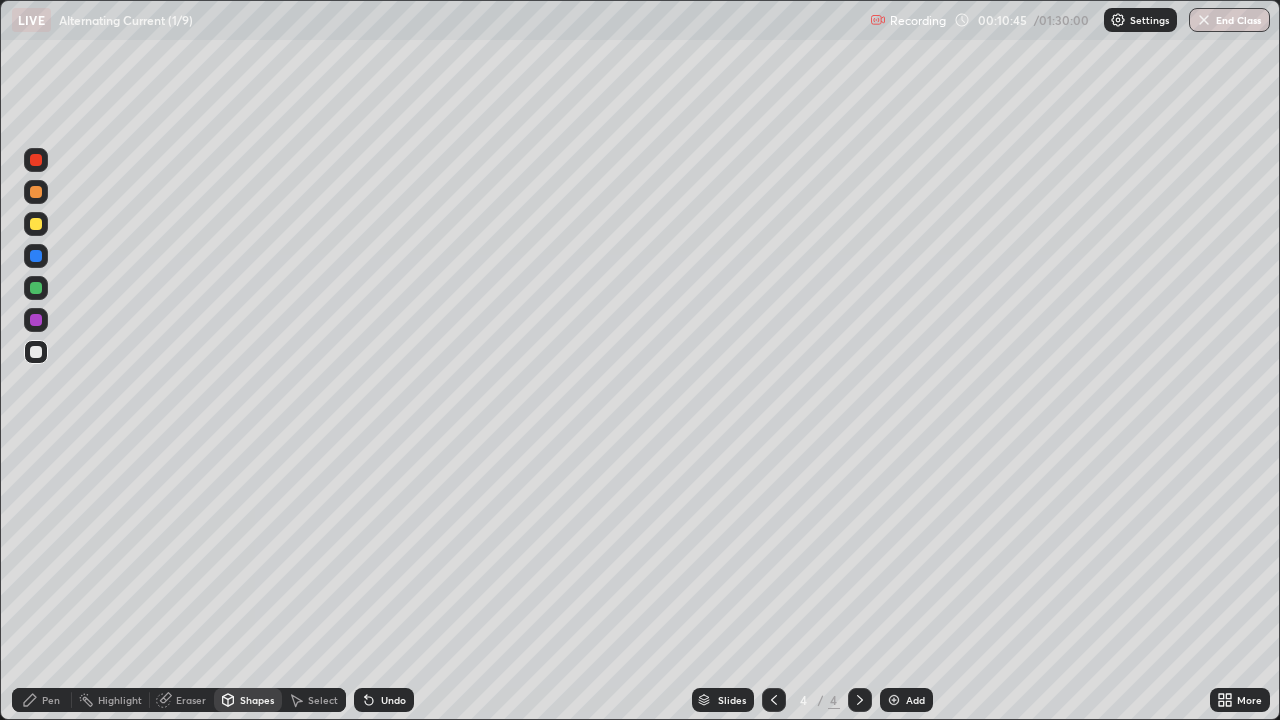 click on "Undo" at bounding box center [384, 700] 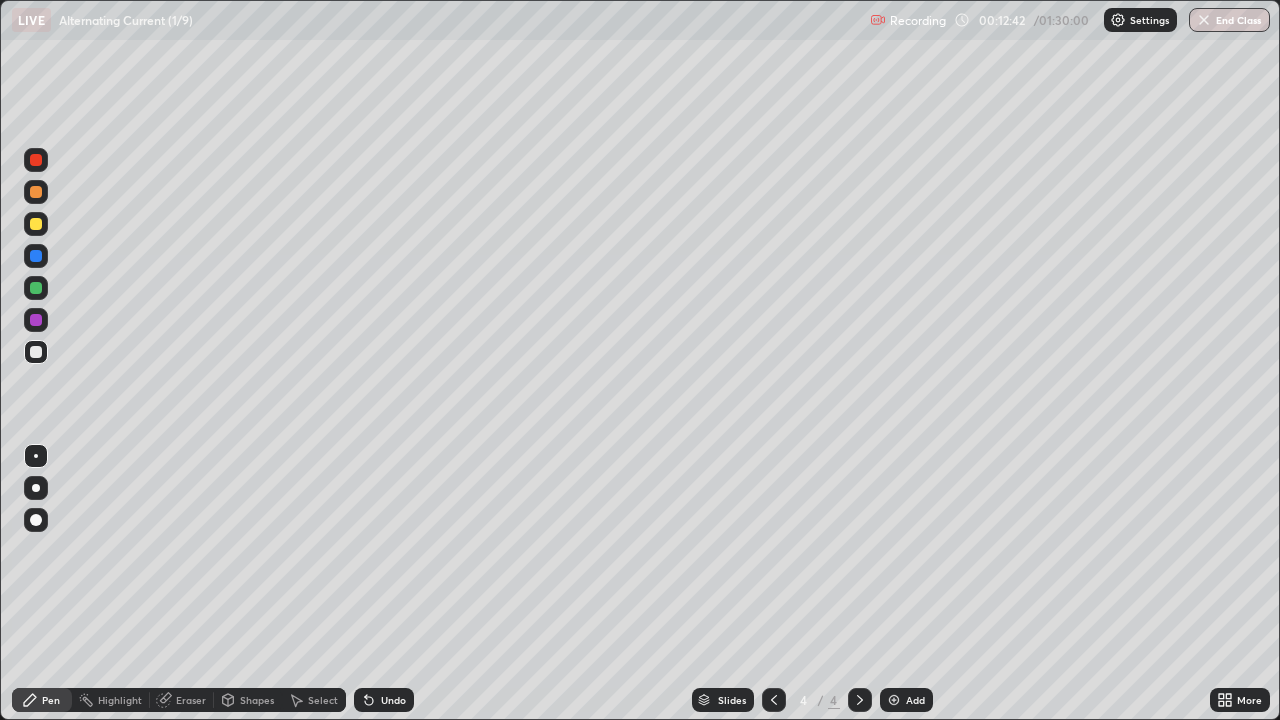 click on "Shapes" at bounding box center (257, 700) 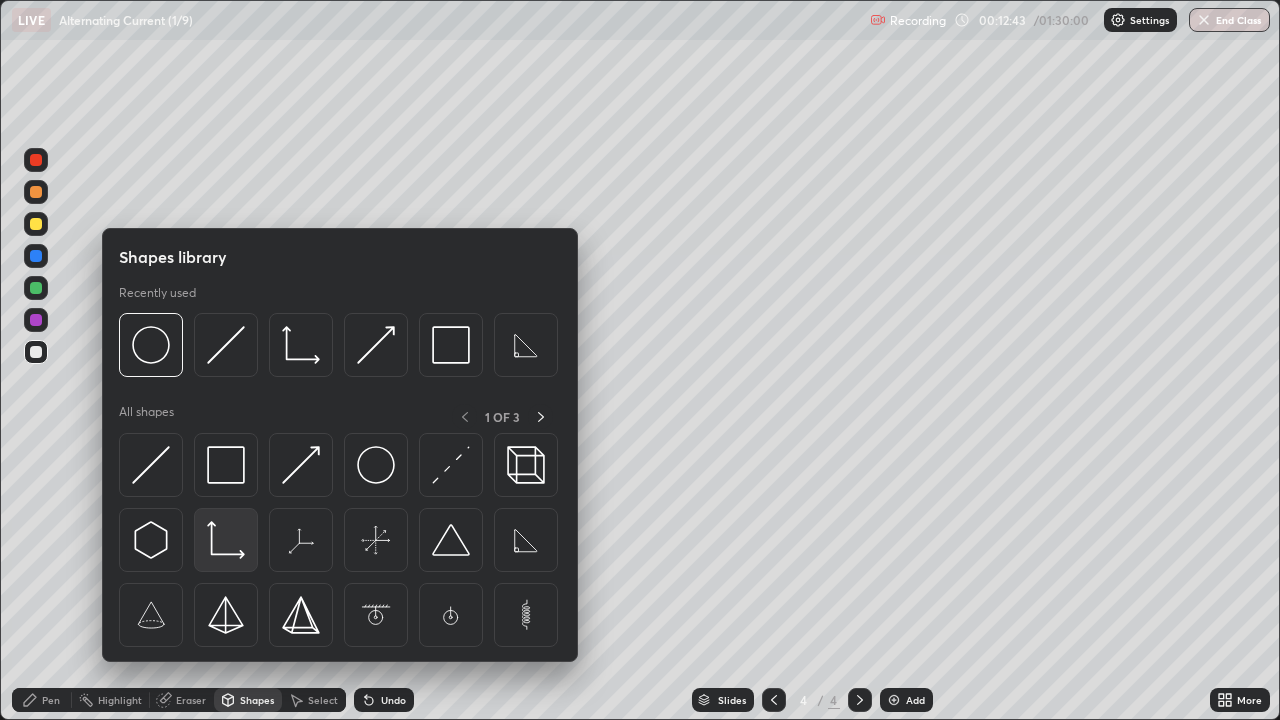 click at bounding box center [226, 540] 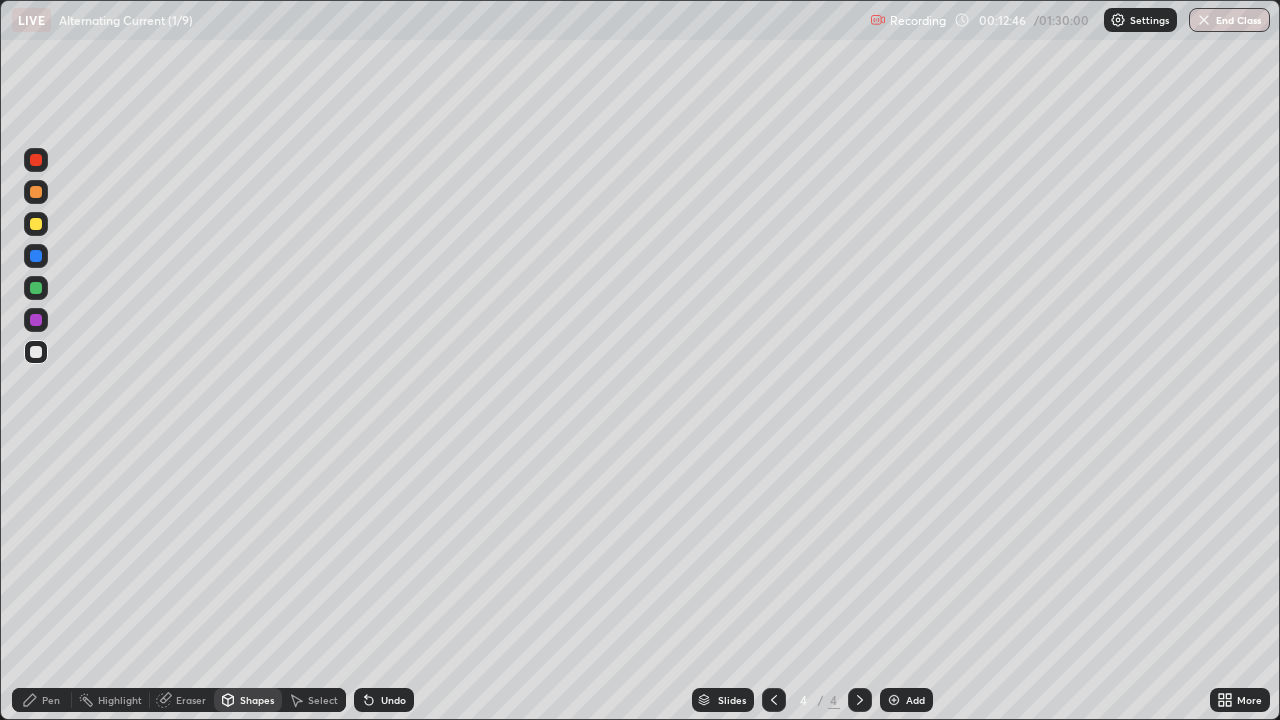 click at bounding box center [36, 224] 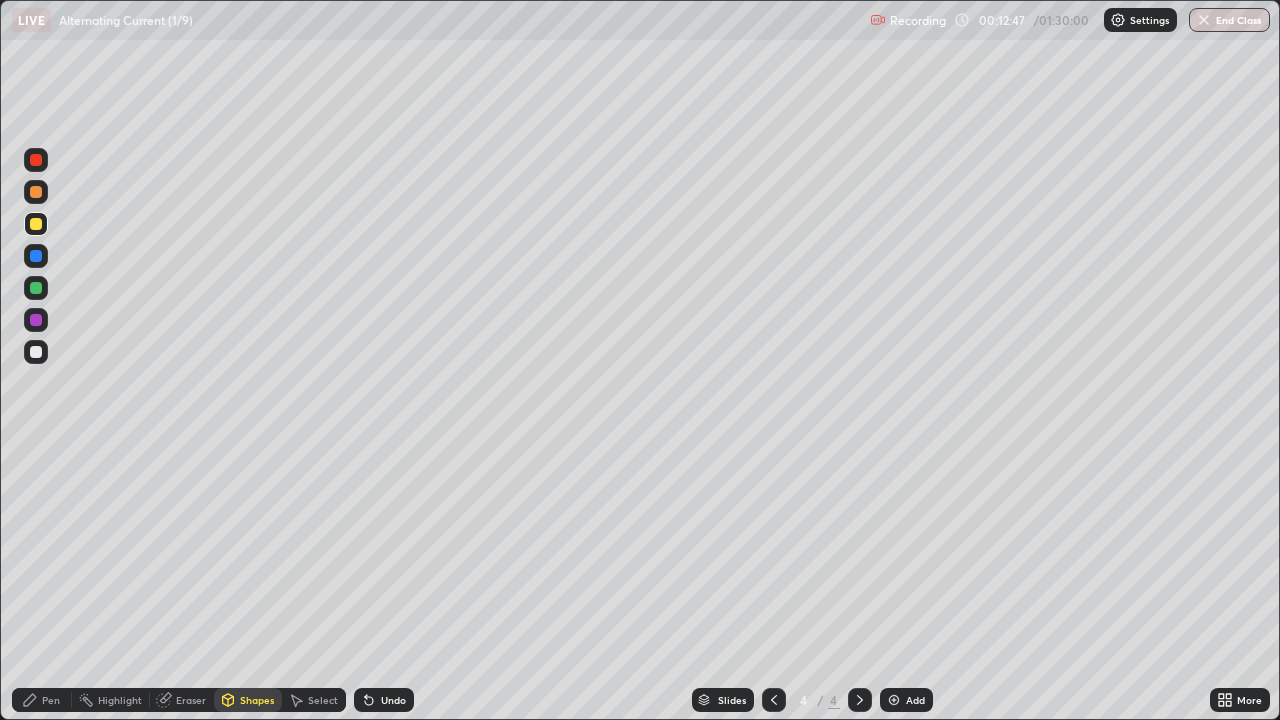 click on "Pen" at bounding box center [51, 700] 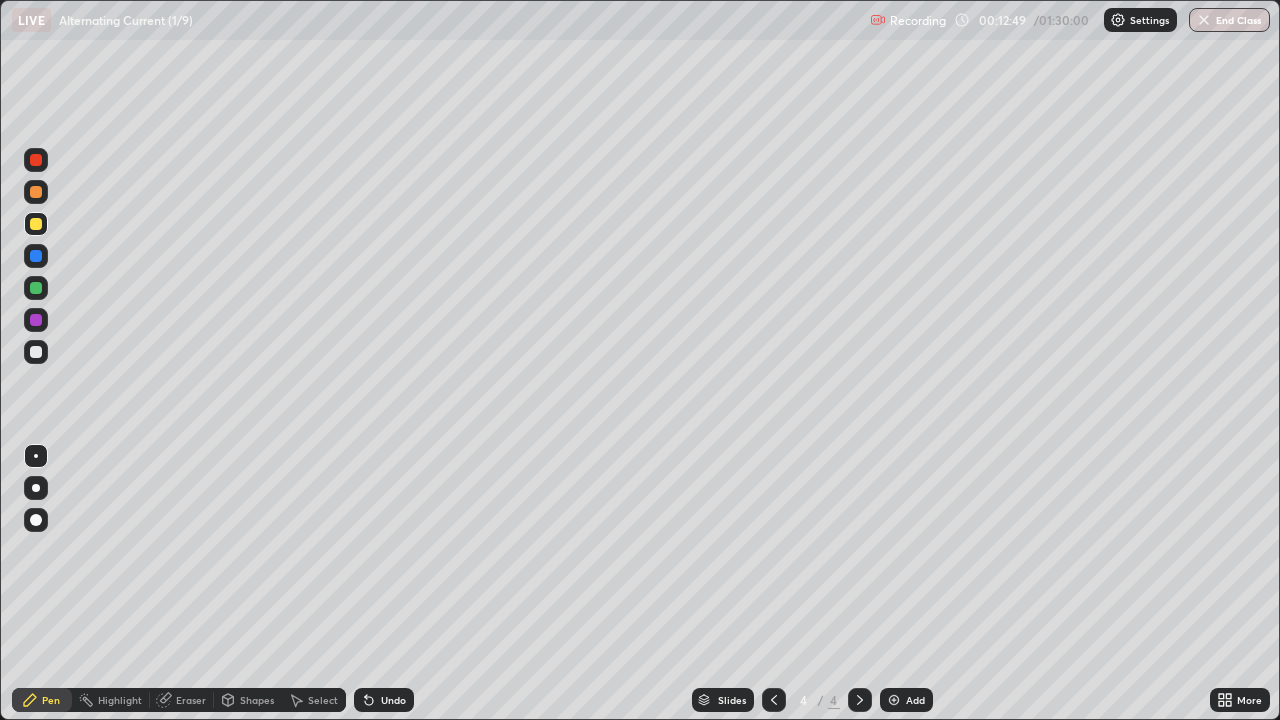 click at bounding box center [36, 320] 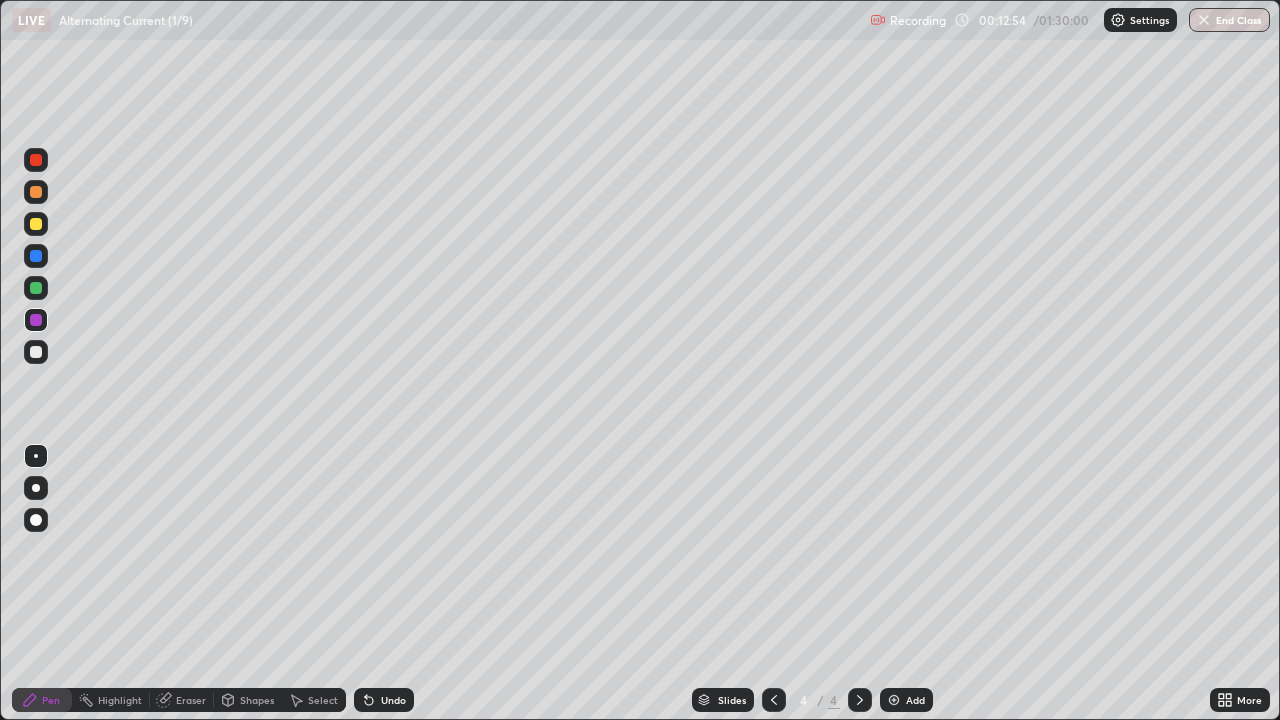 click at bounding box center [36, 288] 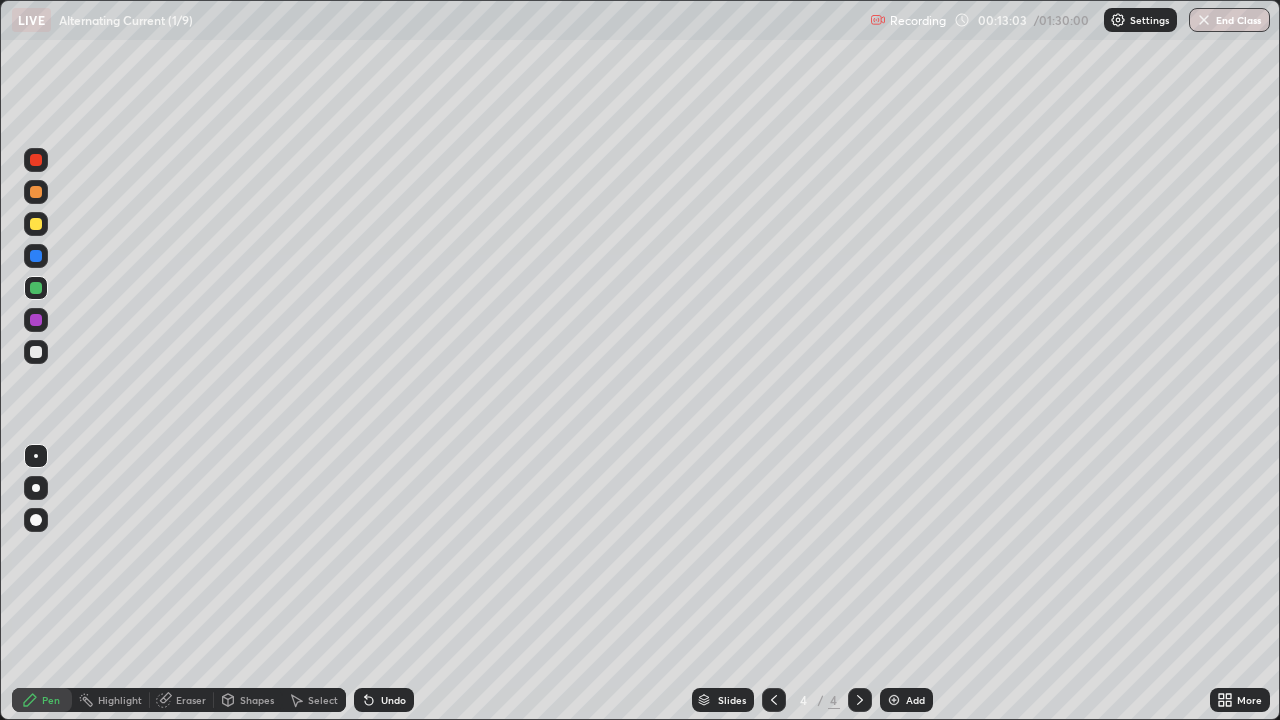 click at bounding box center [36, 352] 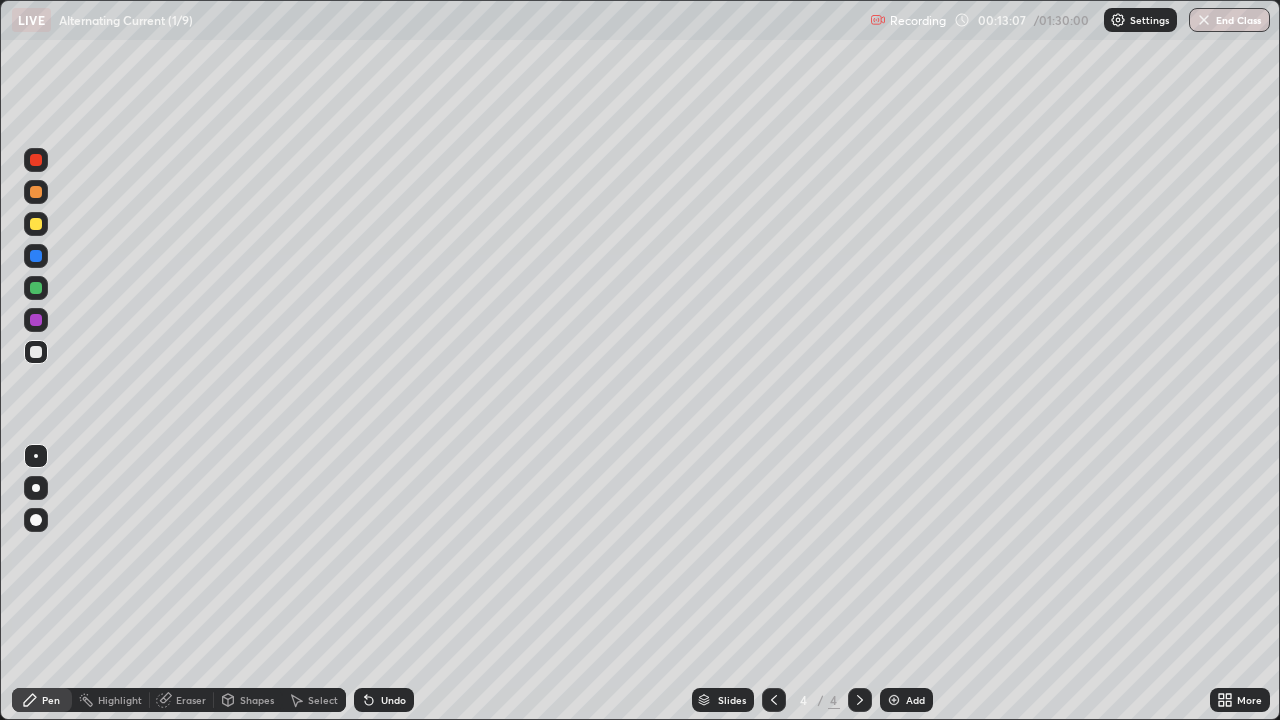 click at bounding box center (36, 288) 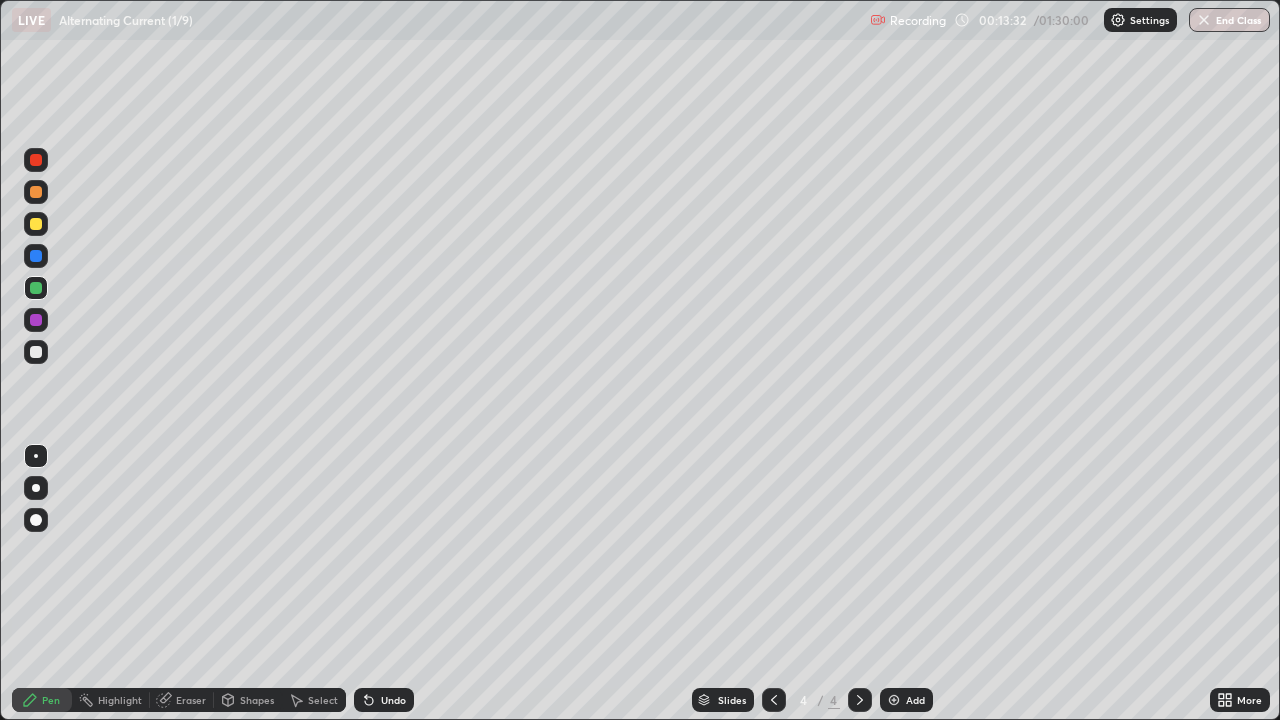 click on "Select" at bounding box center (323, 700) 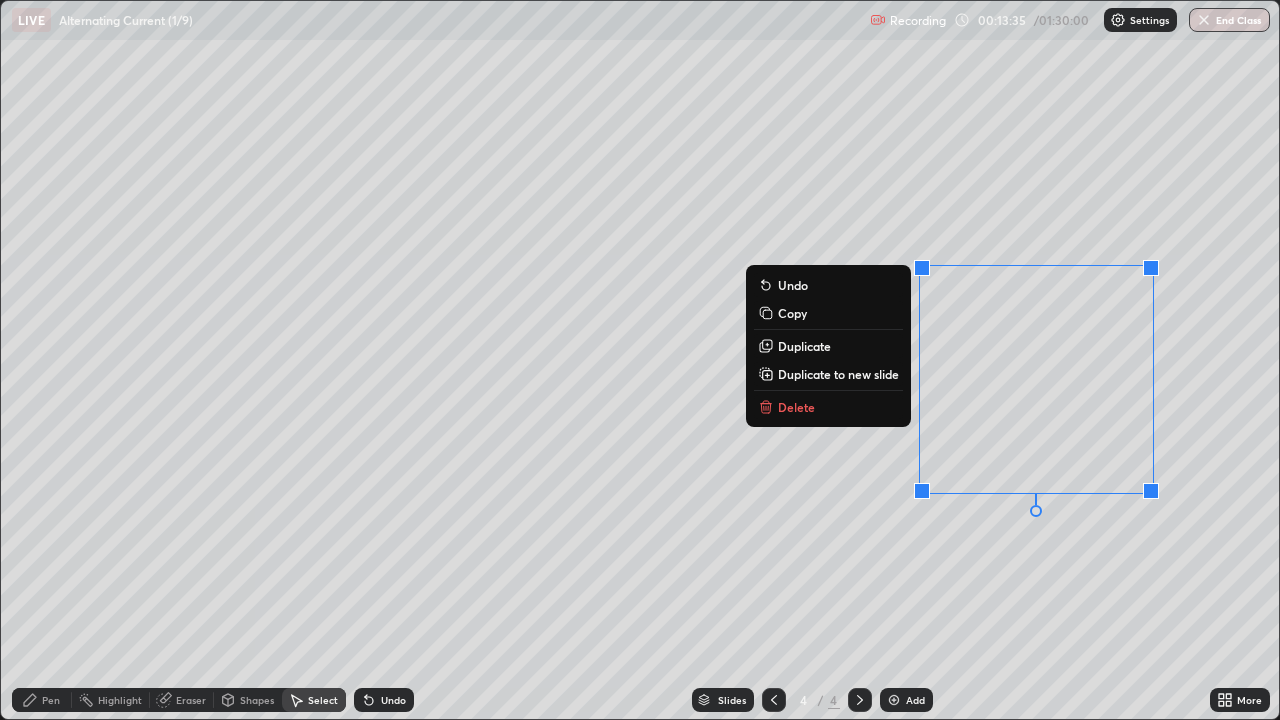 click on "Delete" at bounding box center [796, 407] 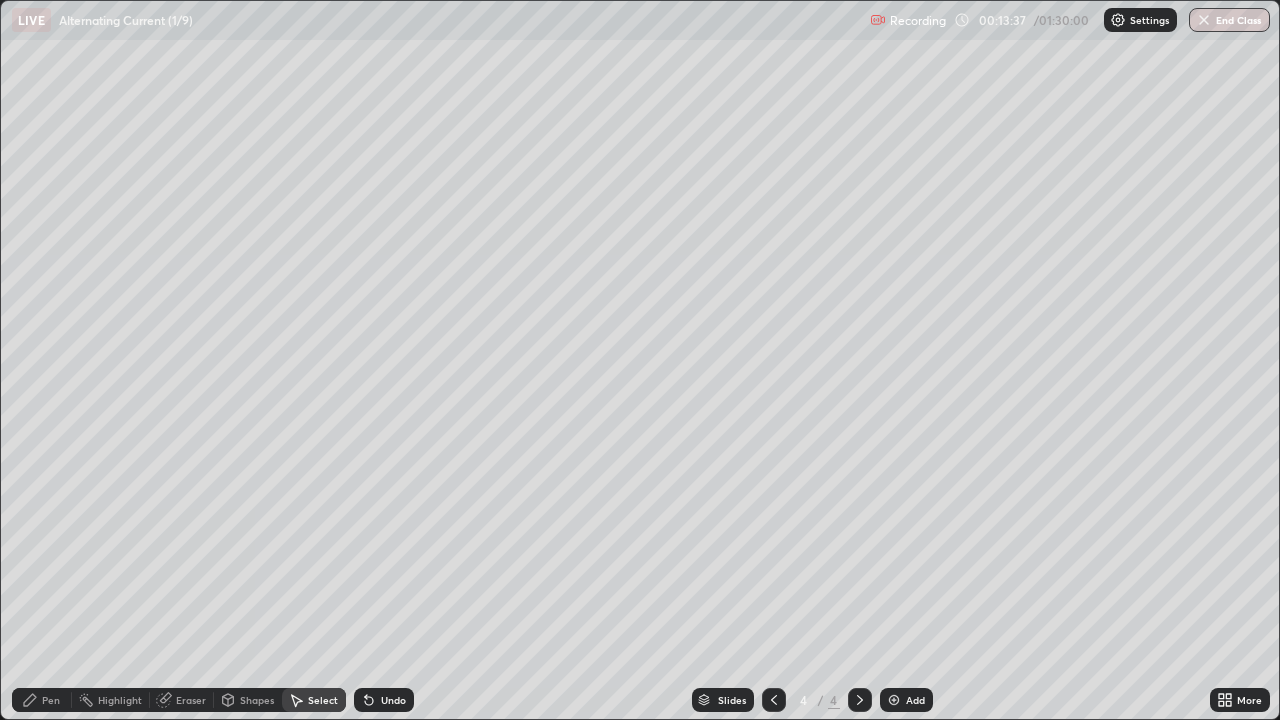 click on "Pen" at bounding box center (51, 700) 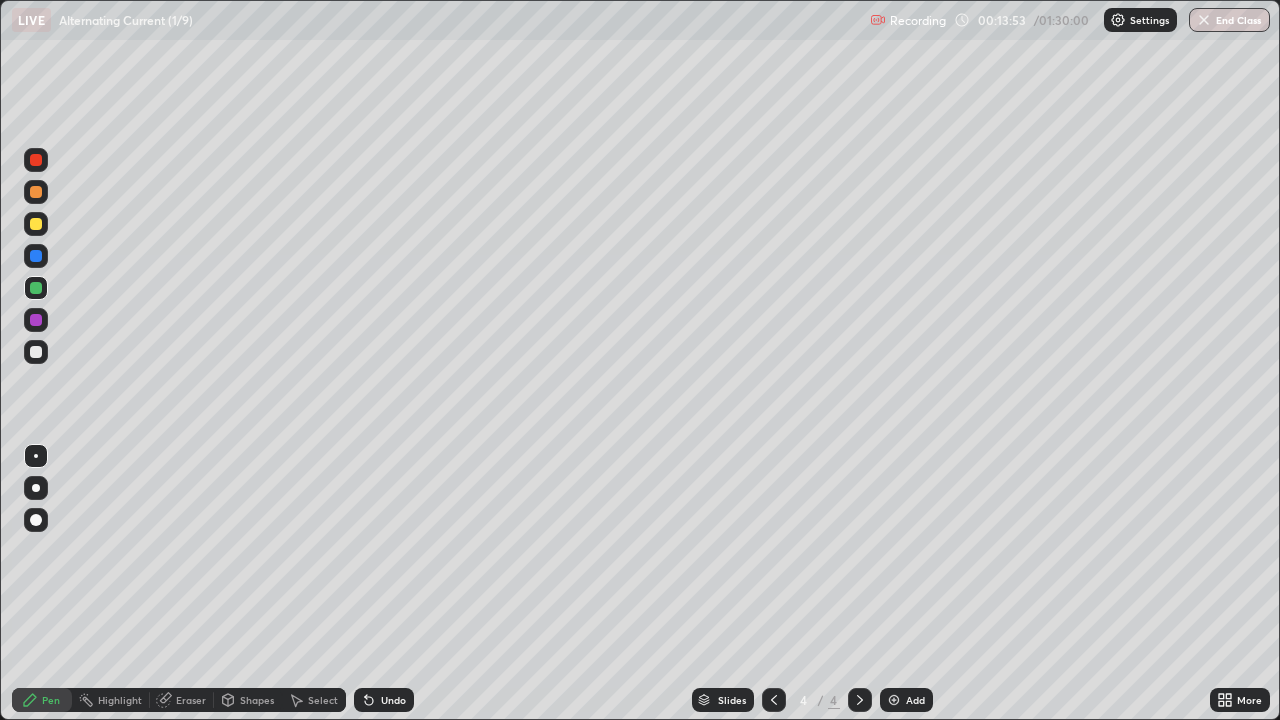 click on "Shapes" at bounding box center [257, 700] 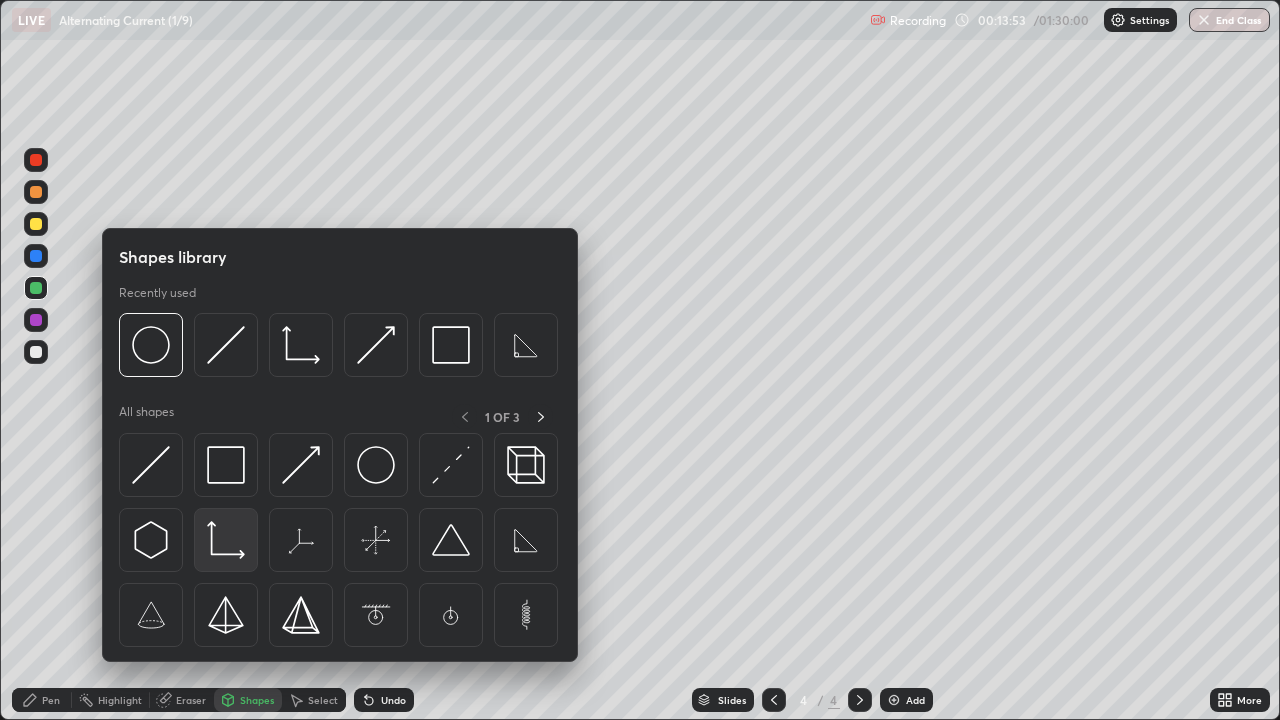click at bounding box center (226, 540) 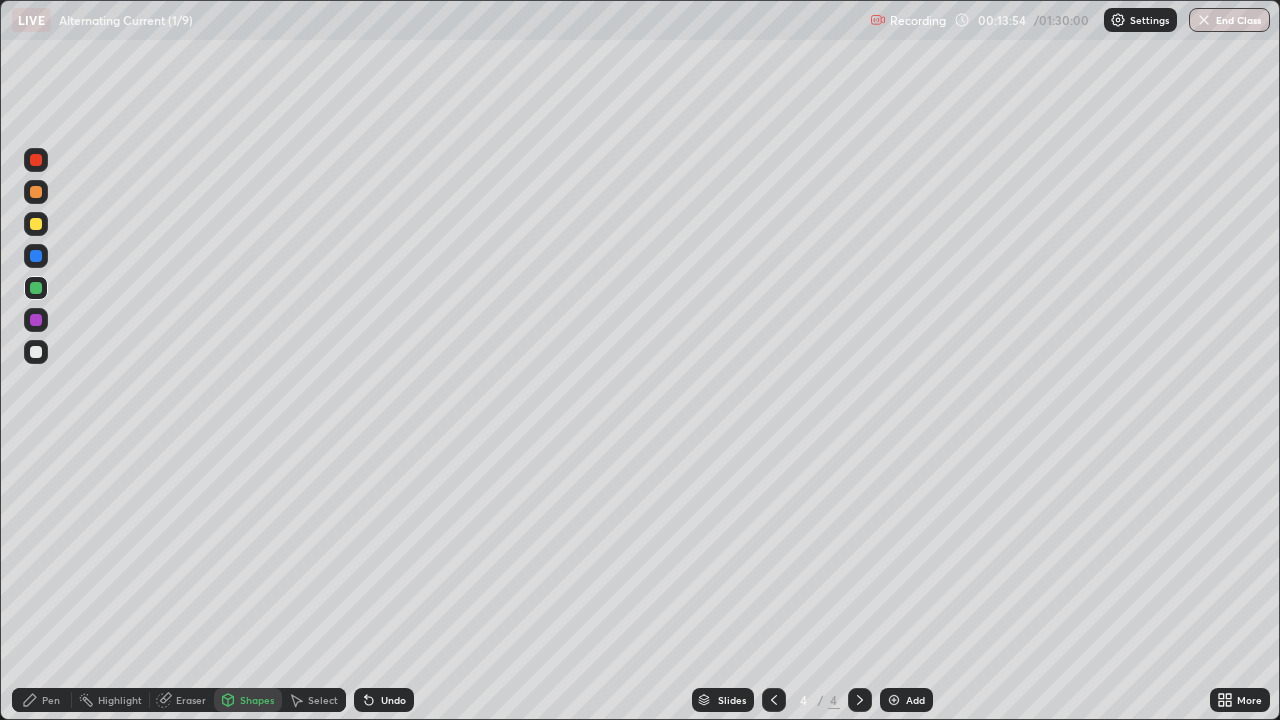 click at bounding box center [36, 352] 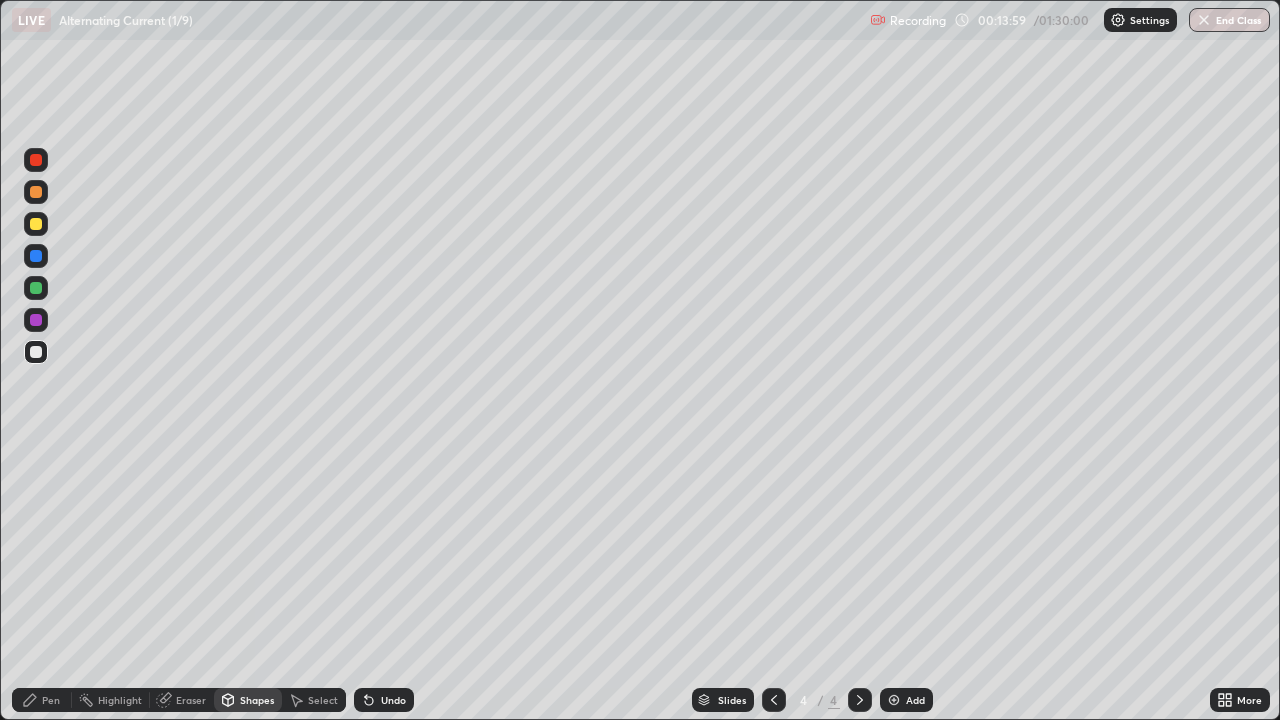 click at bounding box center (36, 320) 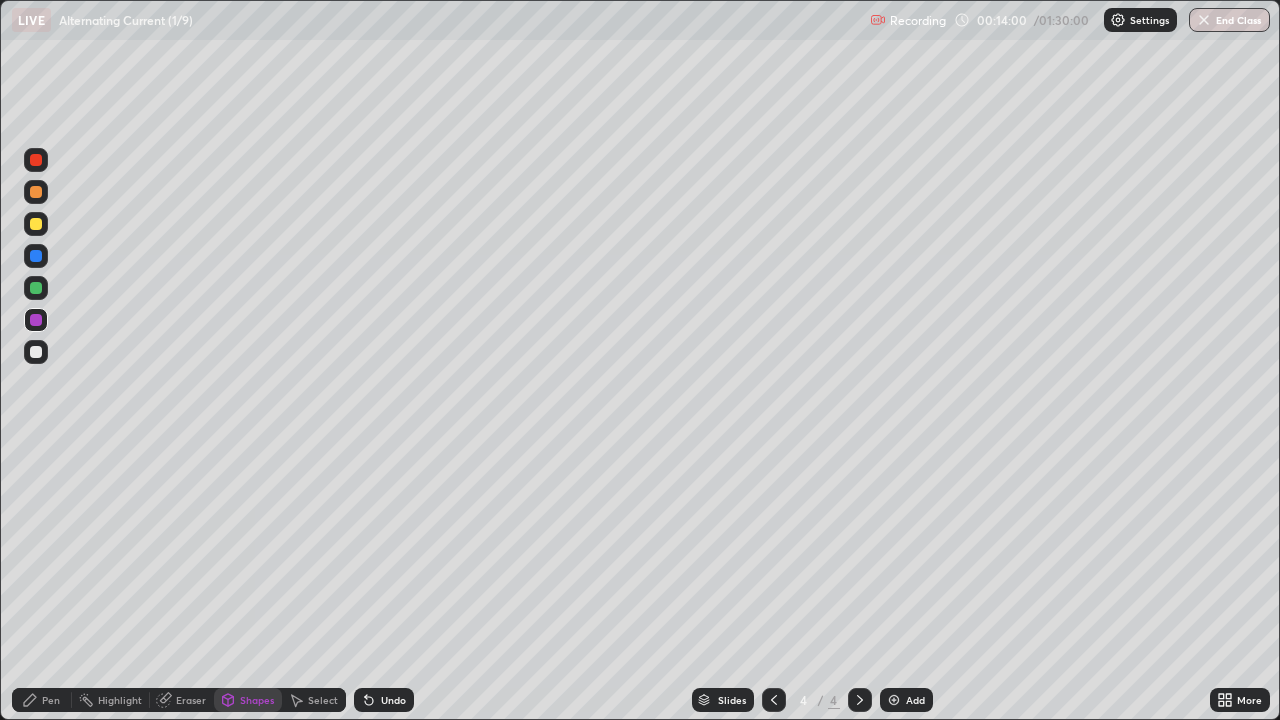click on "Pen" at bounding box center [42, 700] 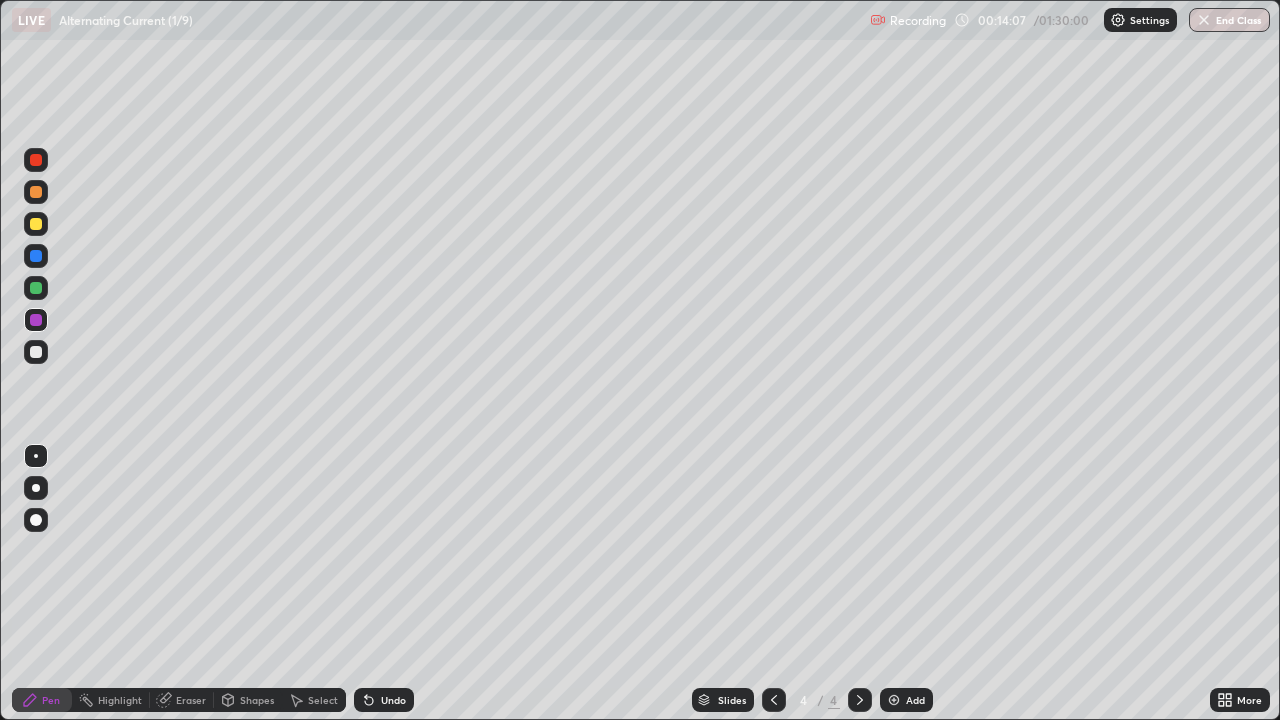 click at bounding box center [36, 288] 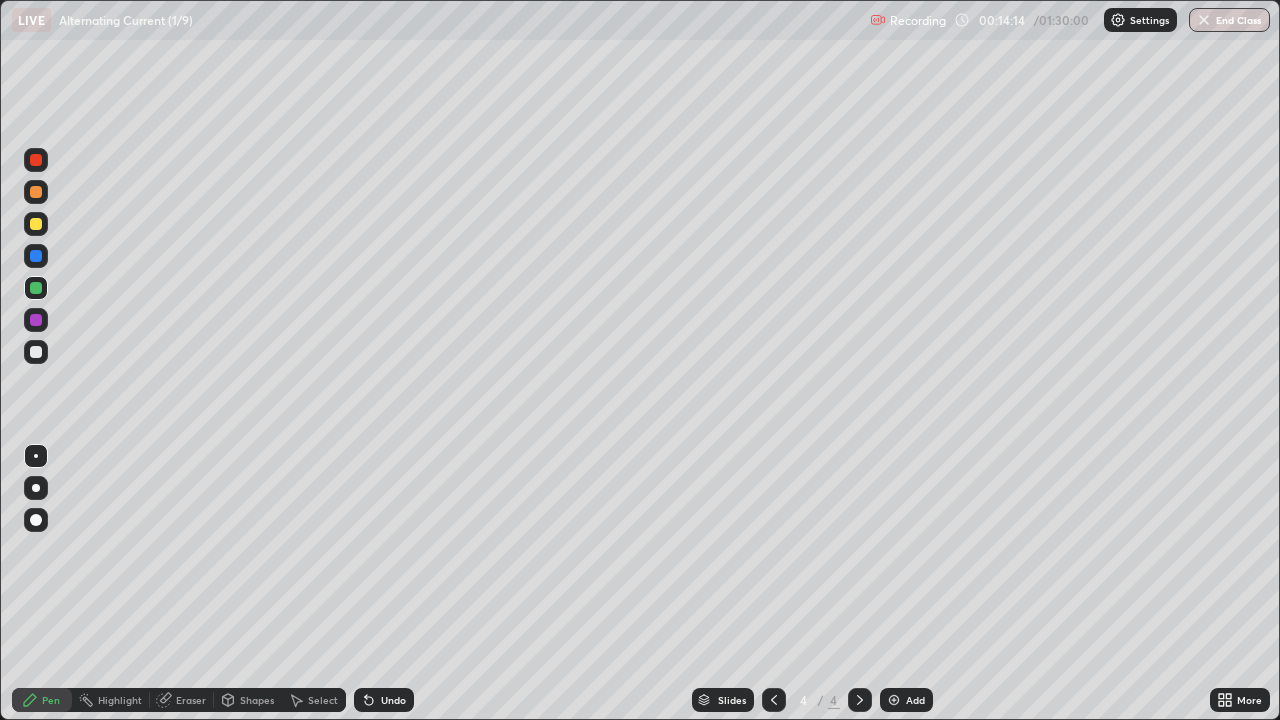 click at bounding box center (36, 352) 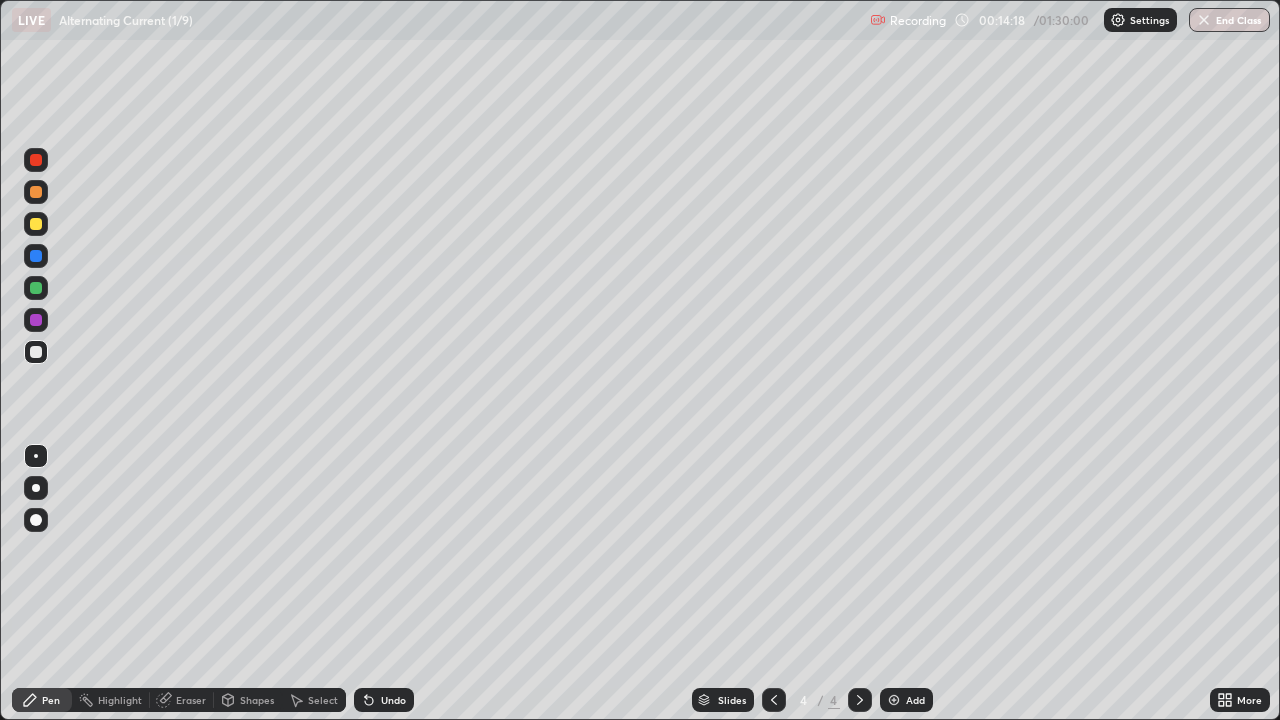 click at bounding box center (36, 288) 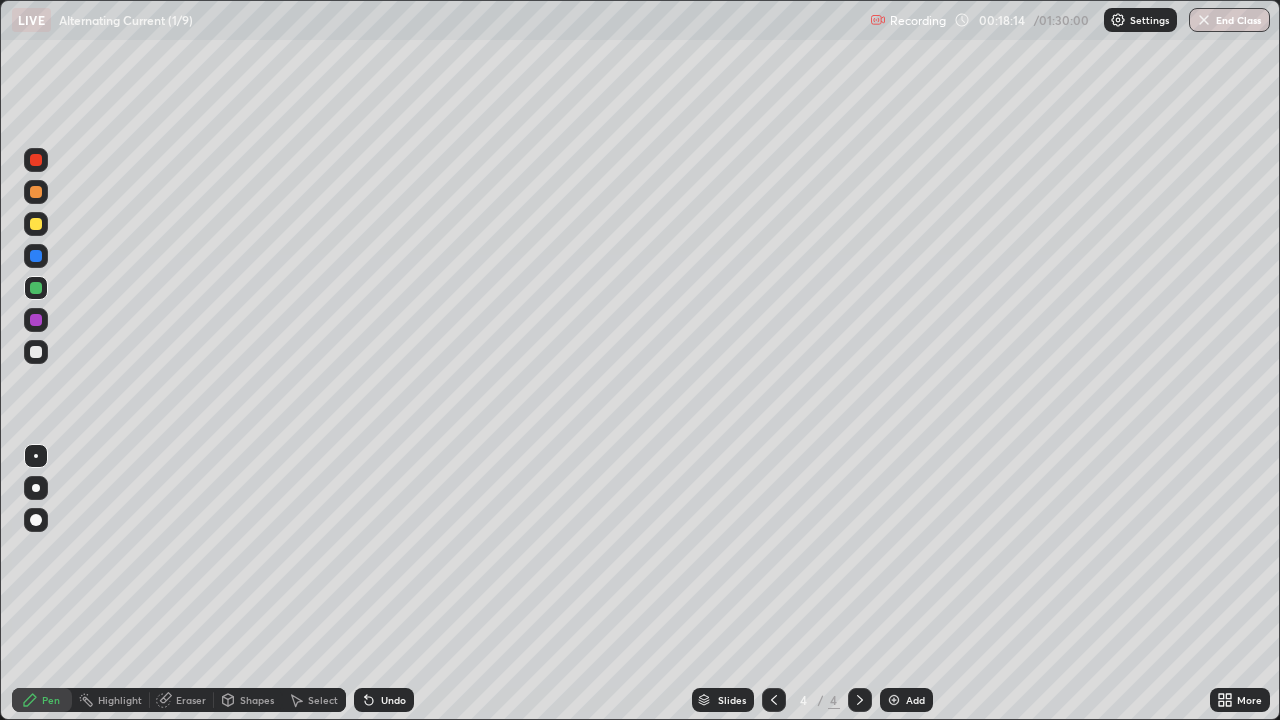 click at bounding box center (894, 700) 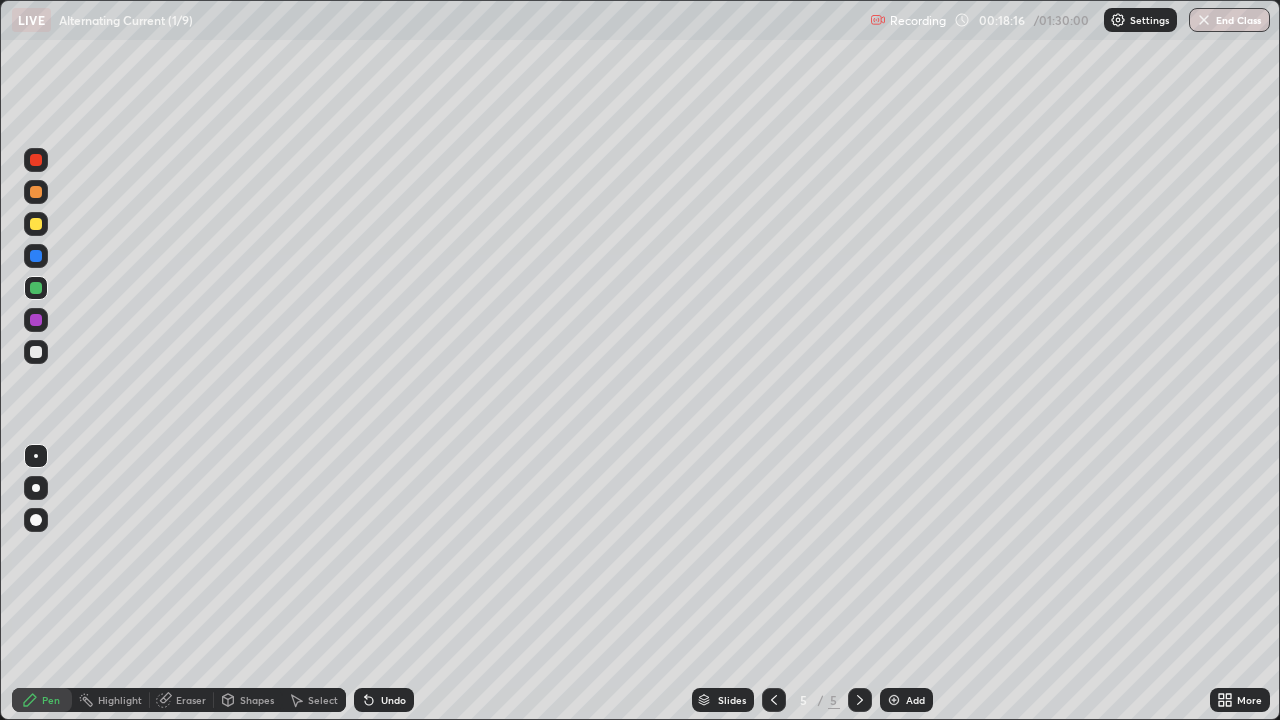 click at bounding box center (36, 224) 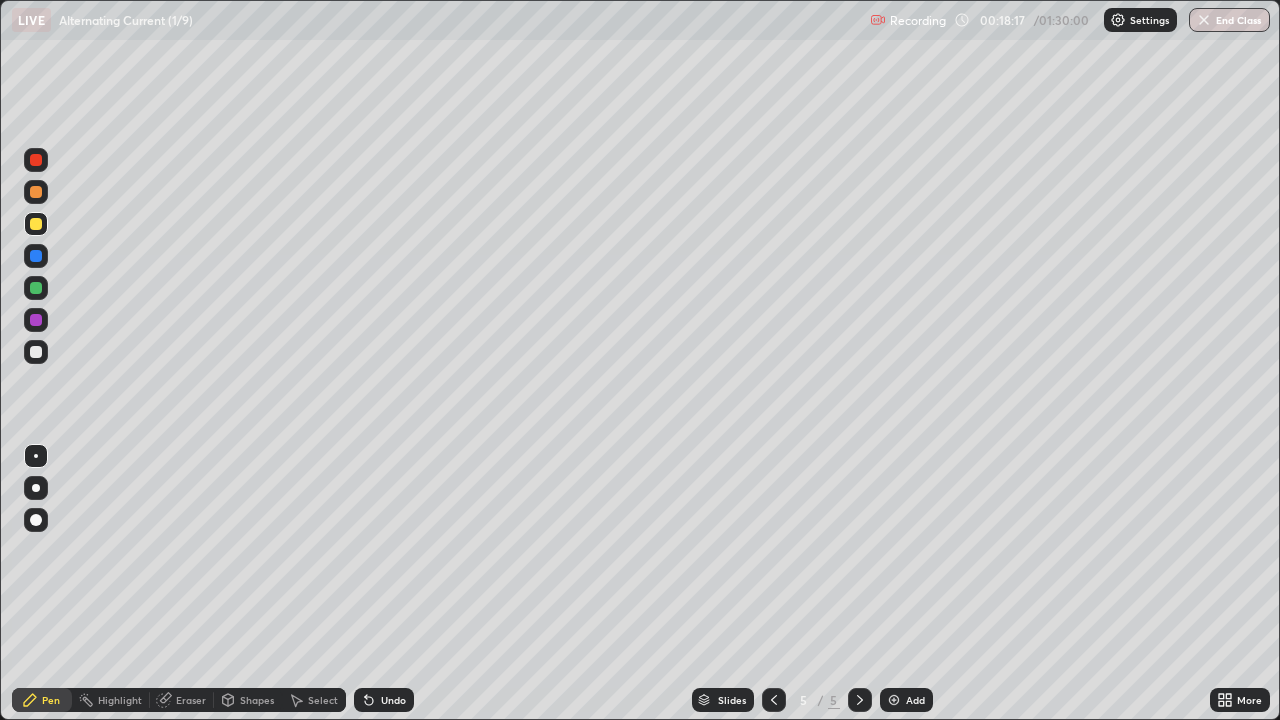 click at bounding box center [36, 224] 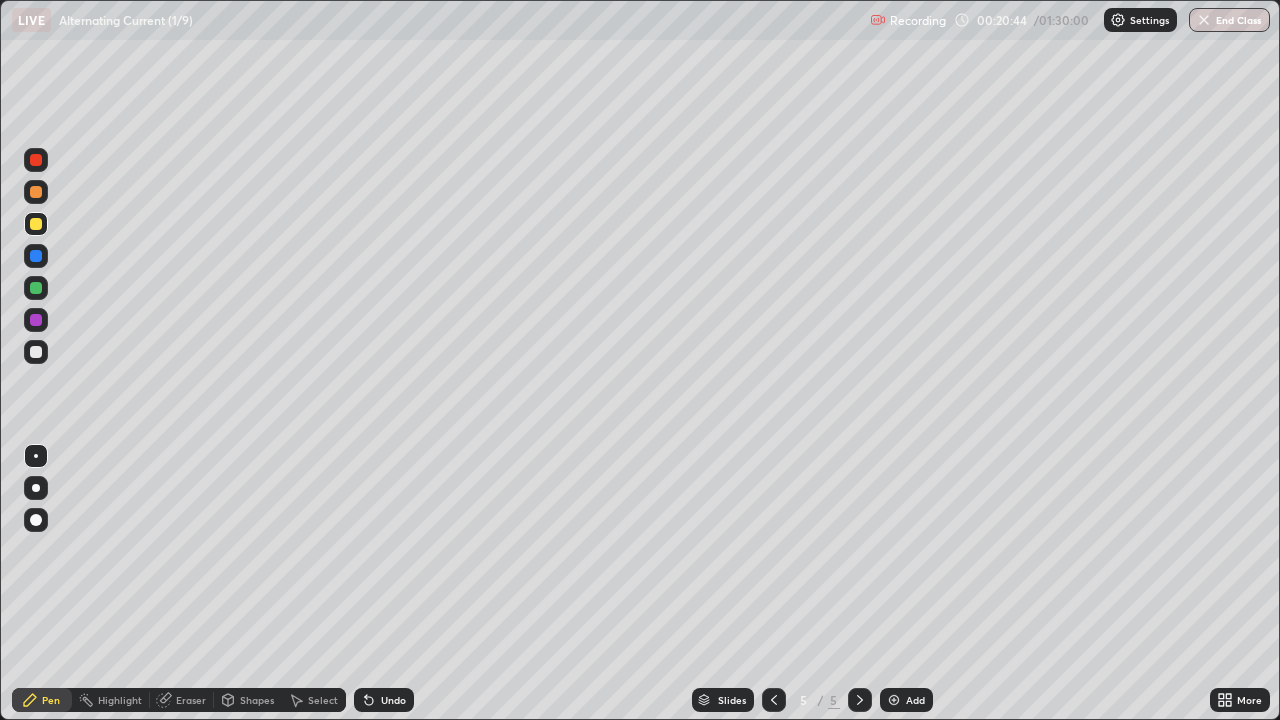 click at bounding box center [36, 352] 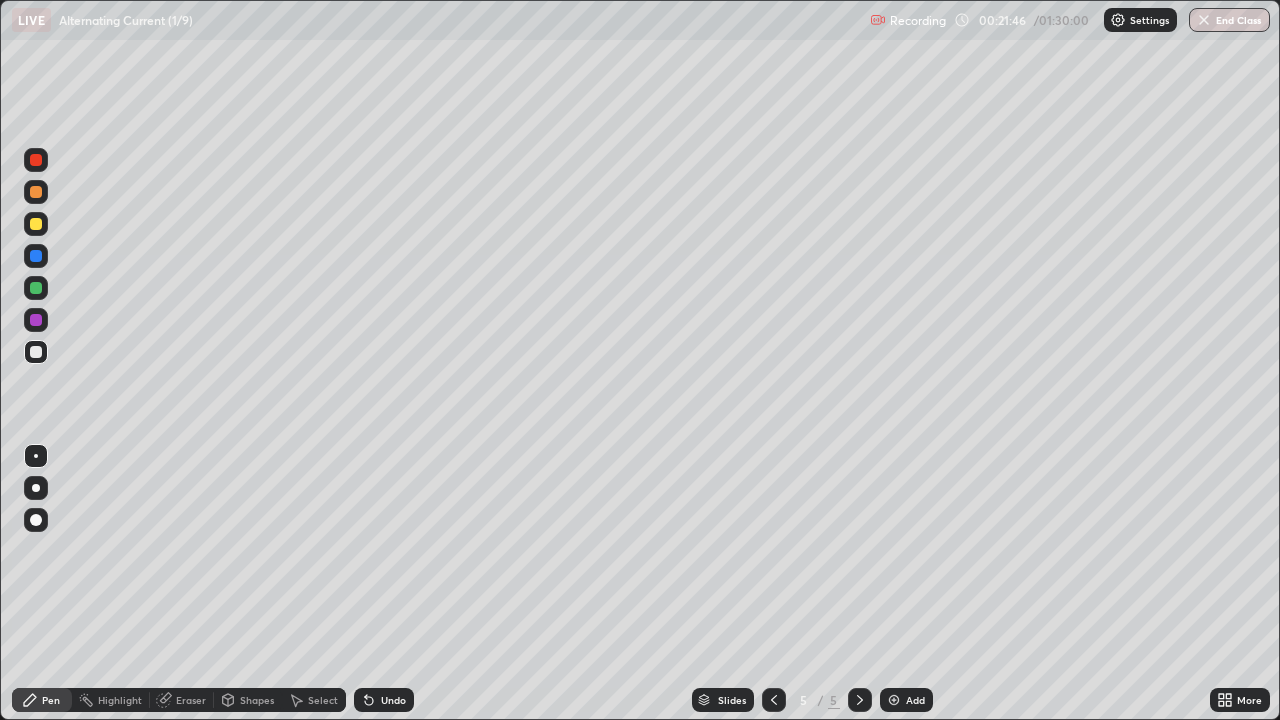 click at bounding box center (36, 320) 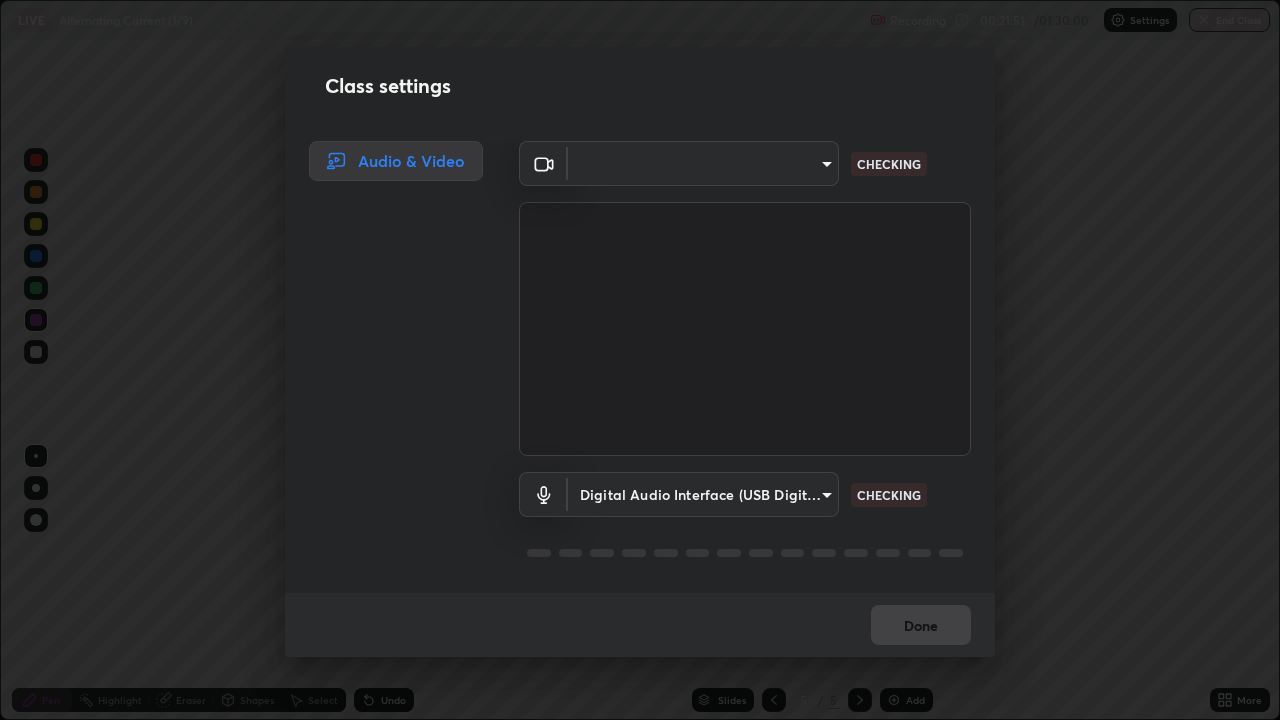 click on "Audio & Video" at bounding box center (390, 367) 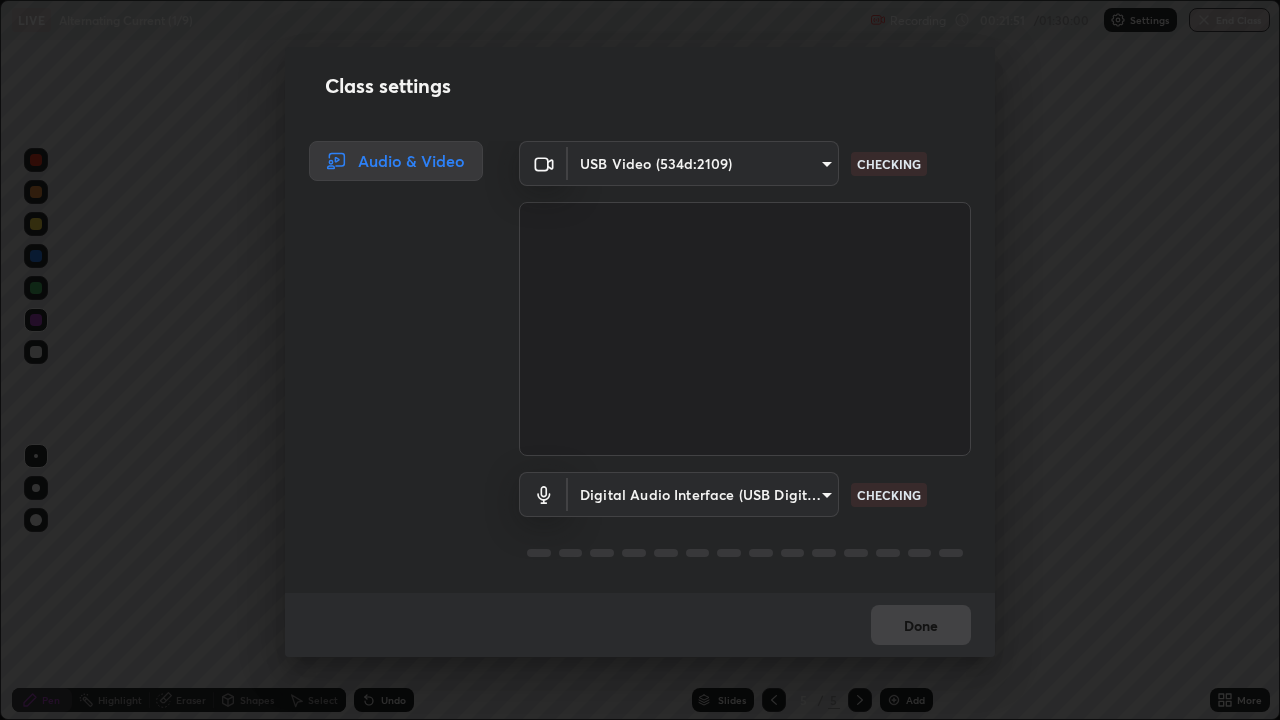 click on "Audio & Video" at bounding box center (390, 367) 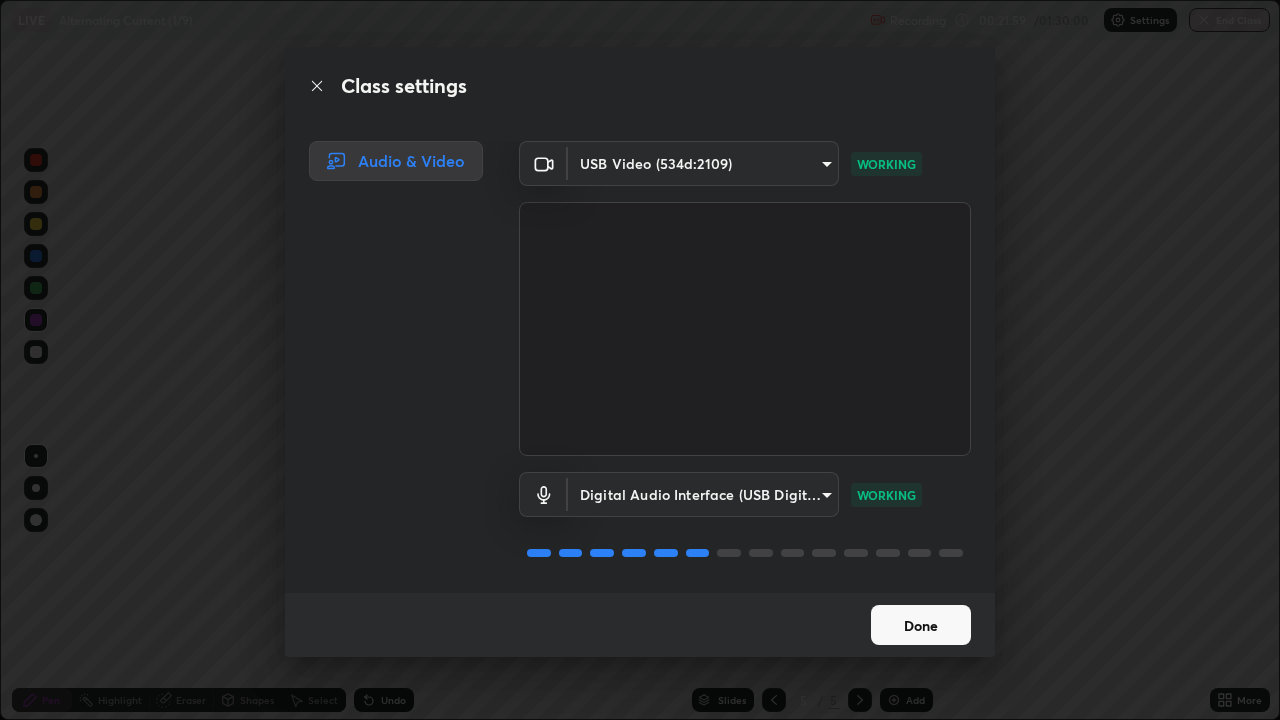 click on "Done" at bounding box center (921, 625) 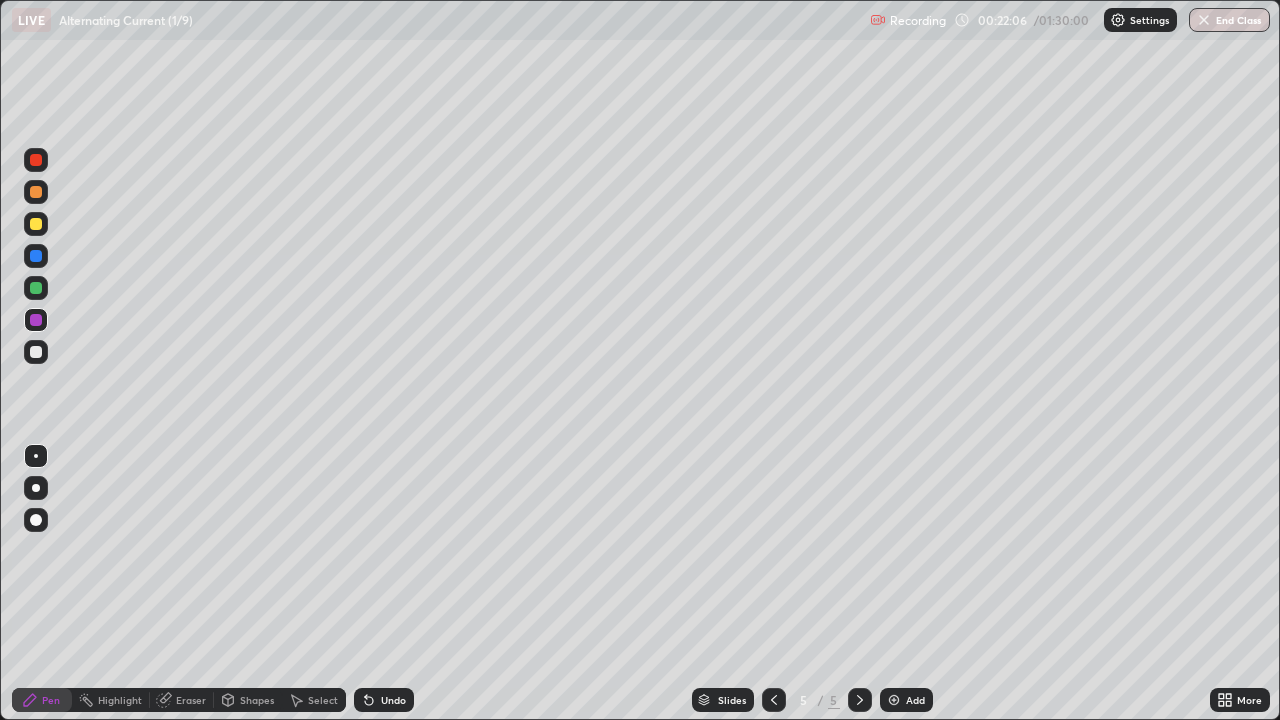 click at bounding box center [36, 352] 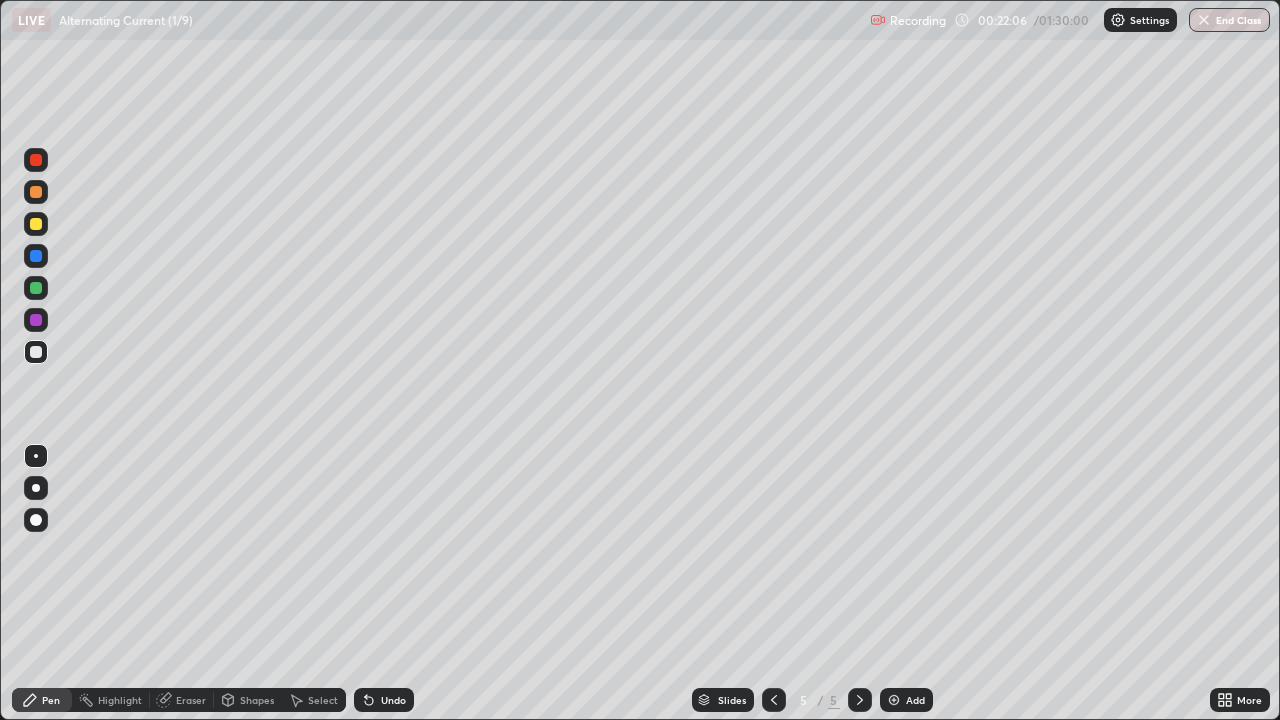 click at bounding box center [36, 352] 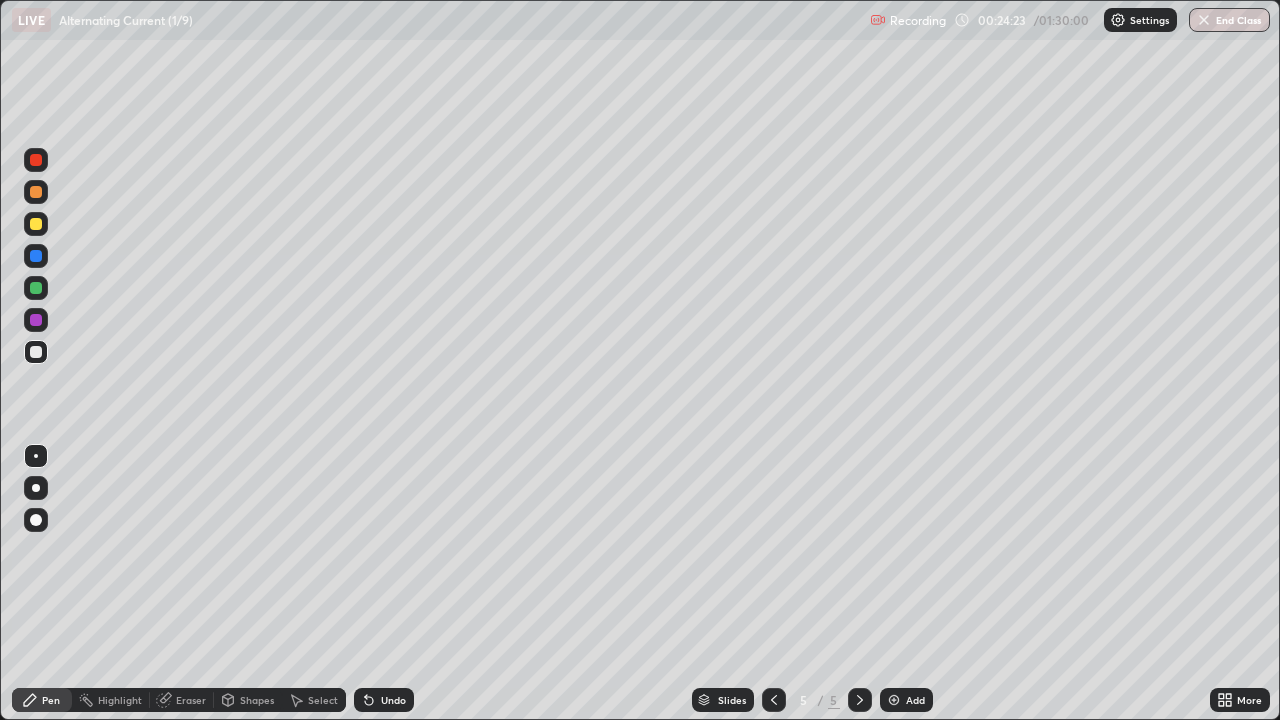 click at bounding box center (36, 288) 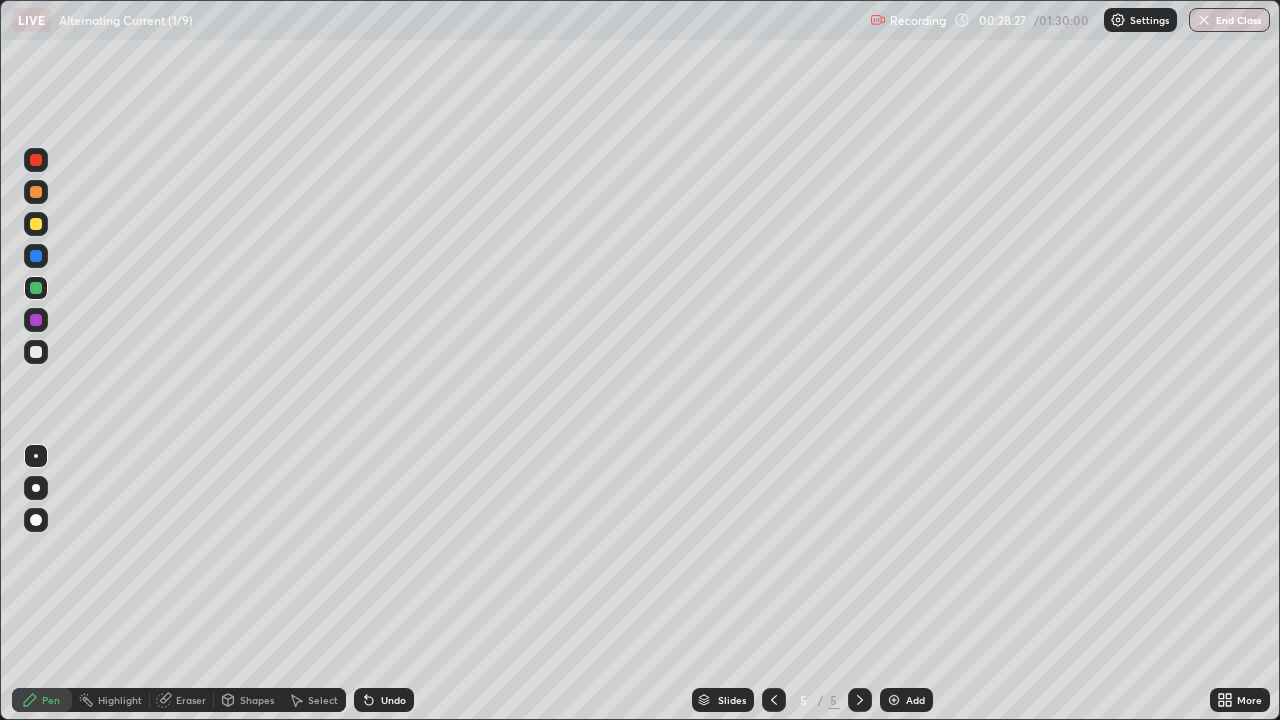 click at bounding box center [894, 700] 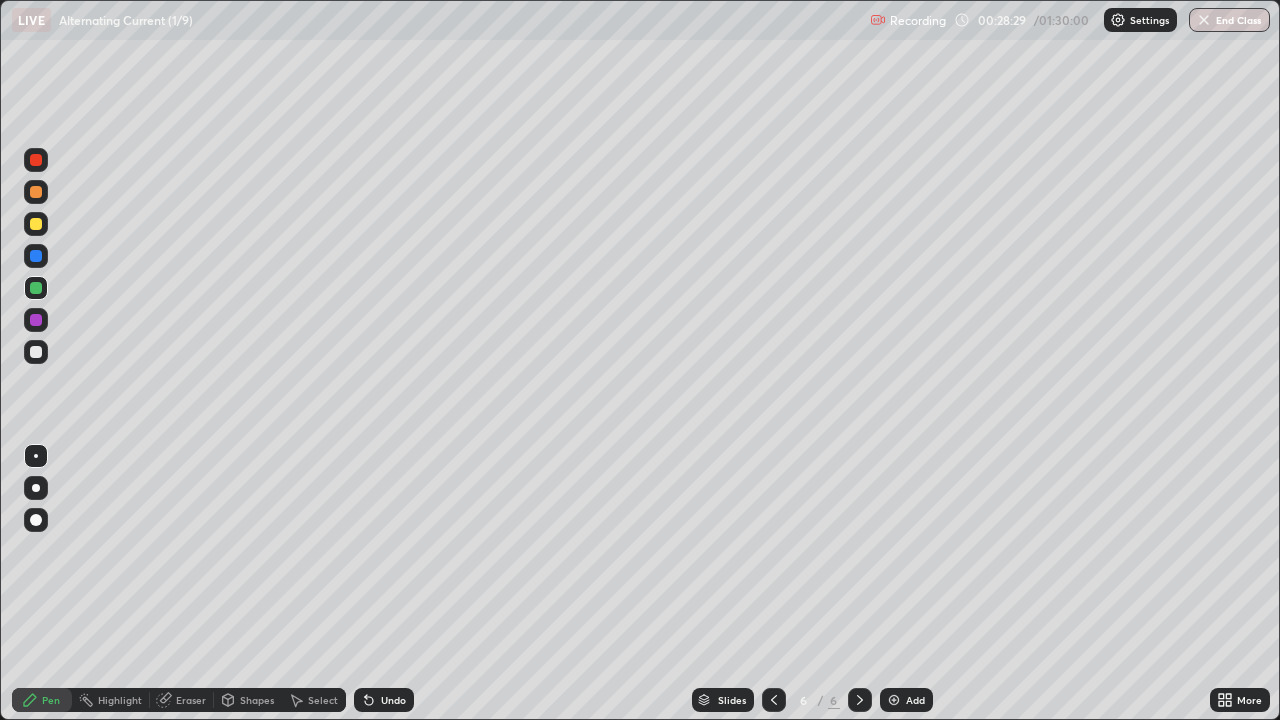 click at bounding box center (36, 224) 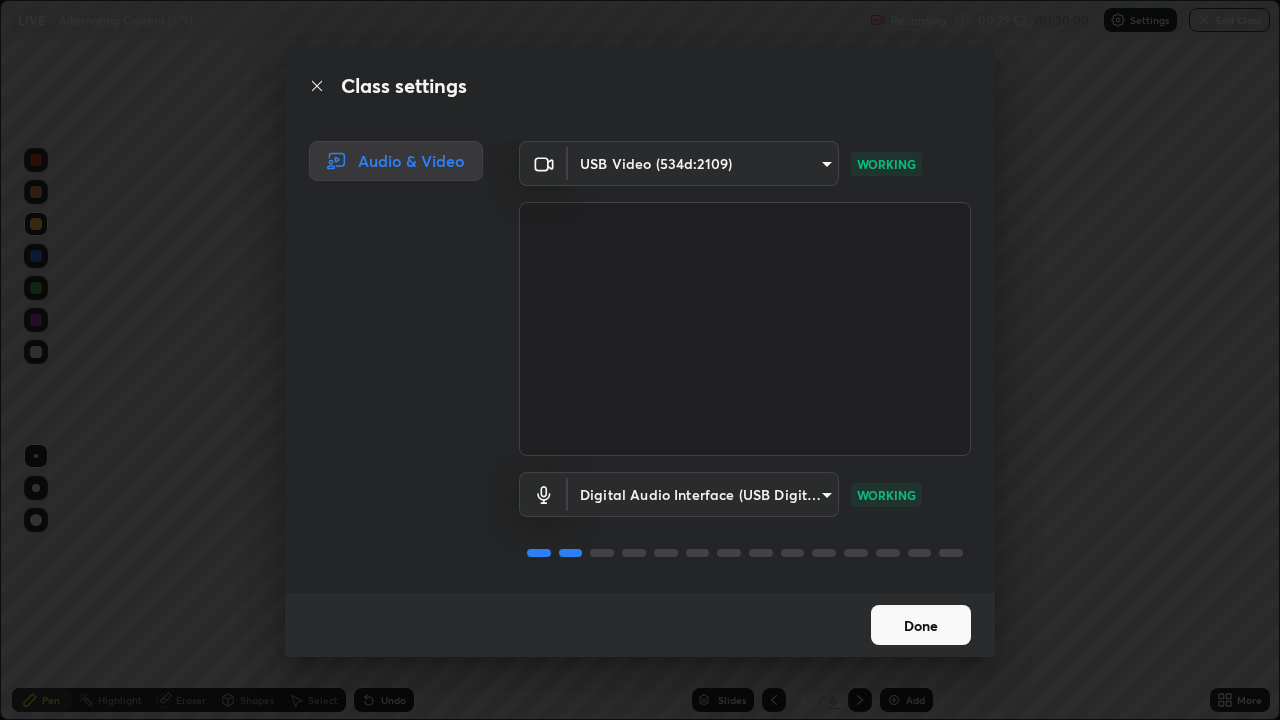 click on "Done" at bounding box center [640, 625] 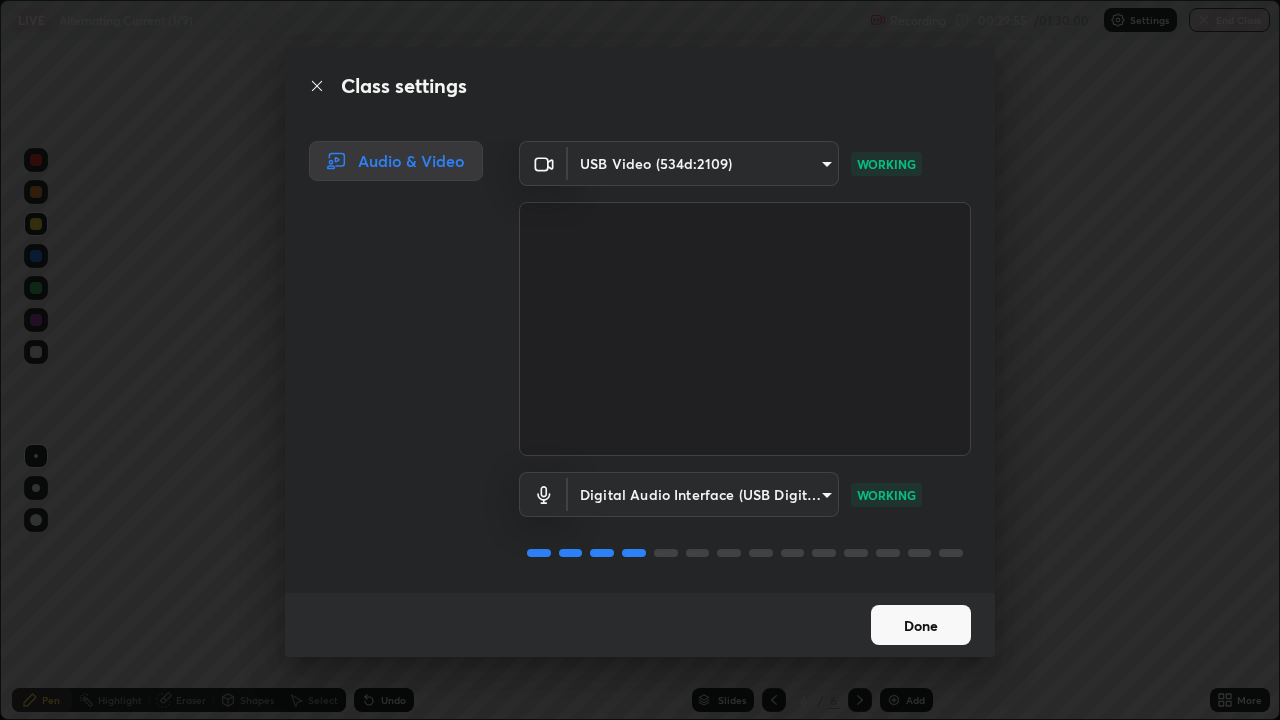 click on "Done" at bounding box center (921, 625) 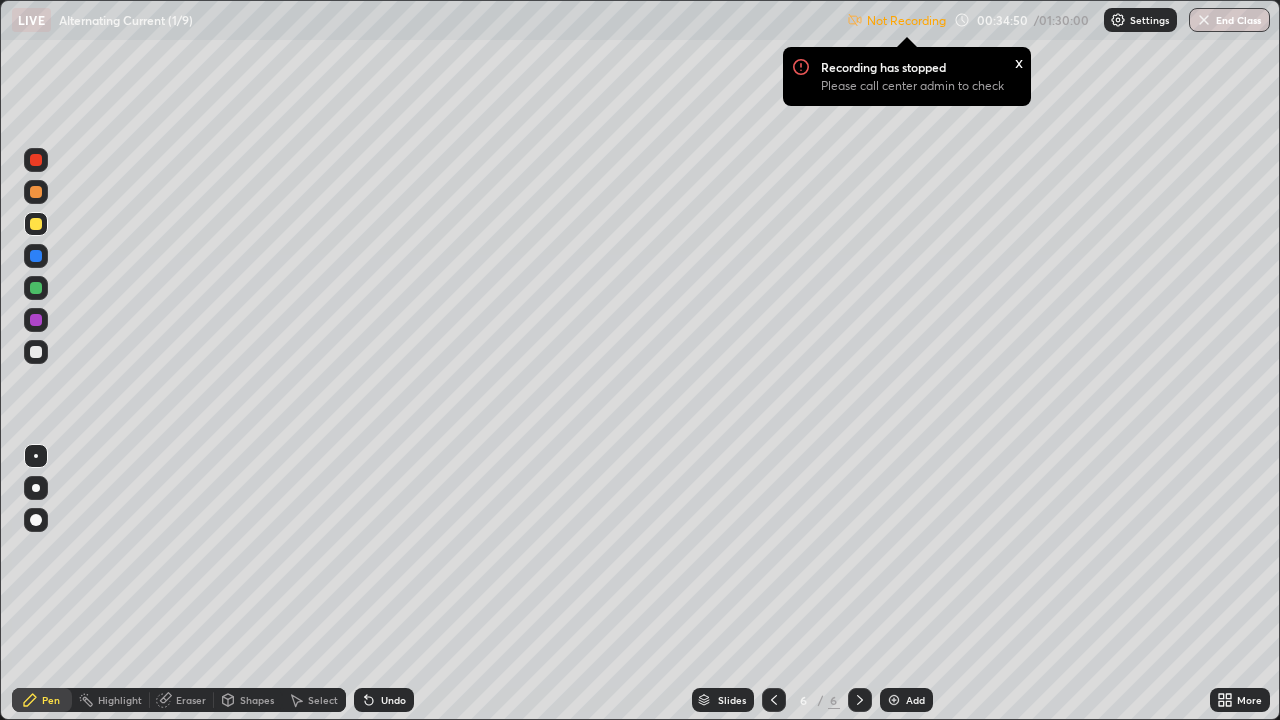 click on "Recording has stopped Please call center admin to check x" at bounding box center (907, 76) 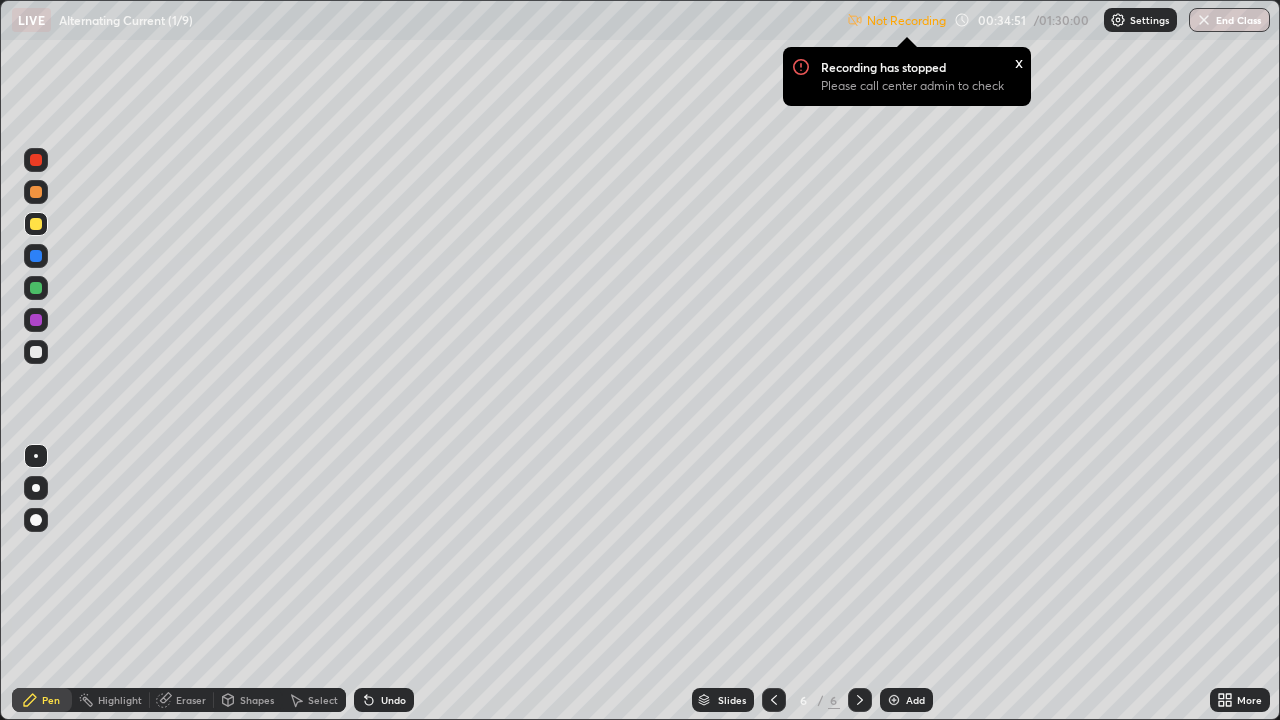click on "x" at bounding box center (1019, 61) 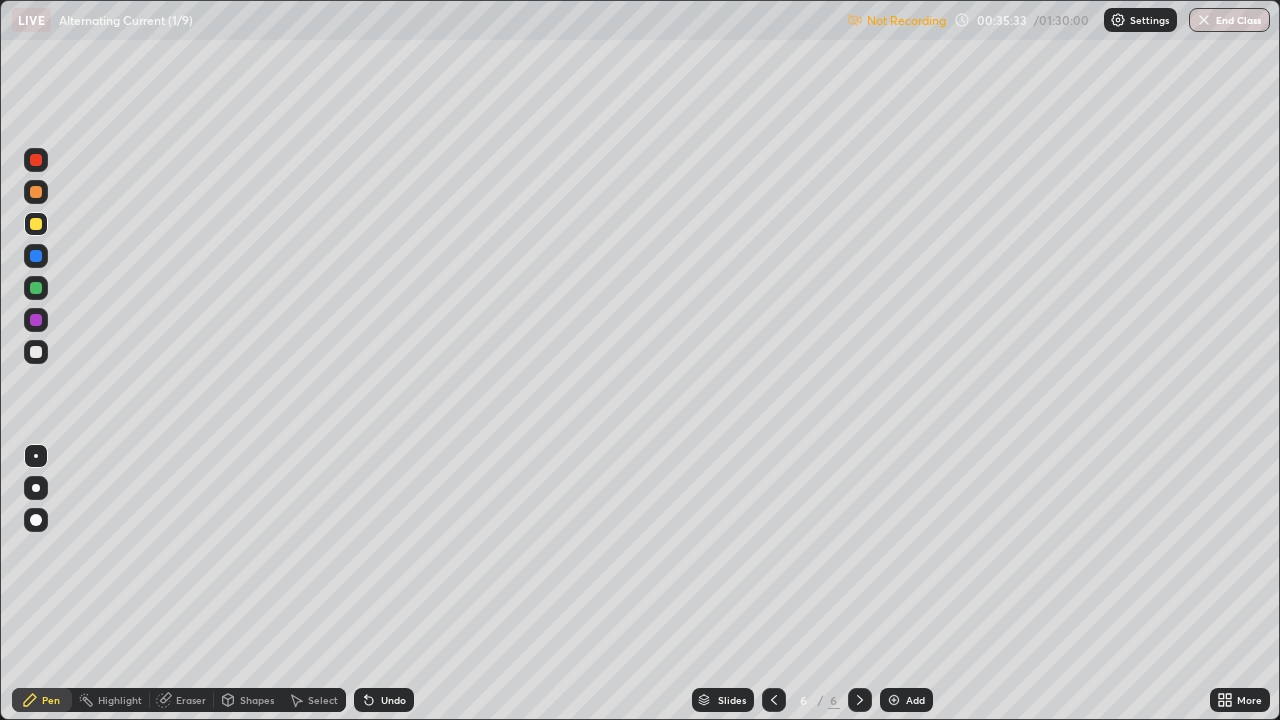 click 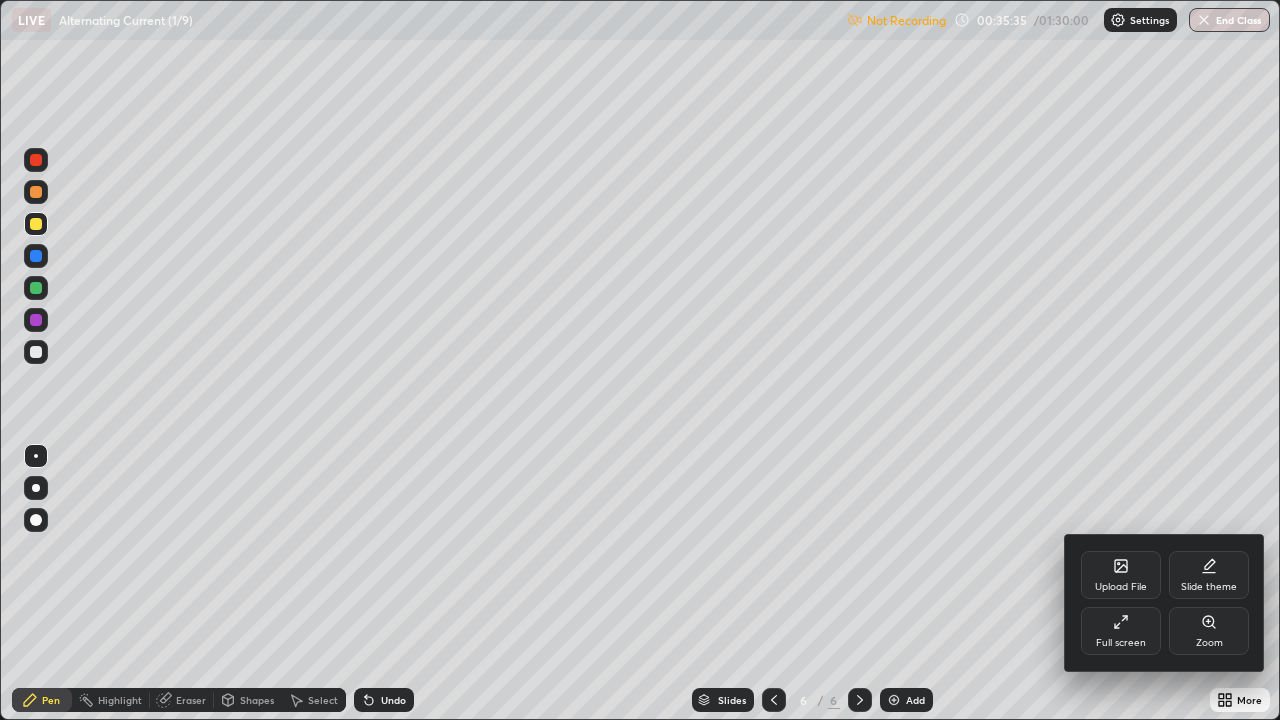 click 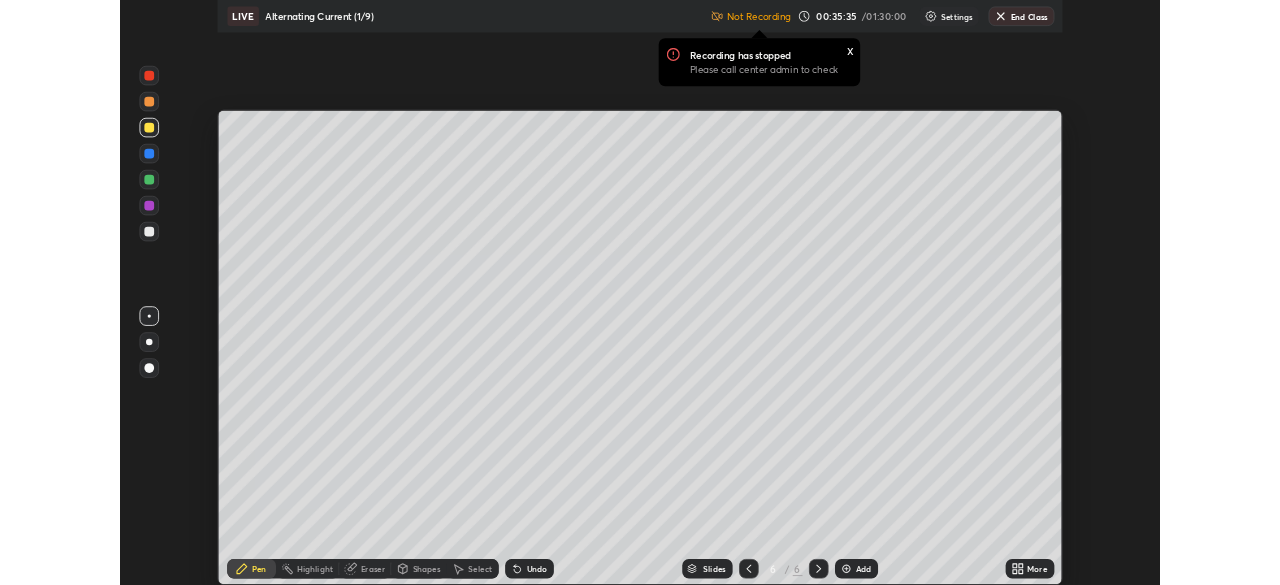 scroll, scrollTop: 585, scrollLeft: 1280, axis: both 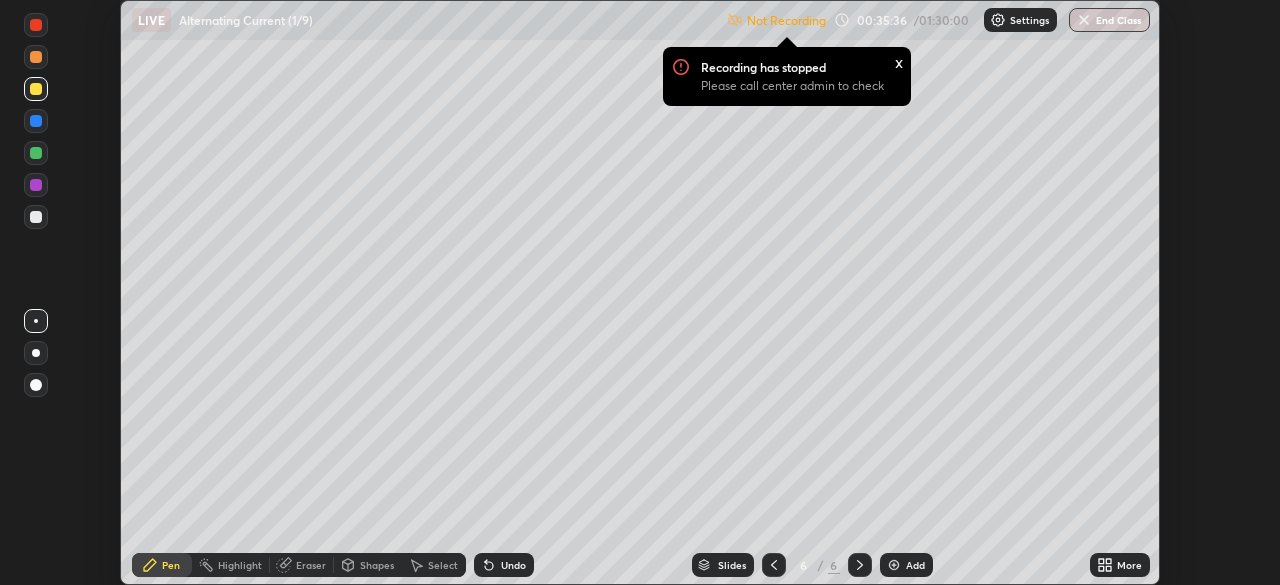 click on "More" at bounding box center (1120, 565) 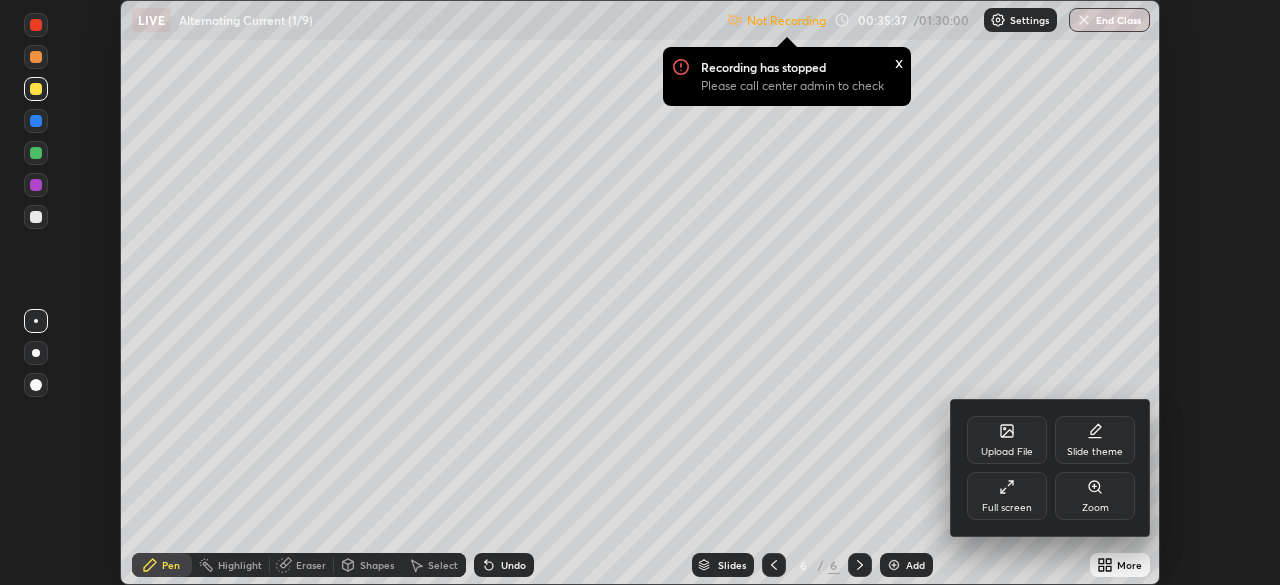 click on "Full screen" at bounding box center (1007, 496) 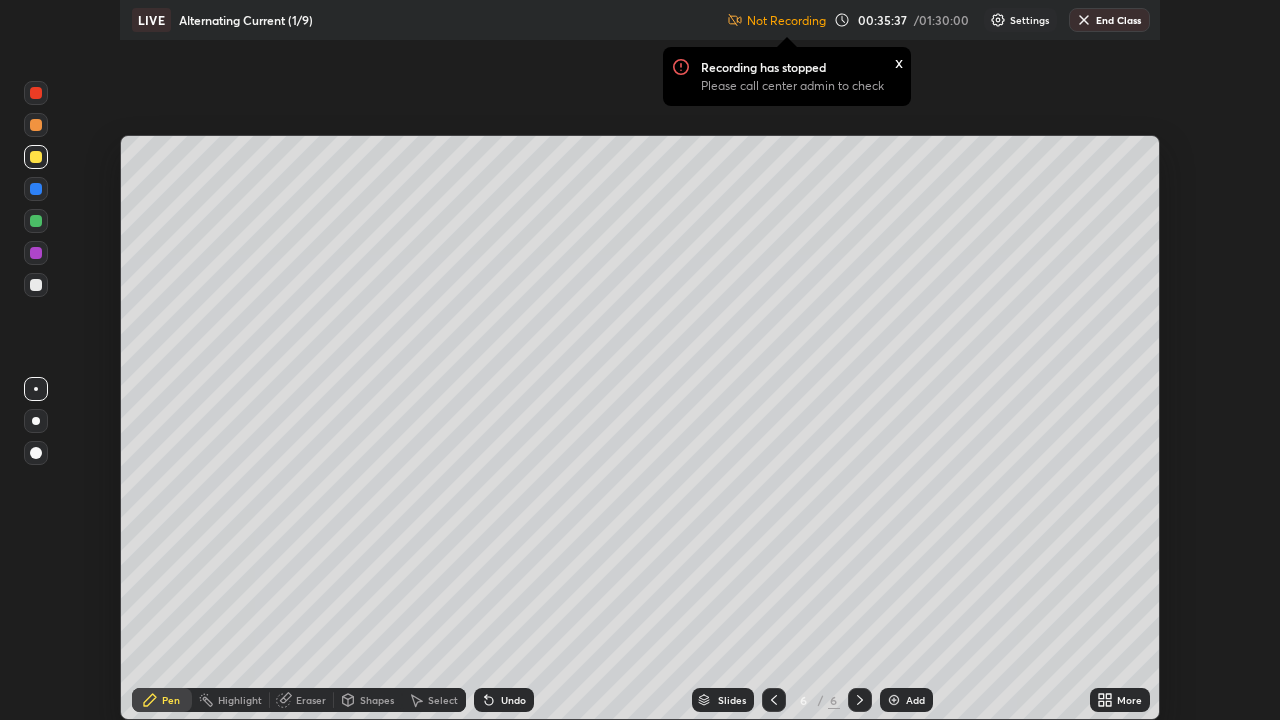 scroll, scrollTop: 99280, scrollLeft: 98720, axis: both 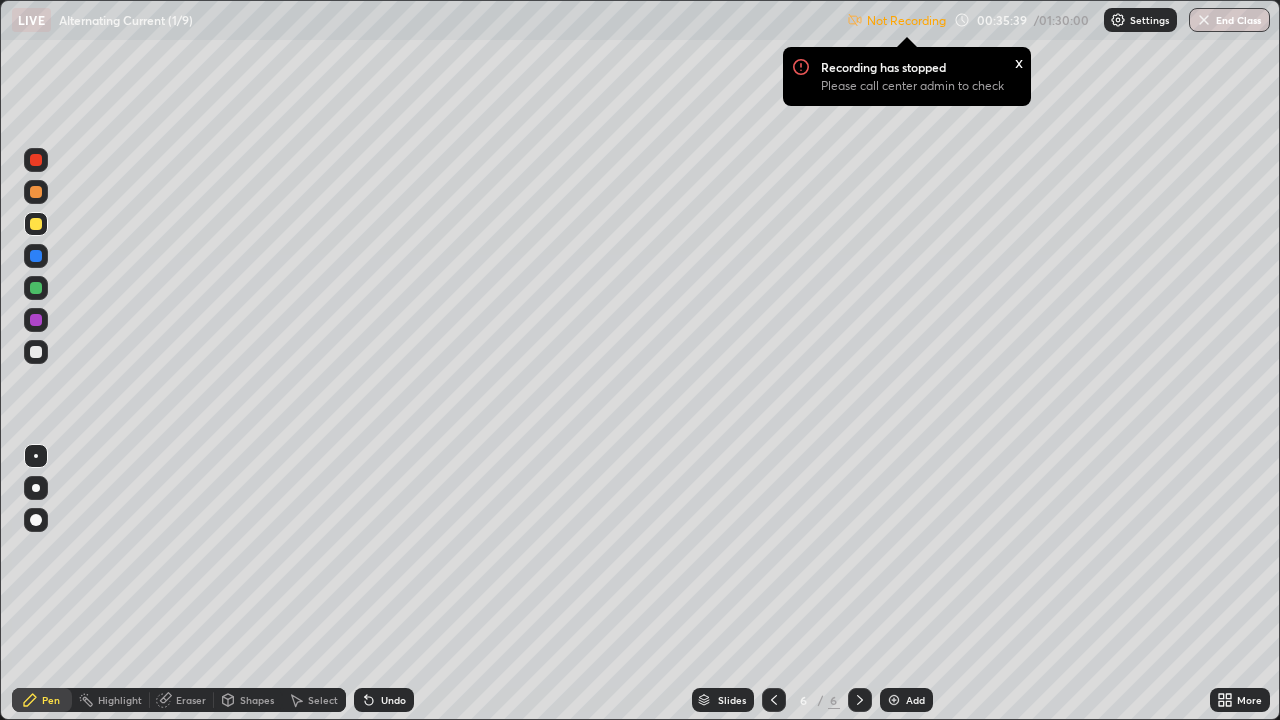 click on "Not Recording" at bounding box center [906, 20] 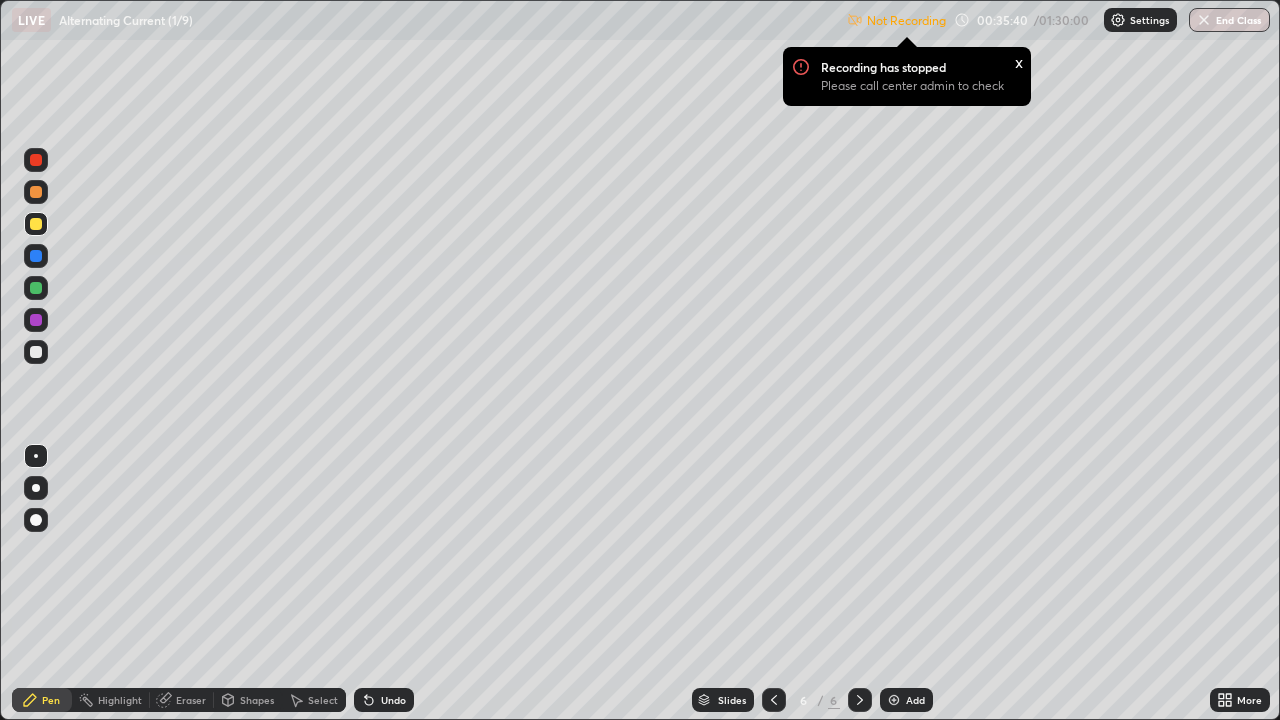 click on "Settings" at bounding box center (1149, 20) 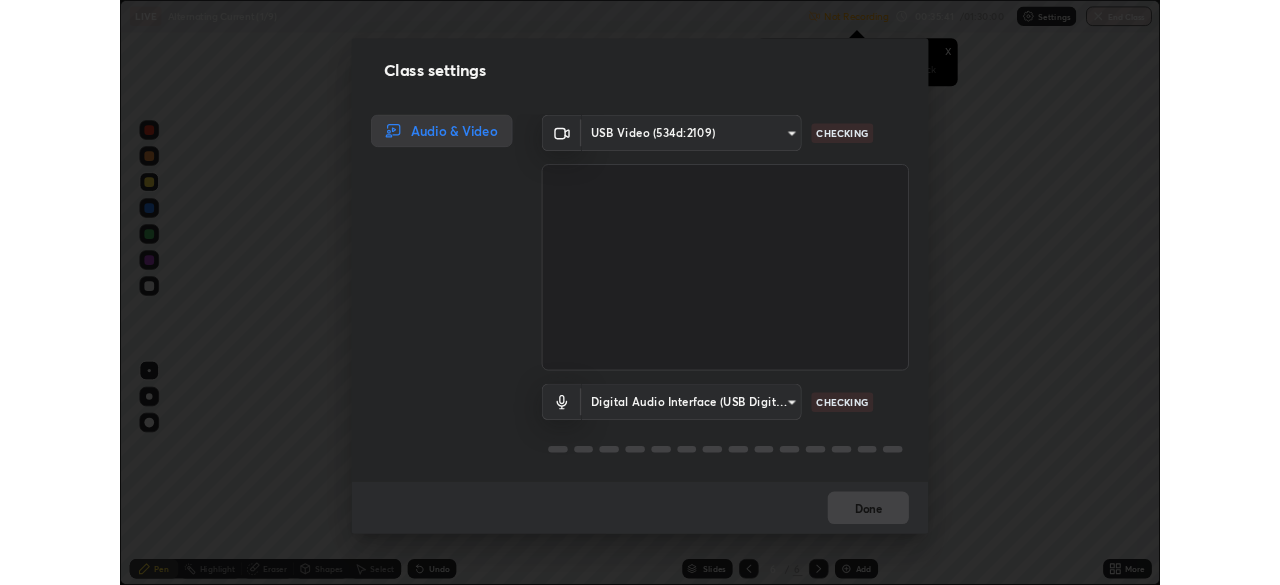 scroll, scrollTop: 2, scrollLeft: 0, axis: vertical 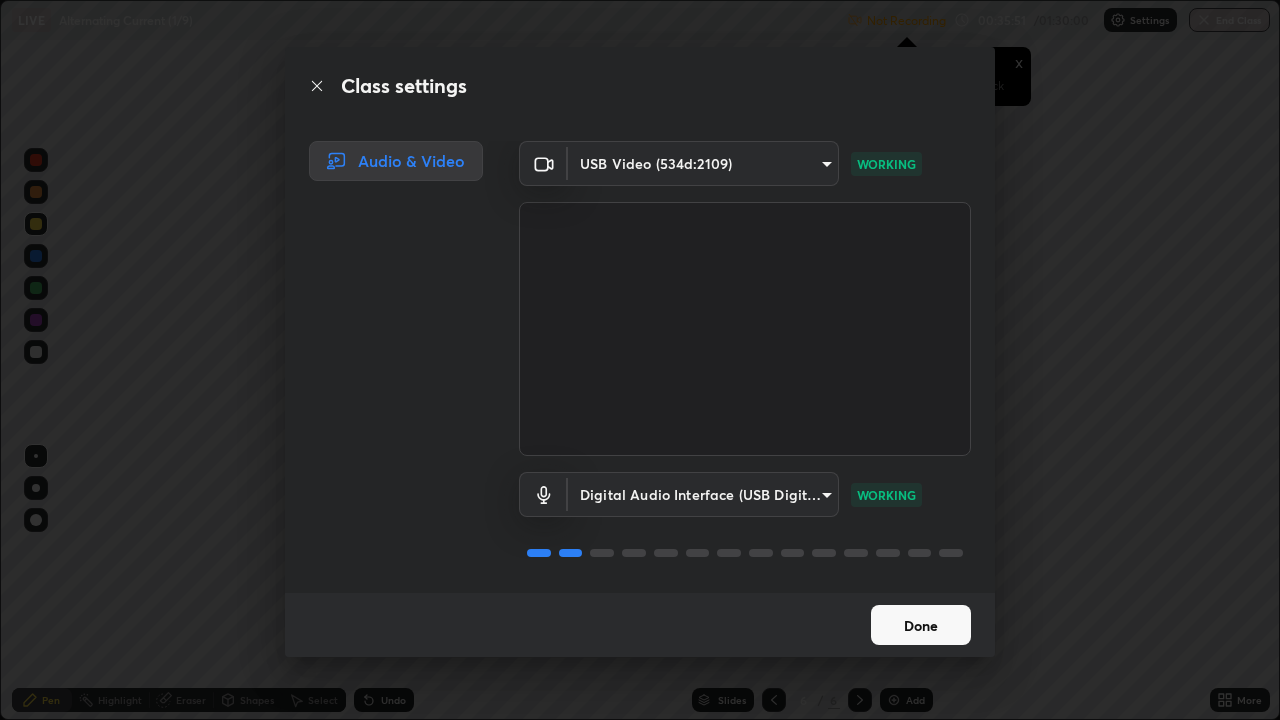 click on "Done" at bounding box center (921, 625) 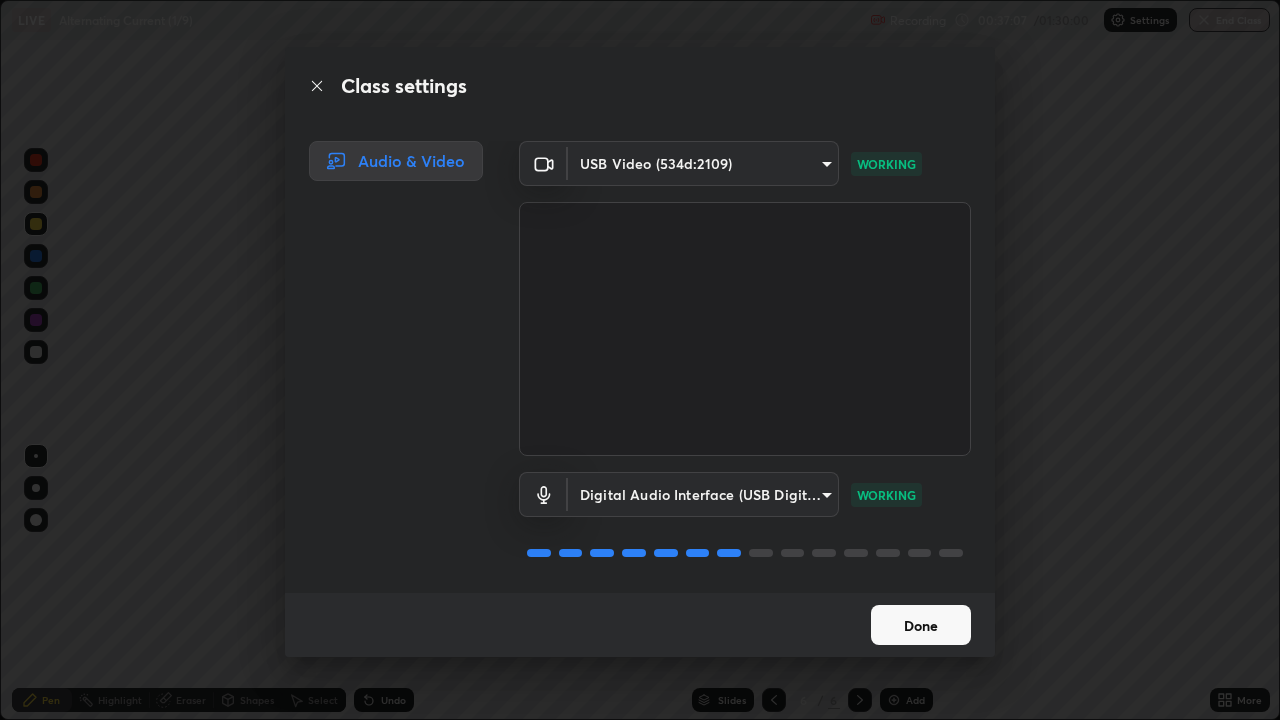 click on "Done" at bounding box center [921, 625] 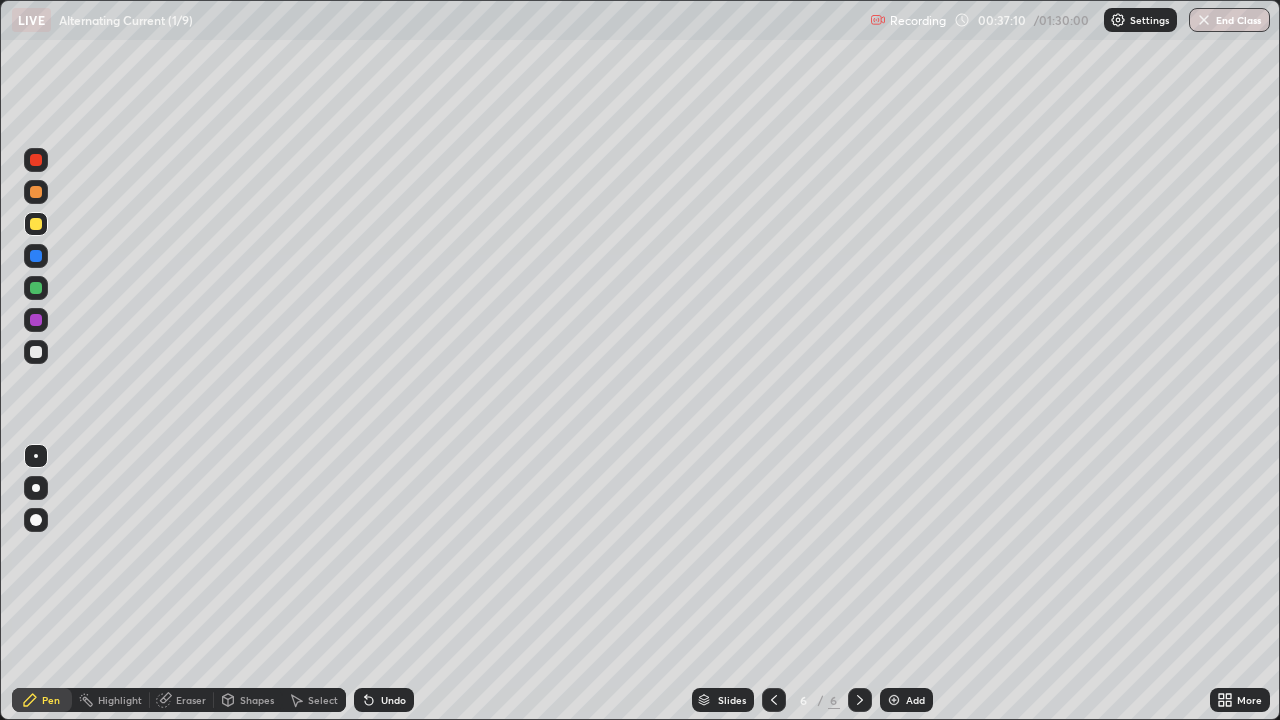 click at bounding box center [36, 352] 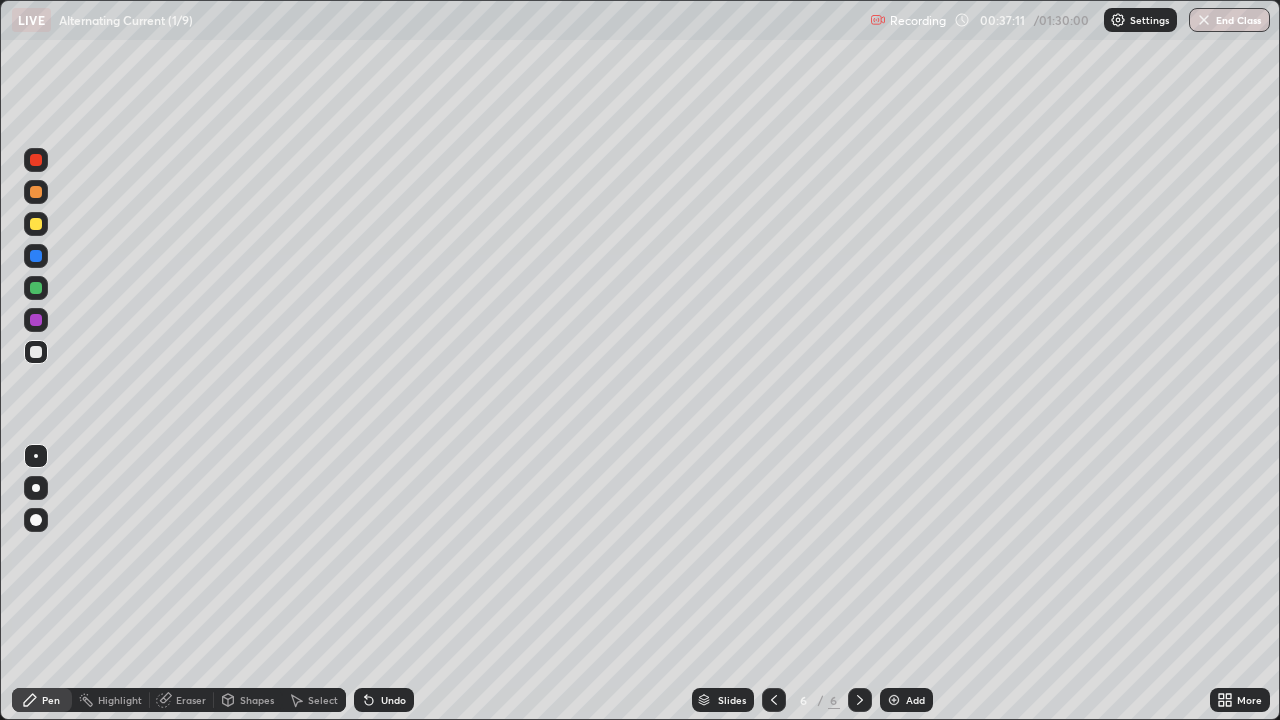 click at bounding box center [36, 352] 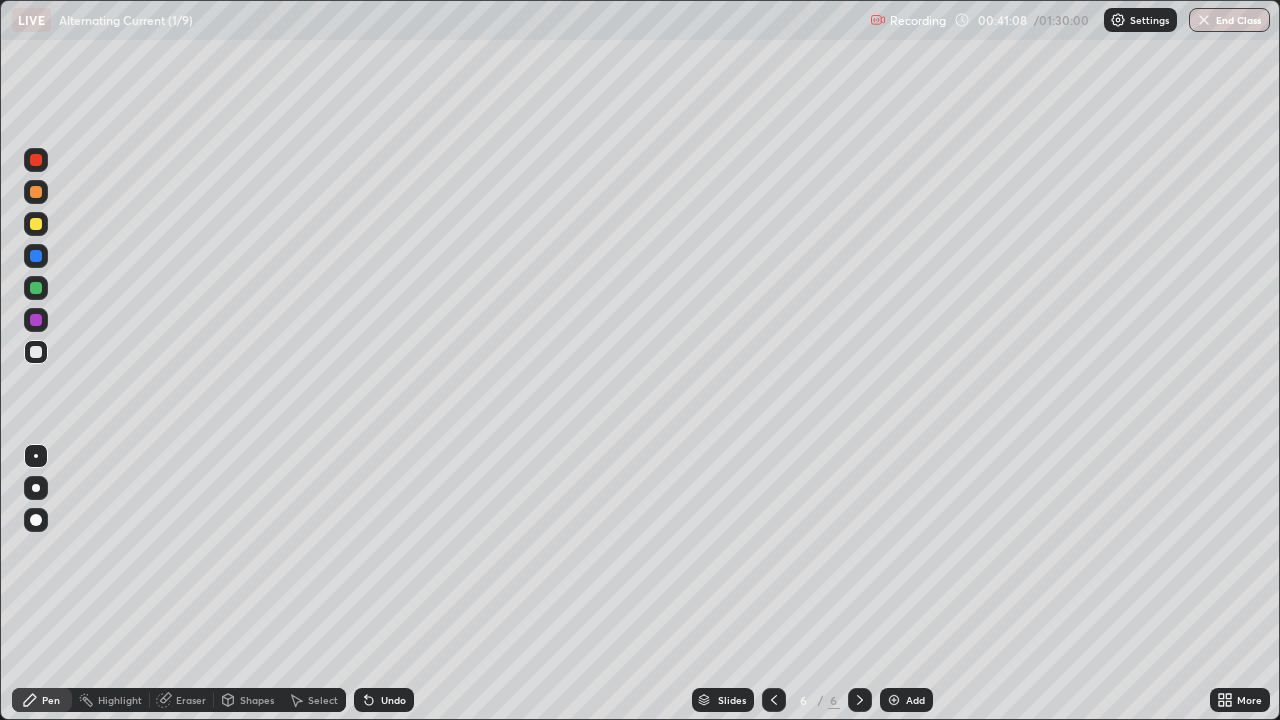 click 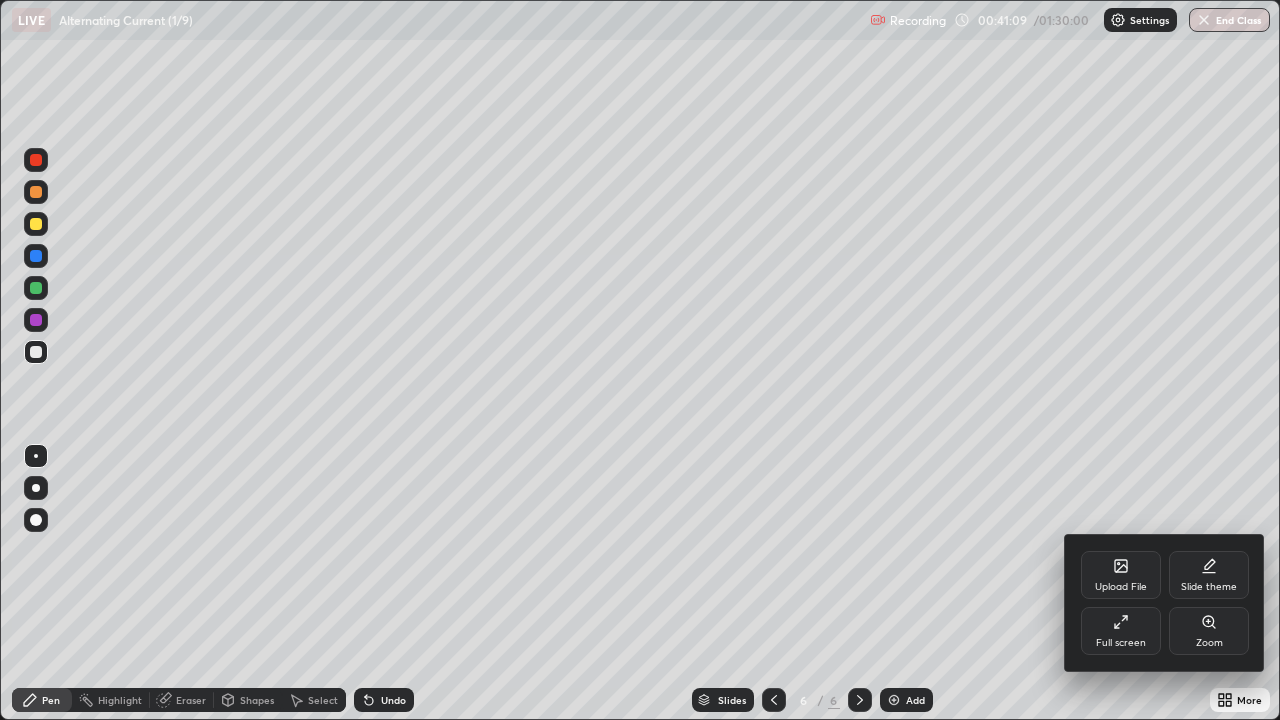 click on "Upload File" at bounding box center (1121, 575) 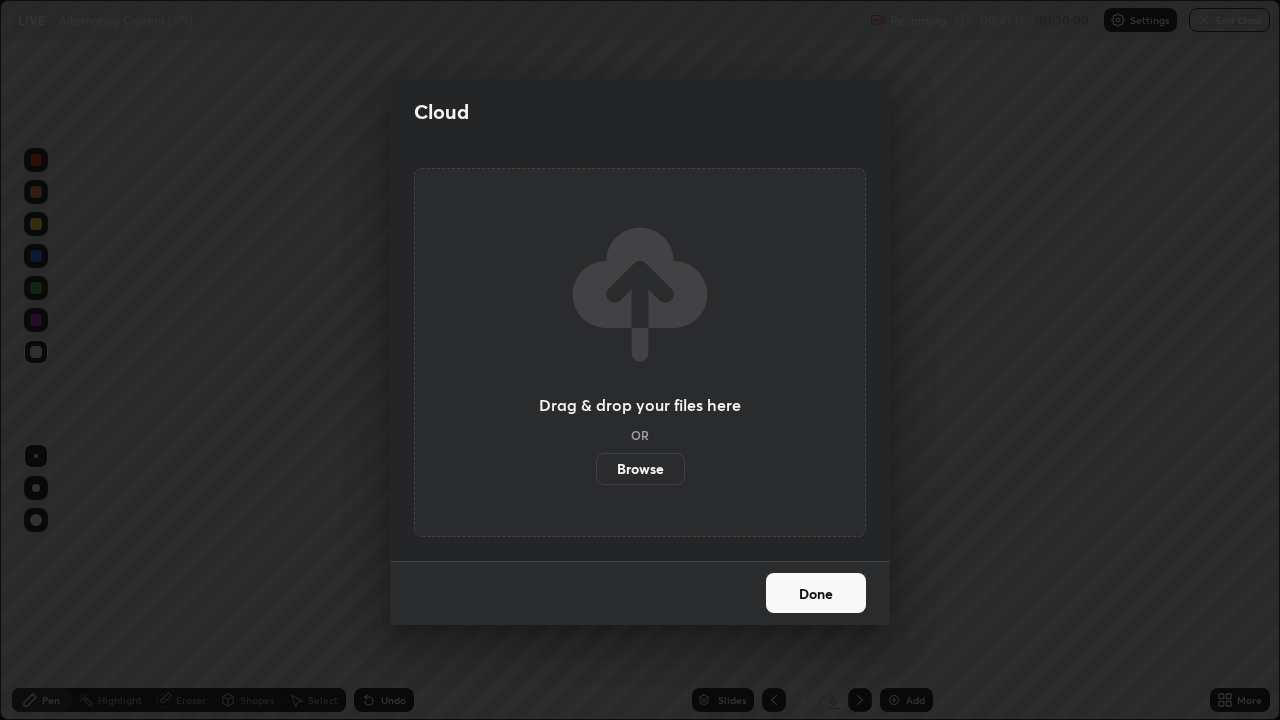 click on "Browse" at bounding box center [640, 469] 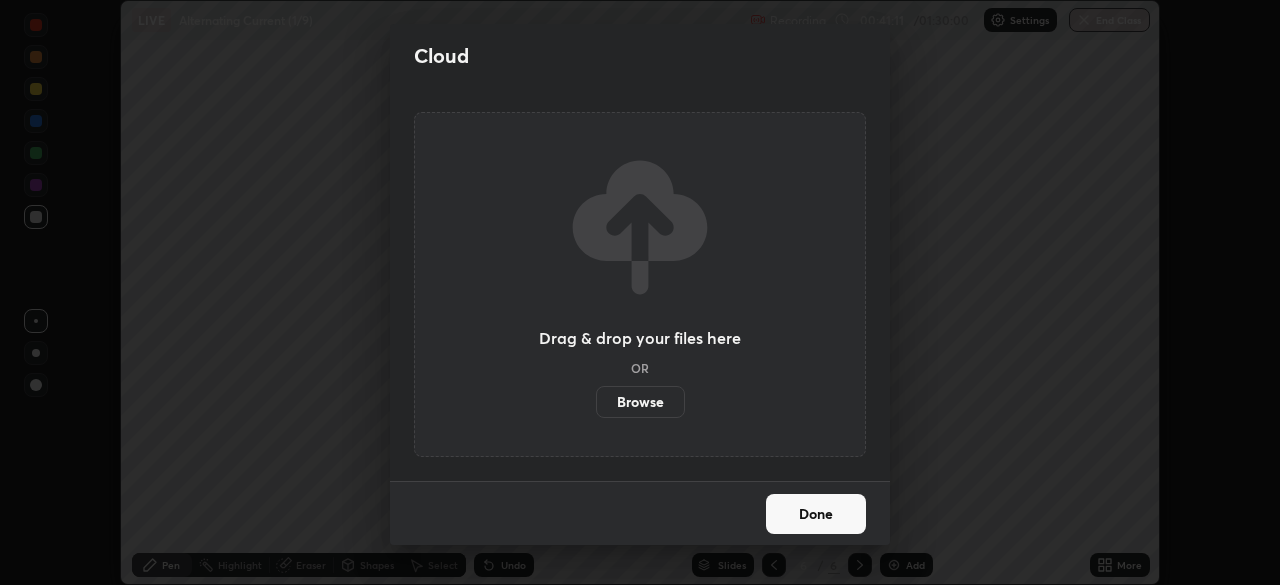 scroll, scrollTop: 585, scrollLeft: 1280, axis: both 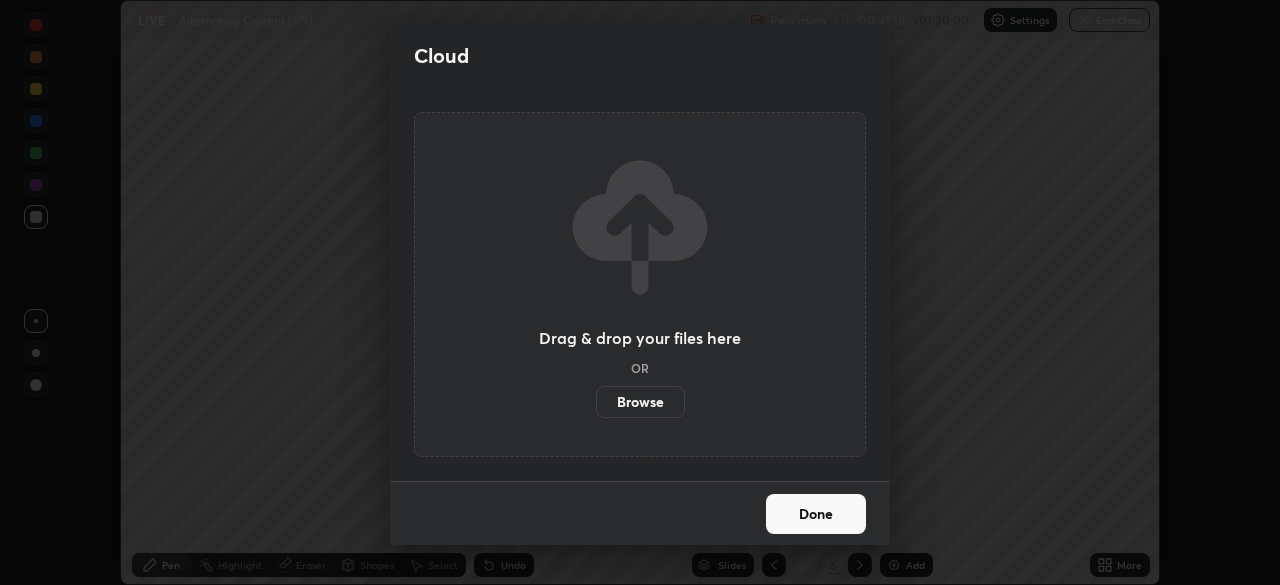 click on "Browse" at bounding box center (640, 402) 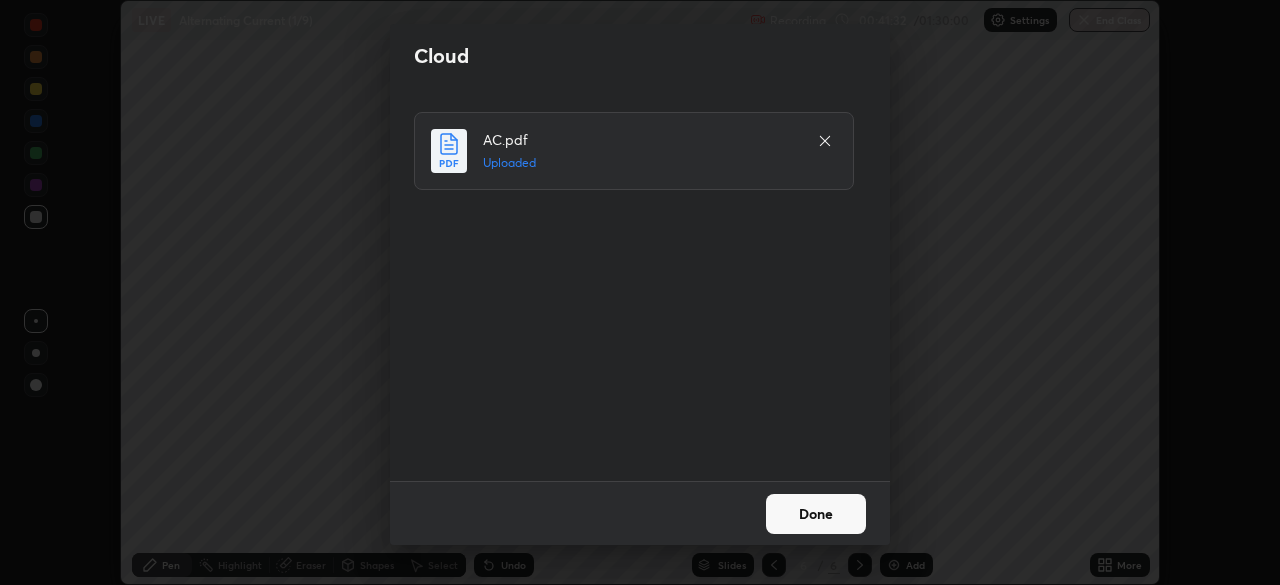 click on "Done" at bounding box center (816, 514) 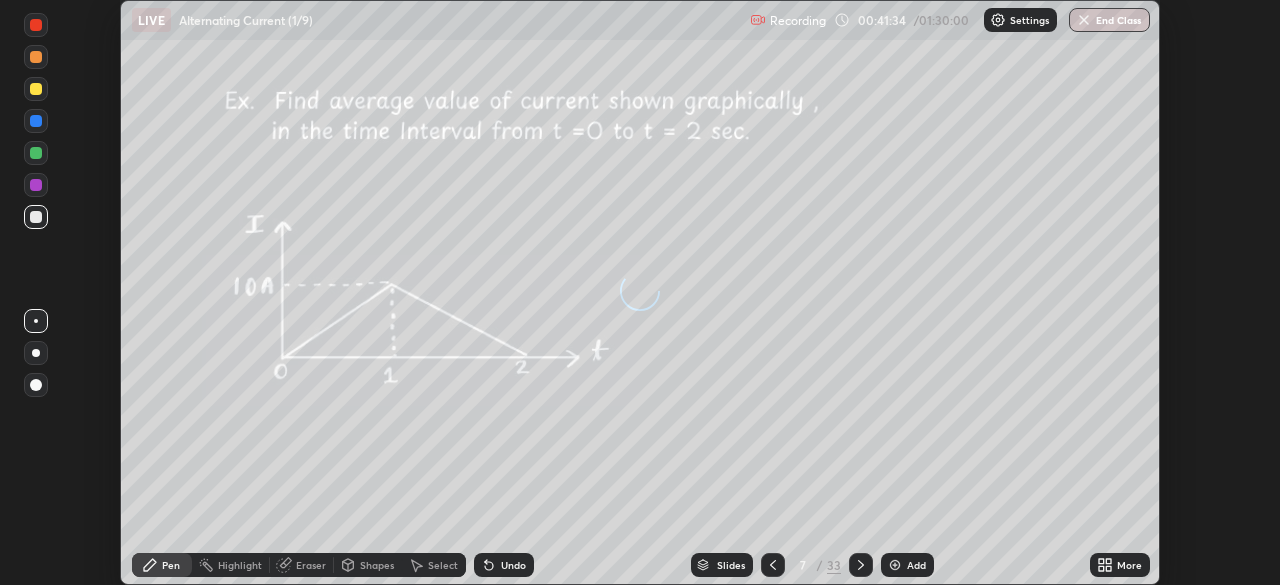click 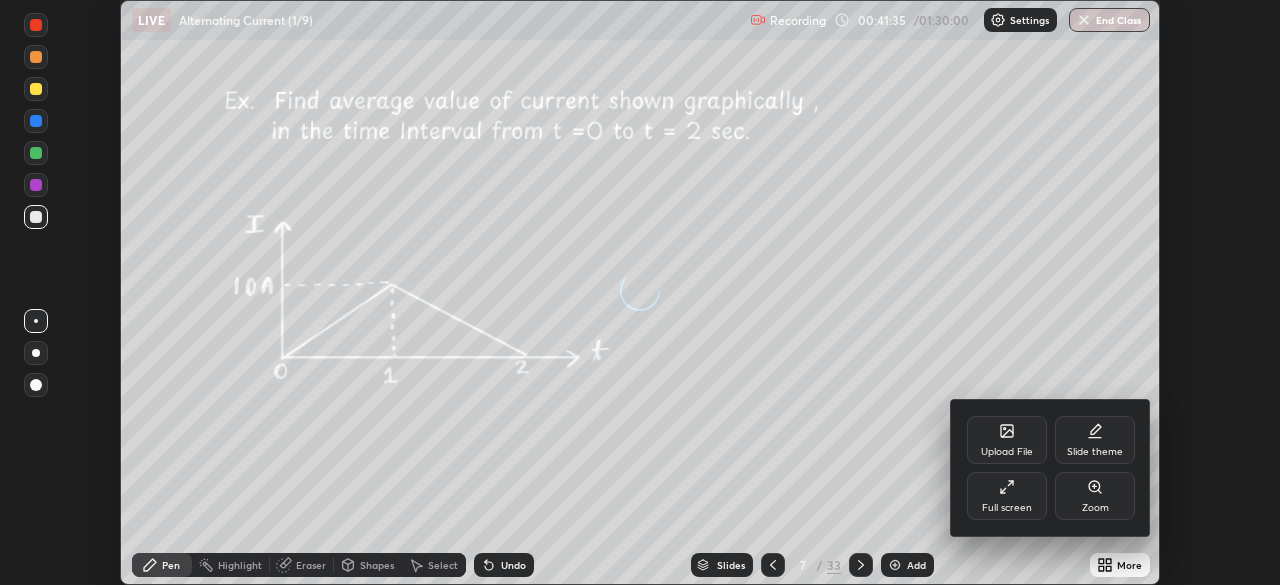 click on "Full screen" at bounding box center [1007, 496] 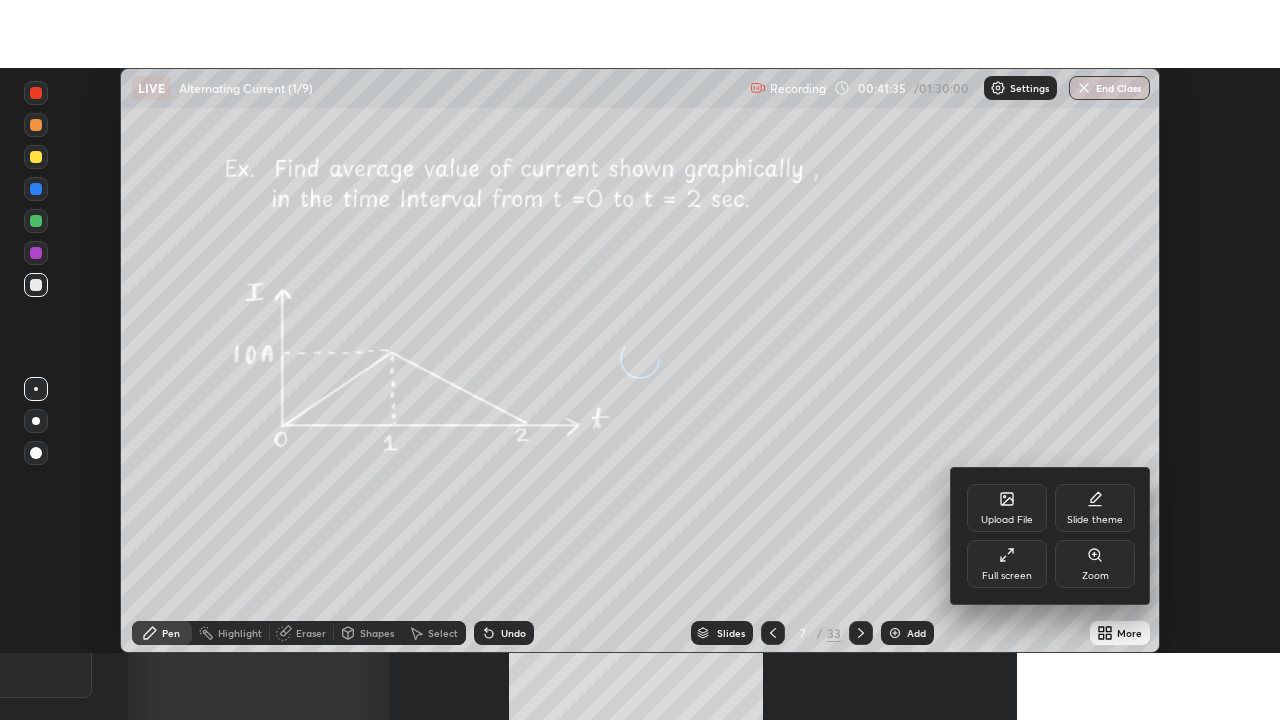 scroll, scrollTop: 99280, scrollLeft: 98720, axis: both 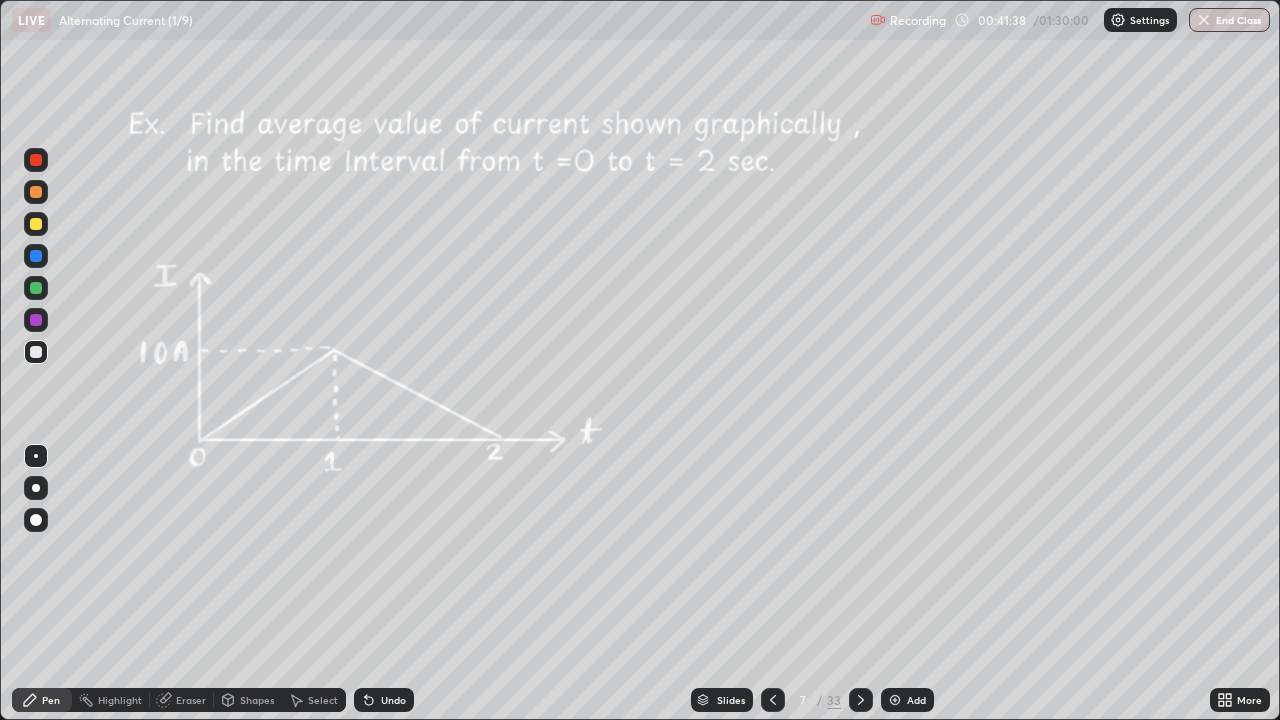 click 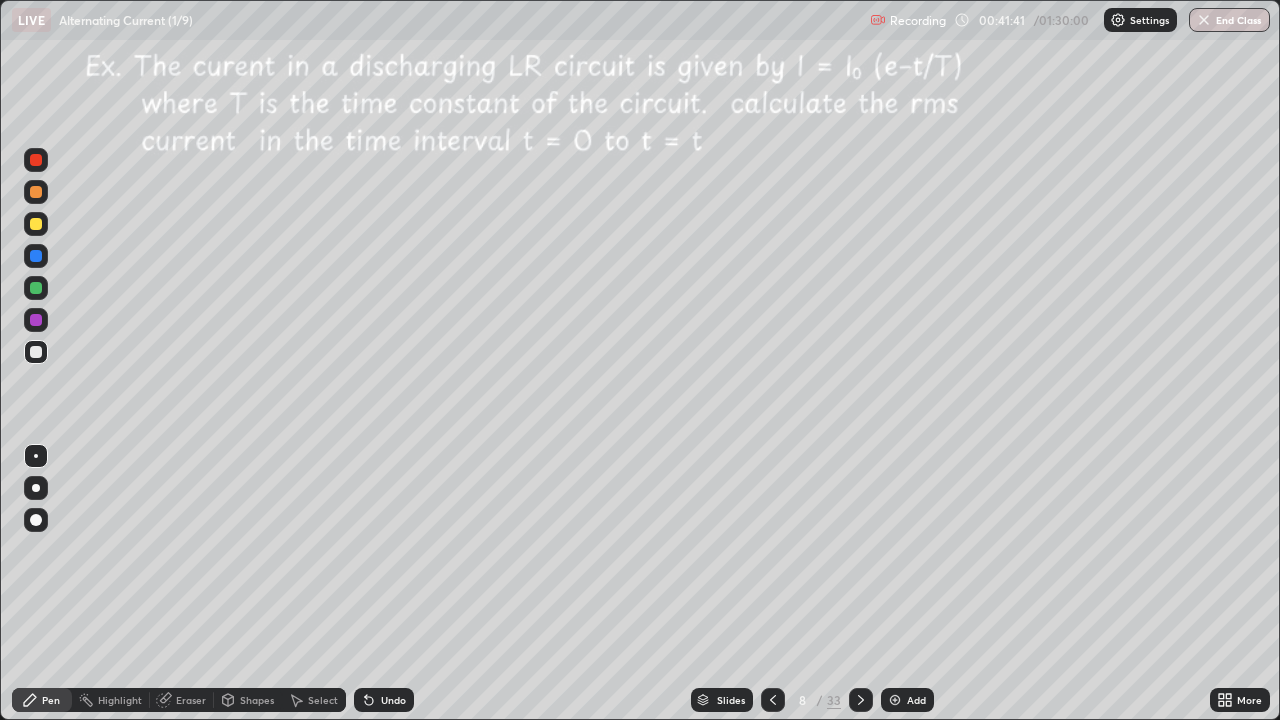 click 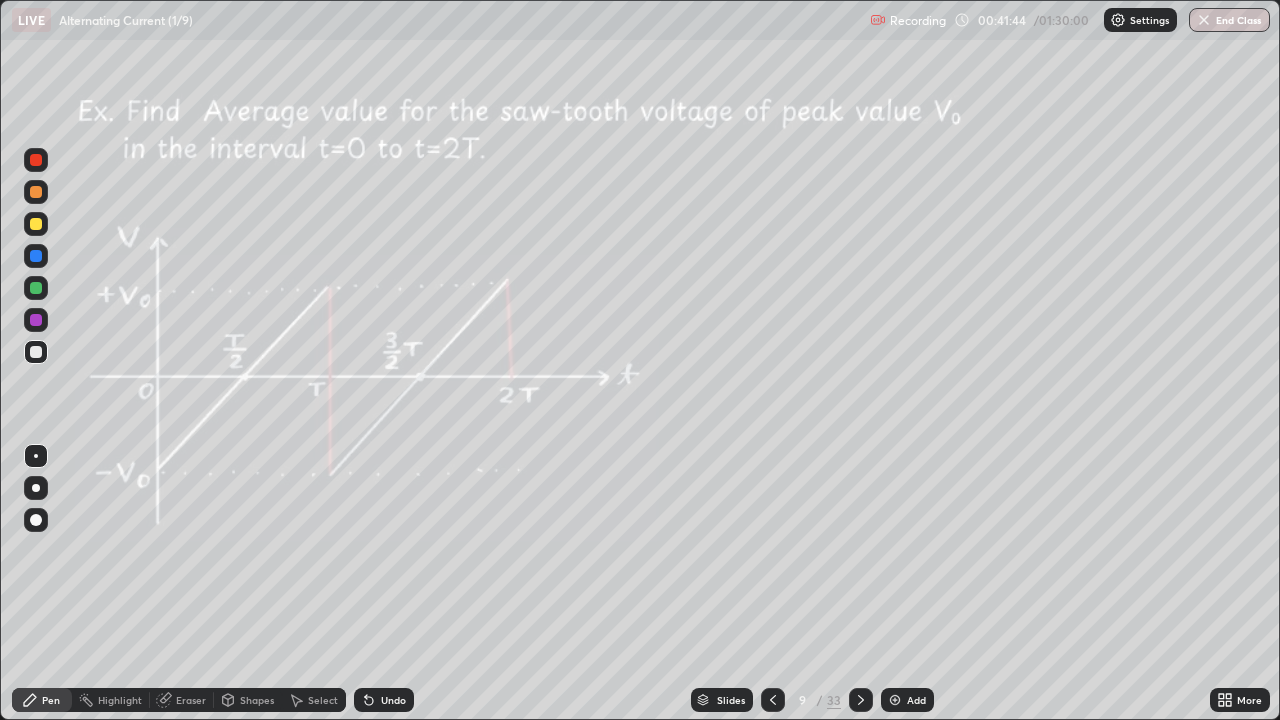 click 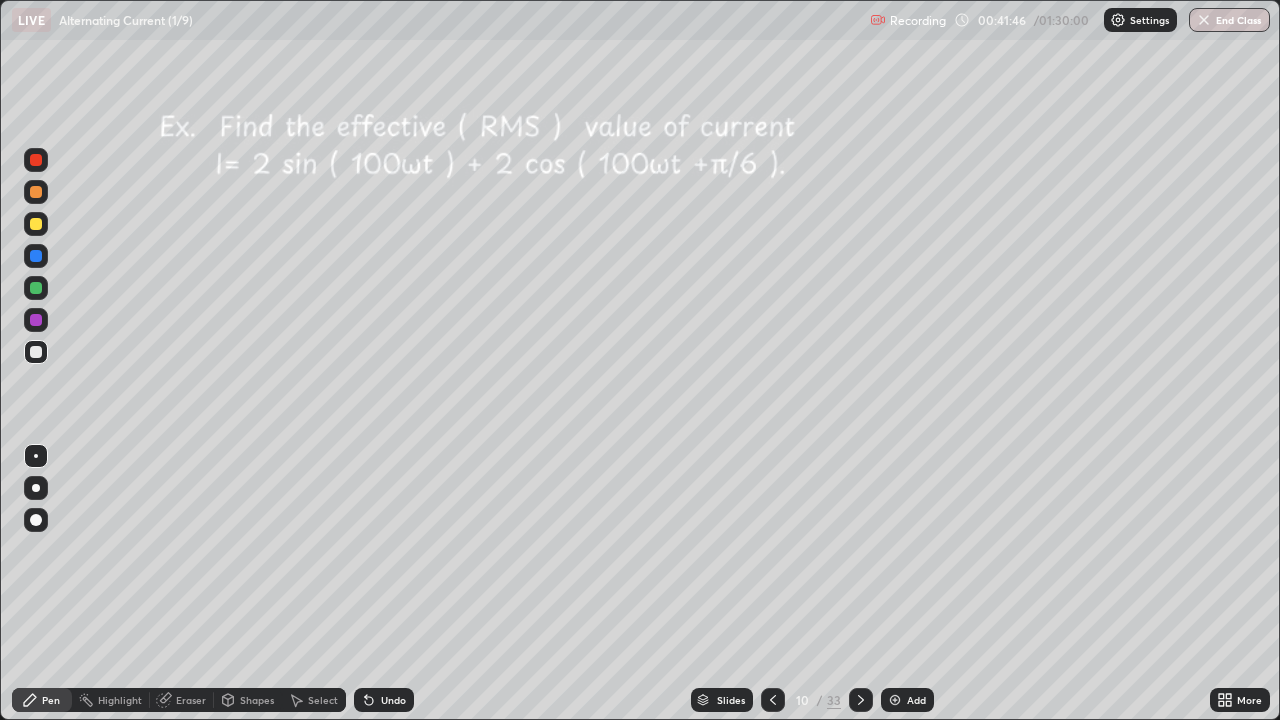 click 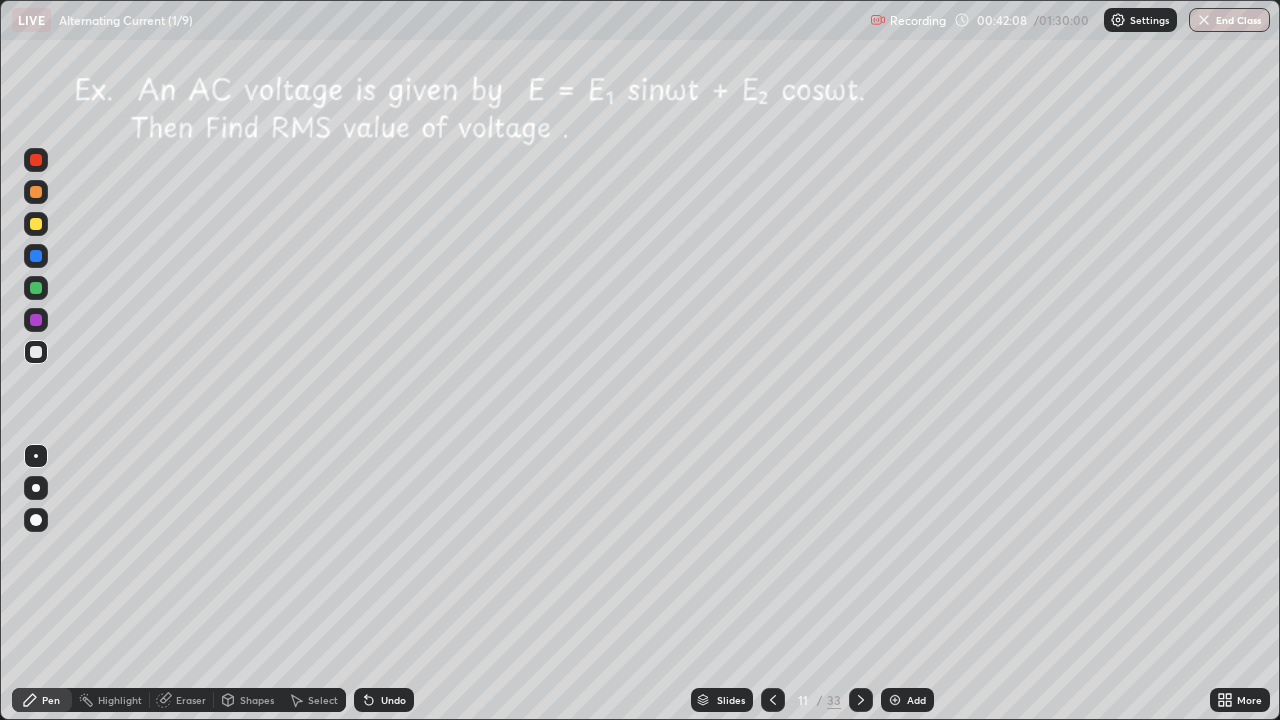 click at bounding box center (36, 224) 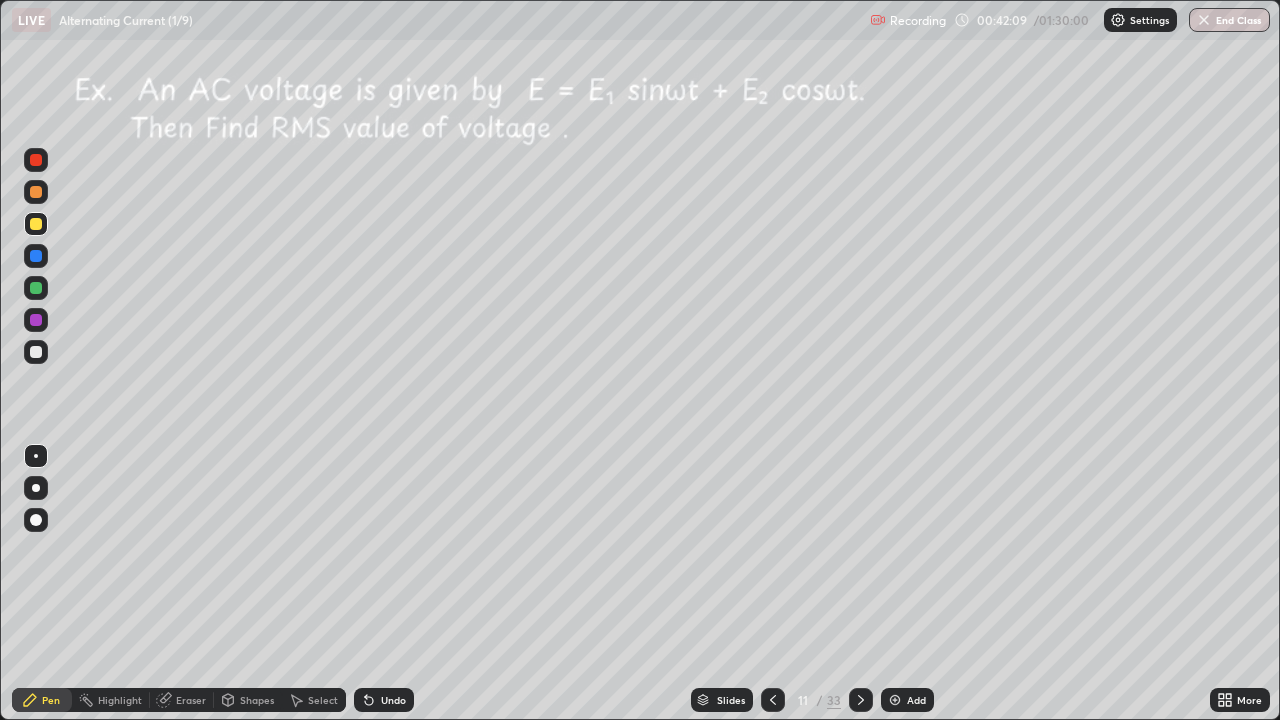 click at bounding box center [36, 224] 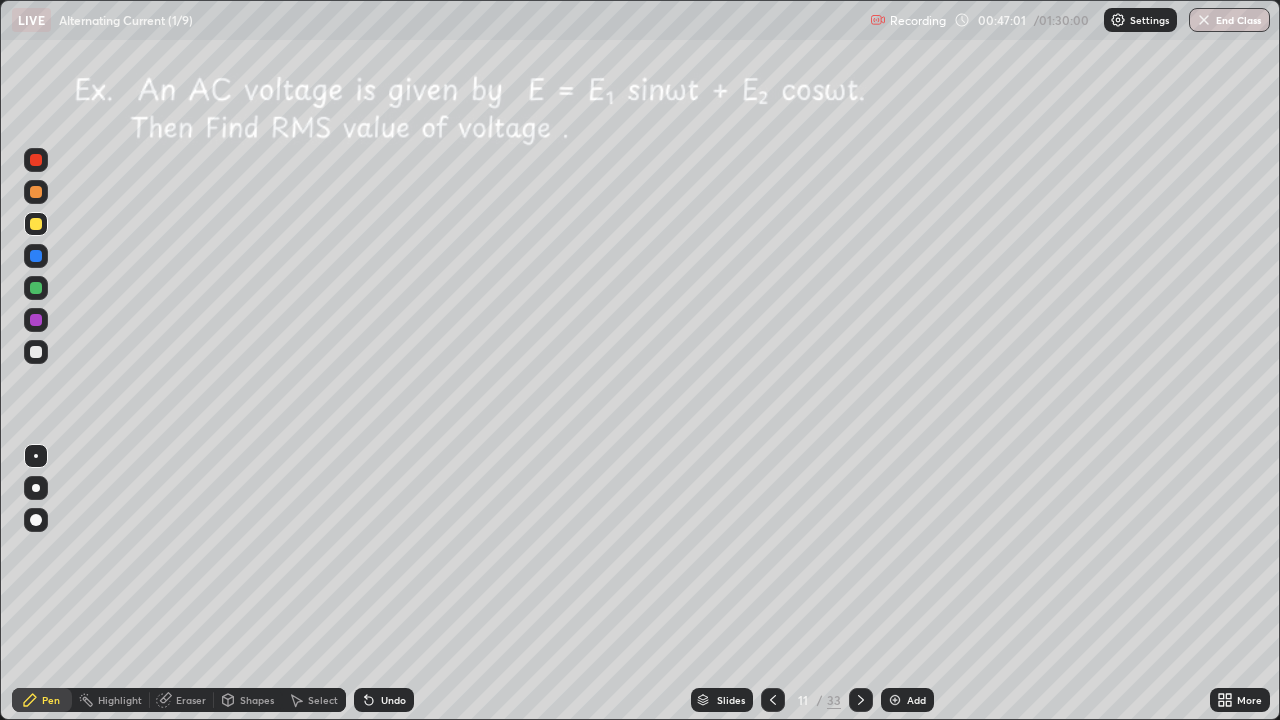 click 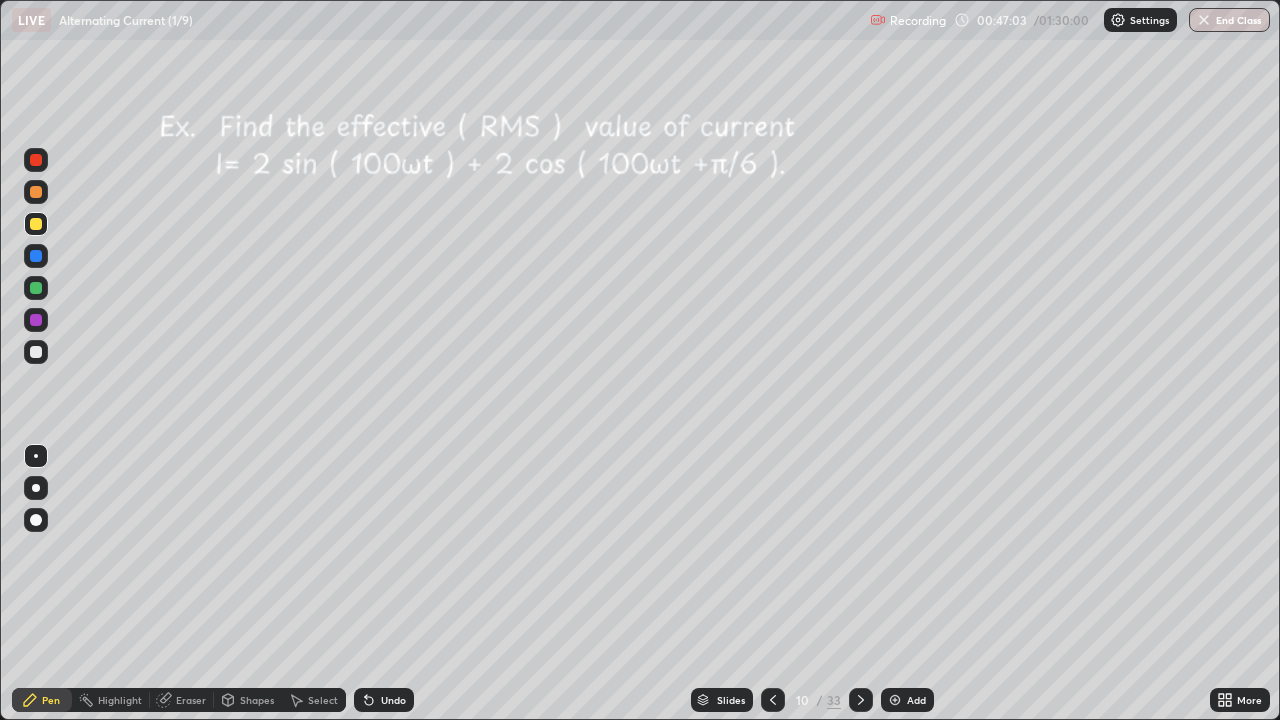 click 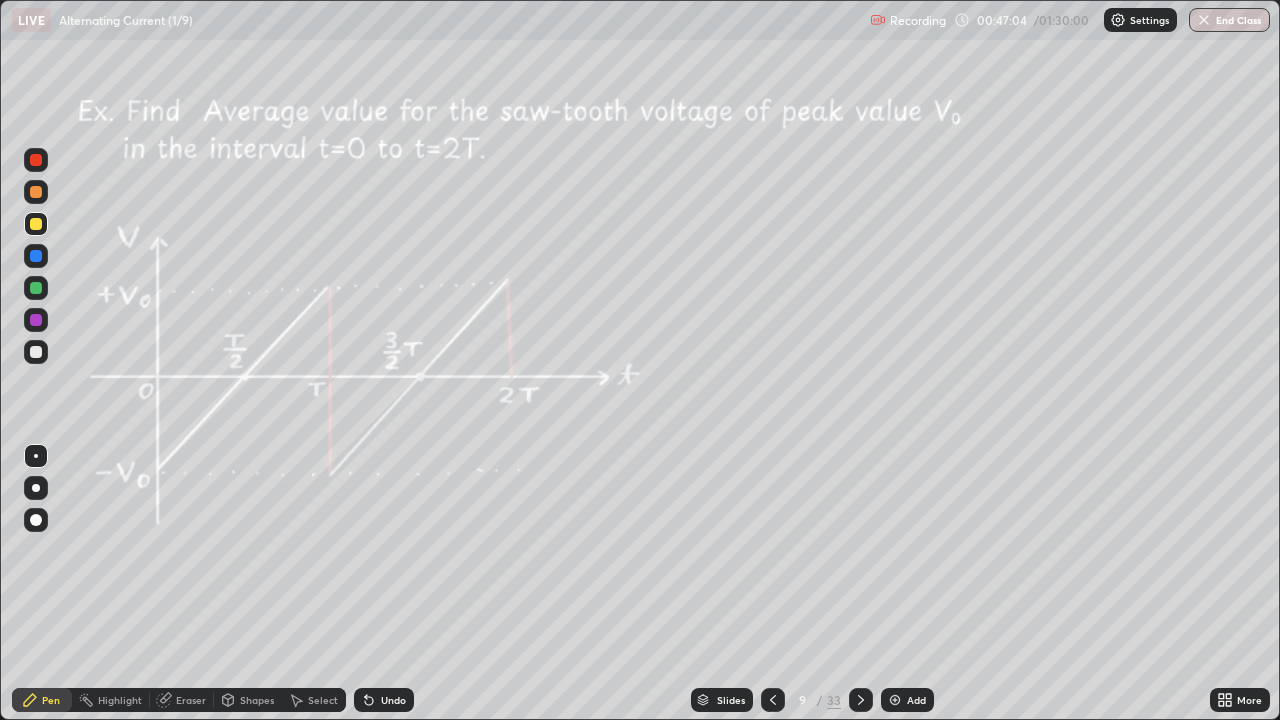 click 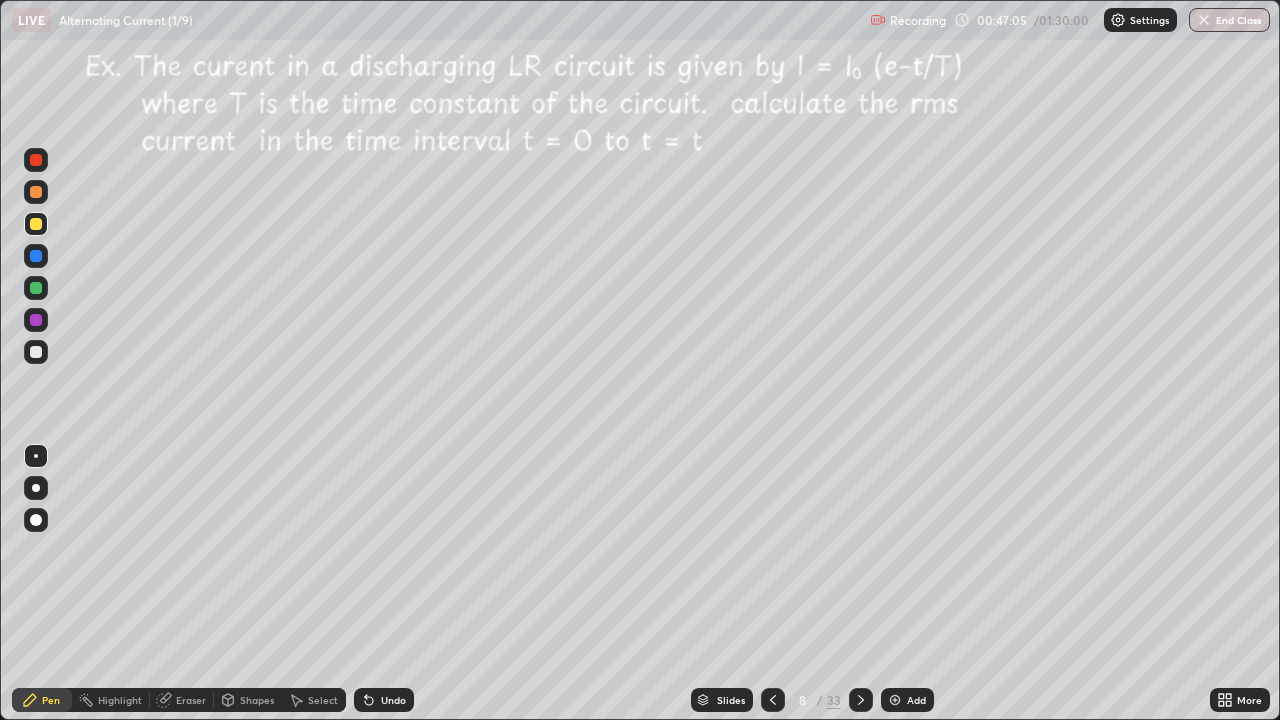 click 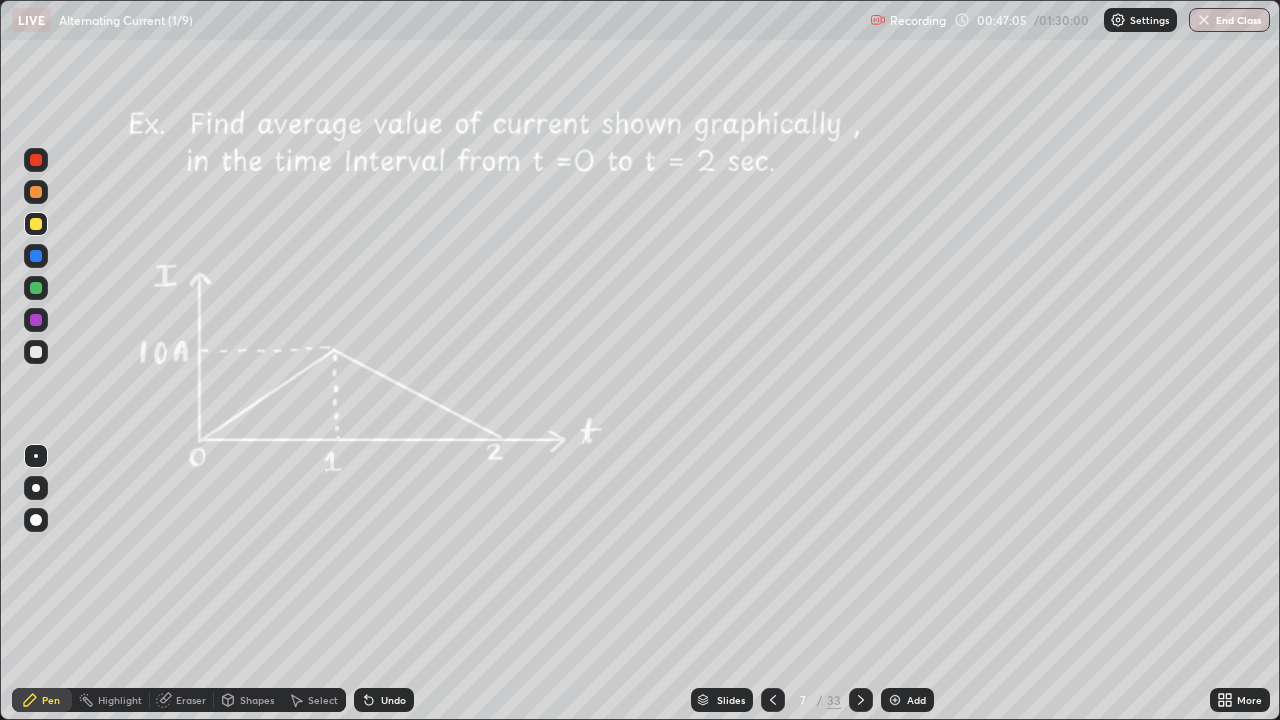 click 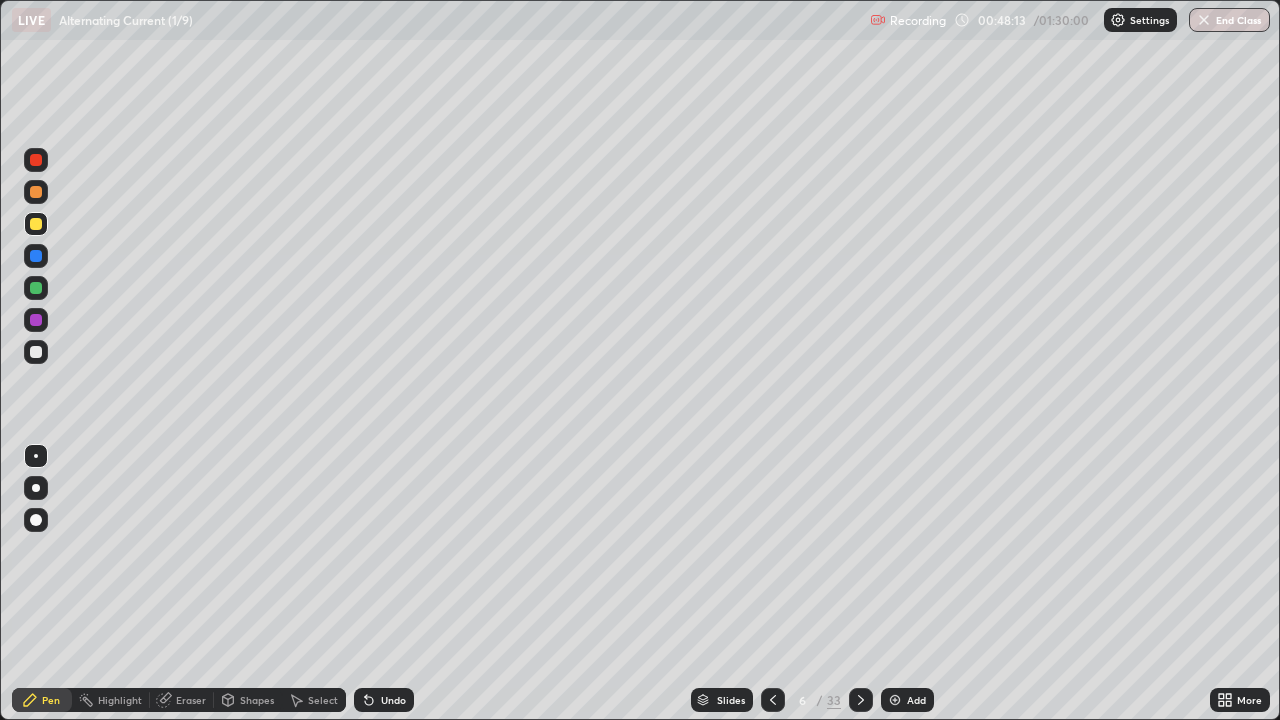 click 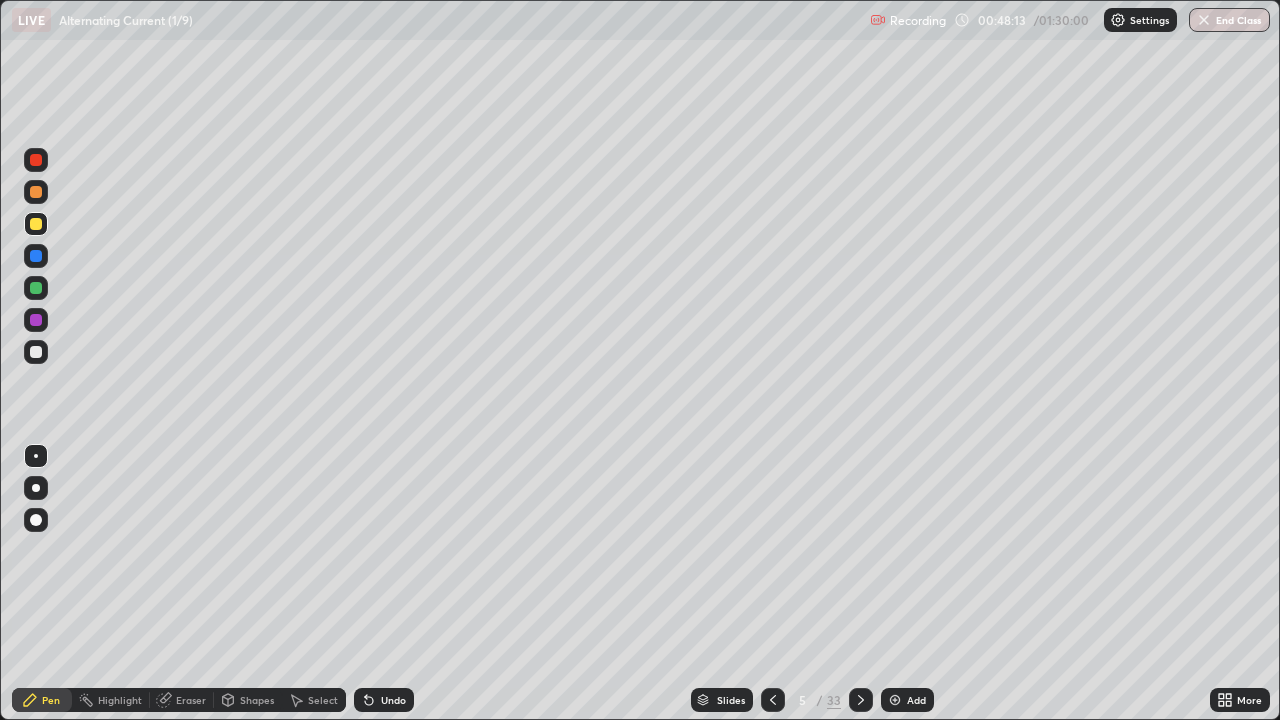 click 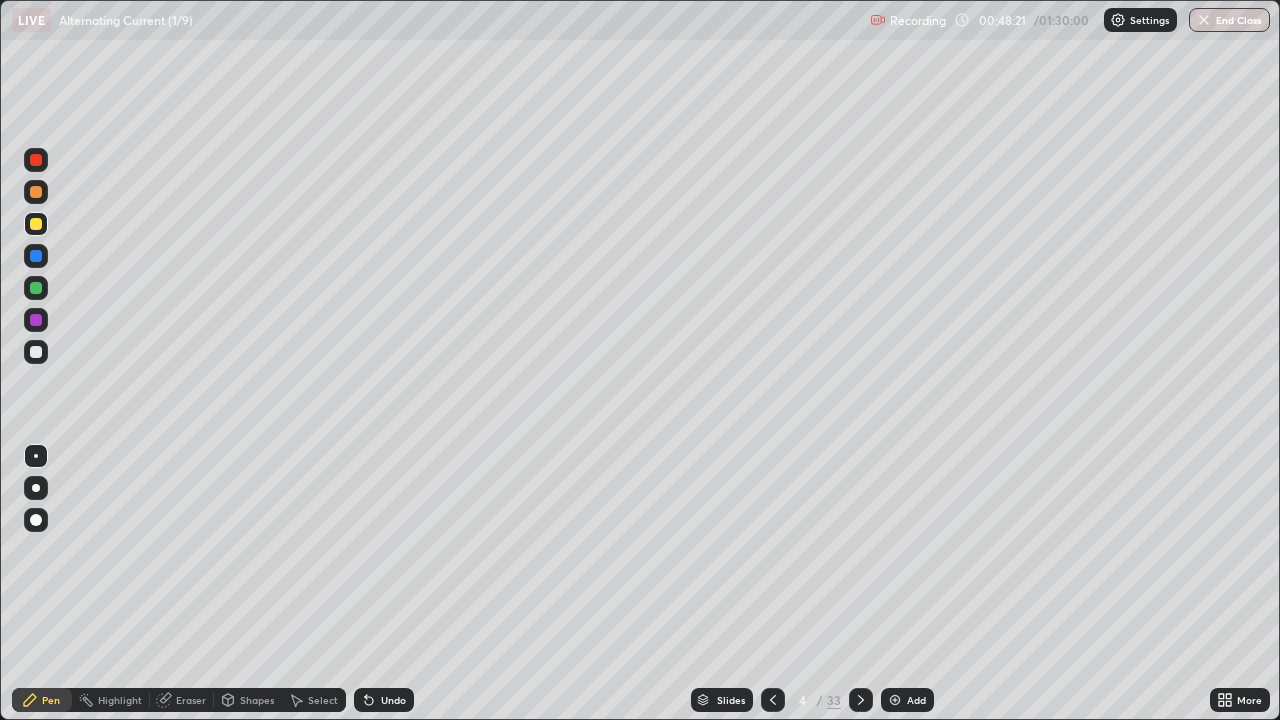 click 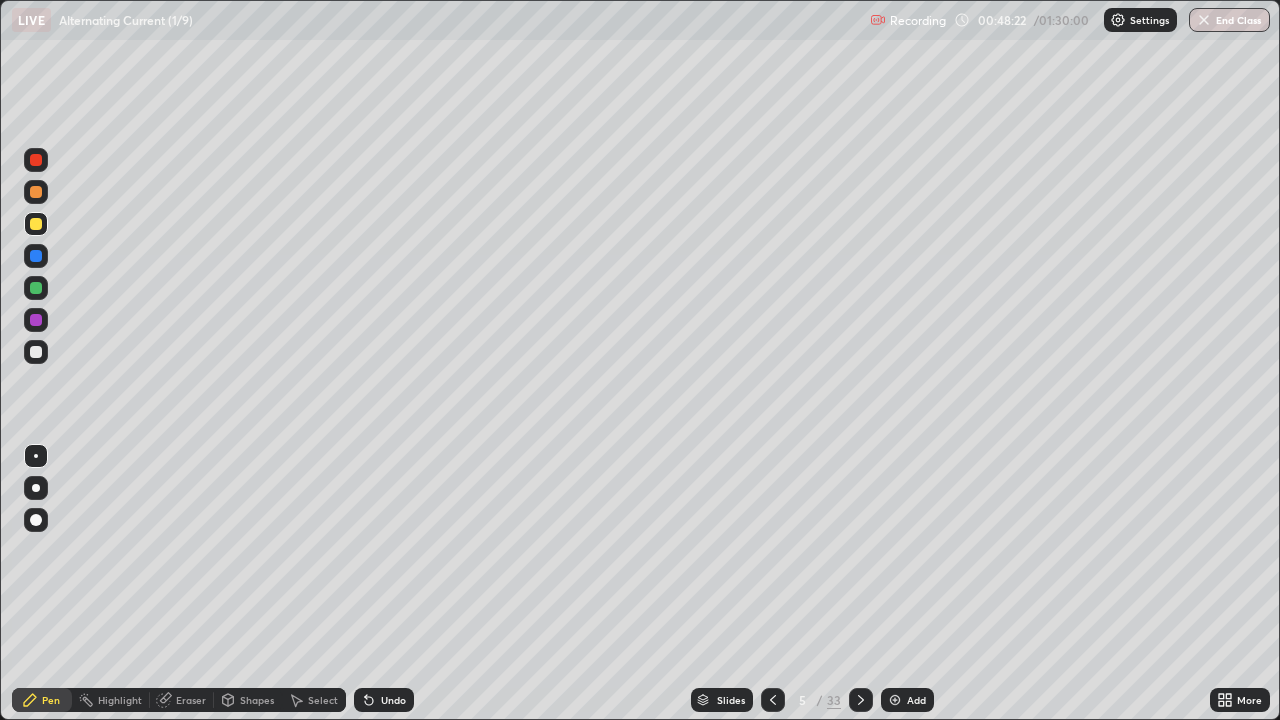 click 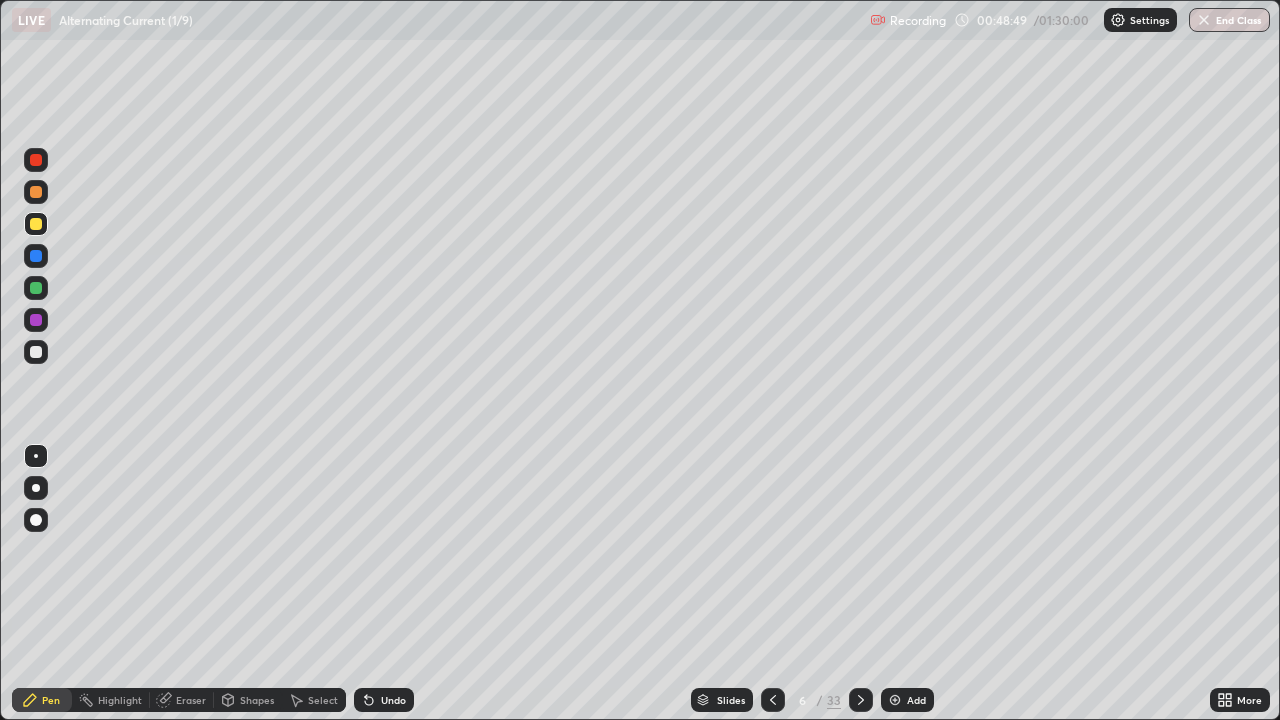 click 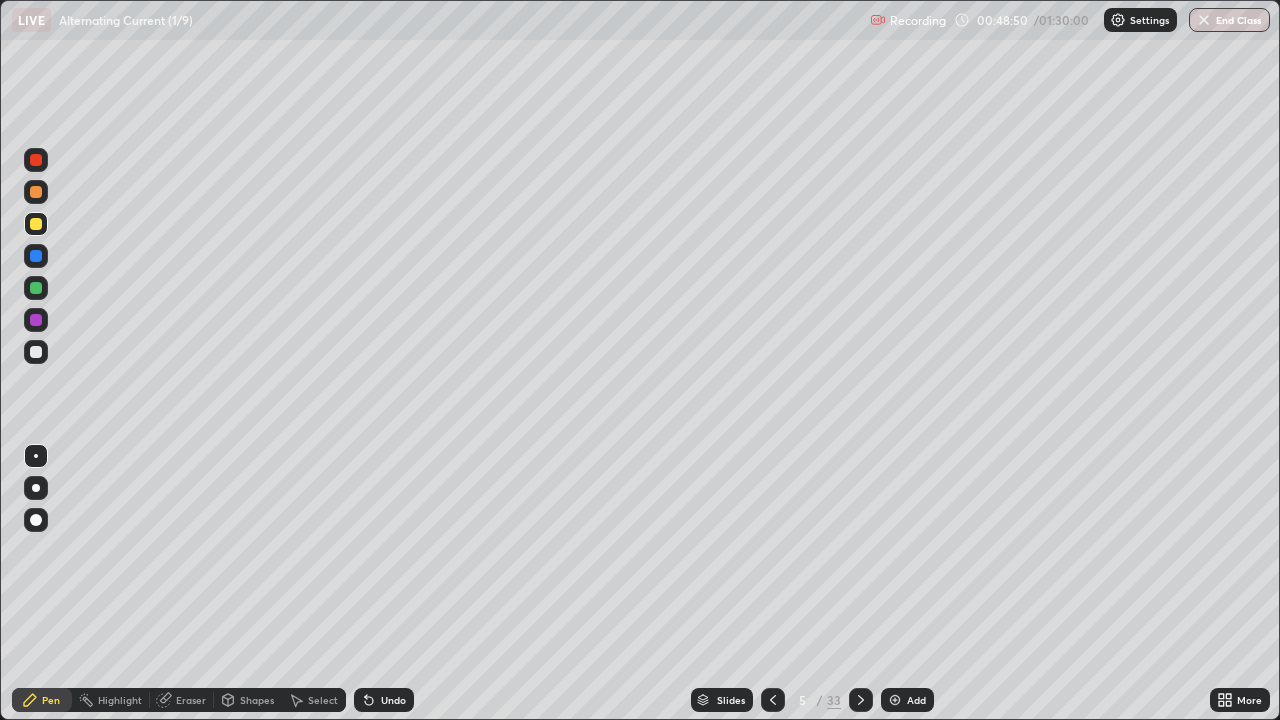 click 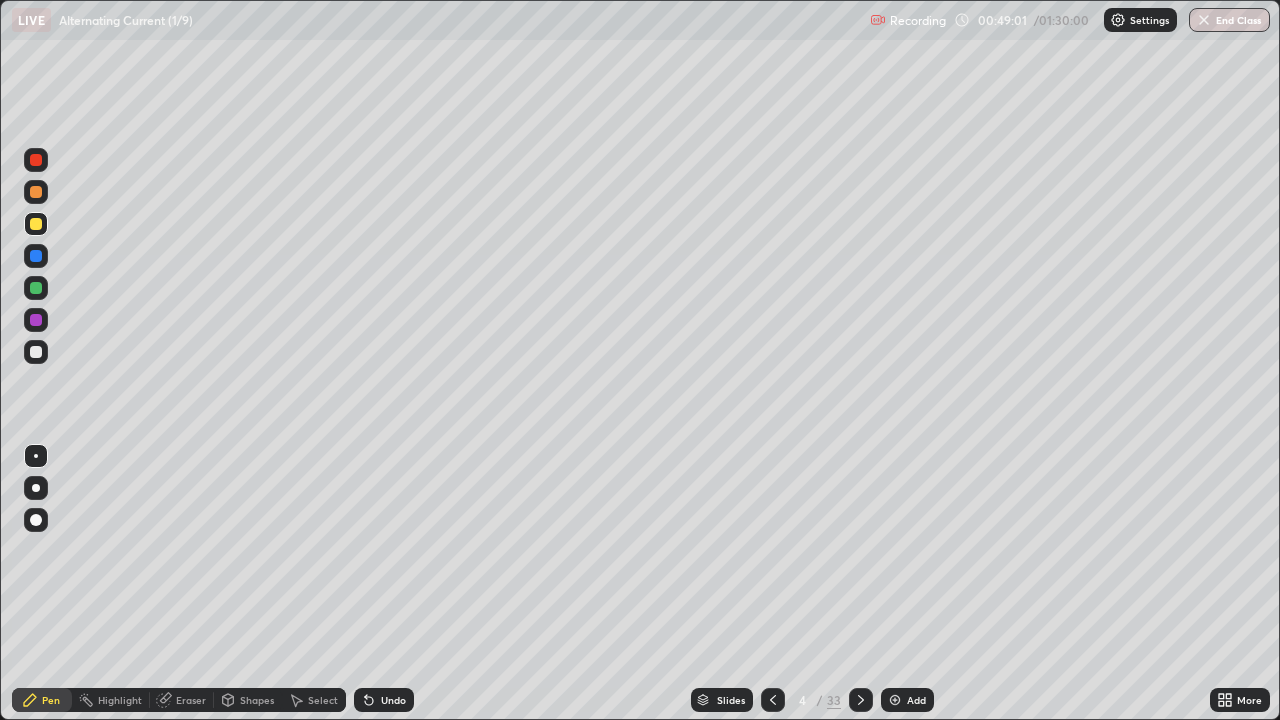 click on "Undo" at bounding box center [393, 700] 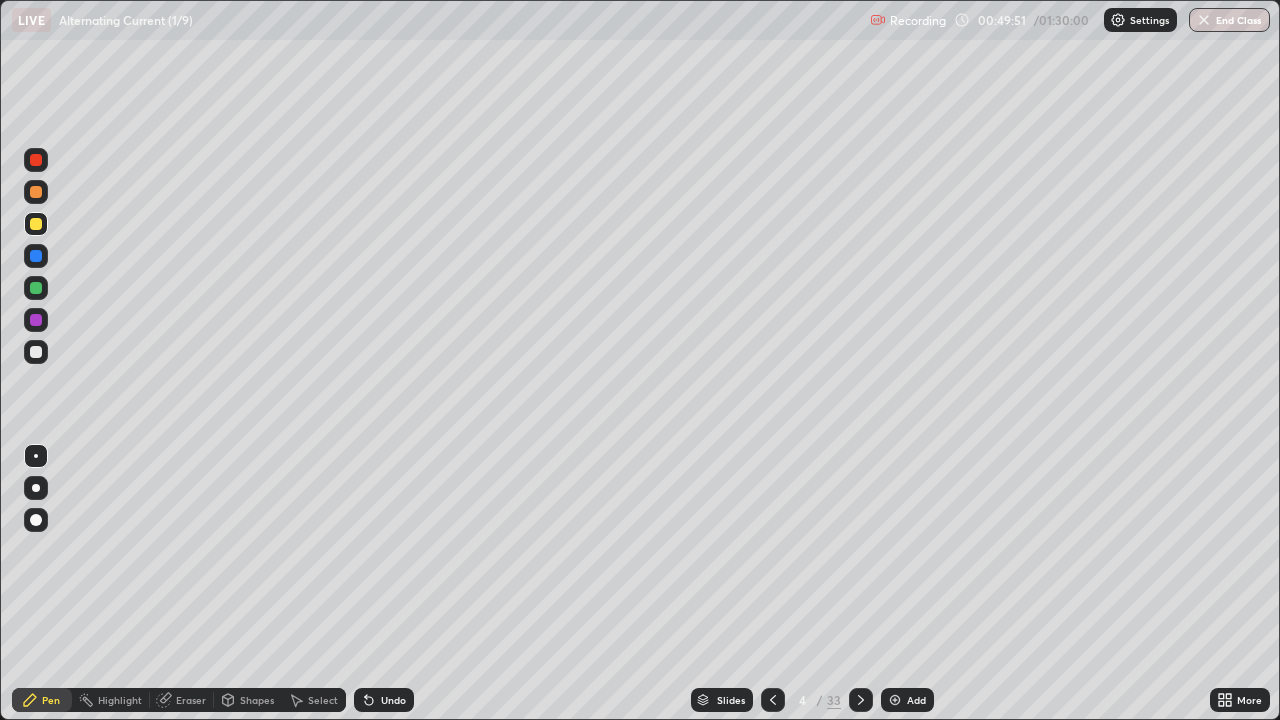 click on "Undo" at bounding box center [393, 700] 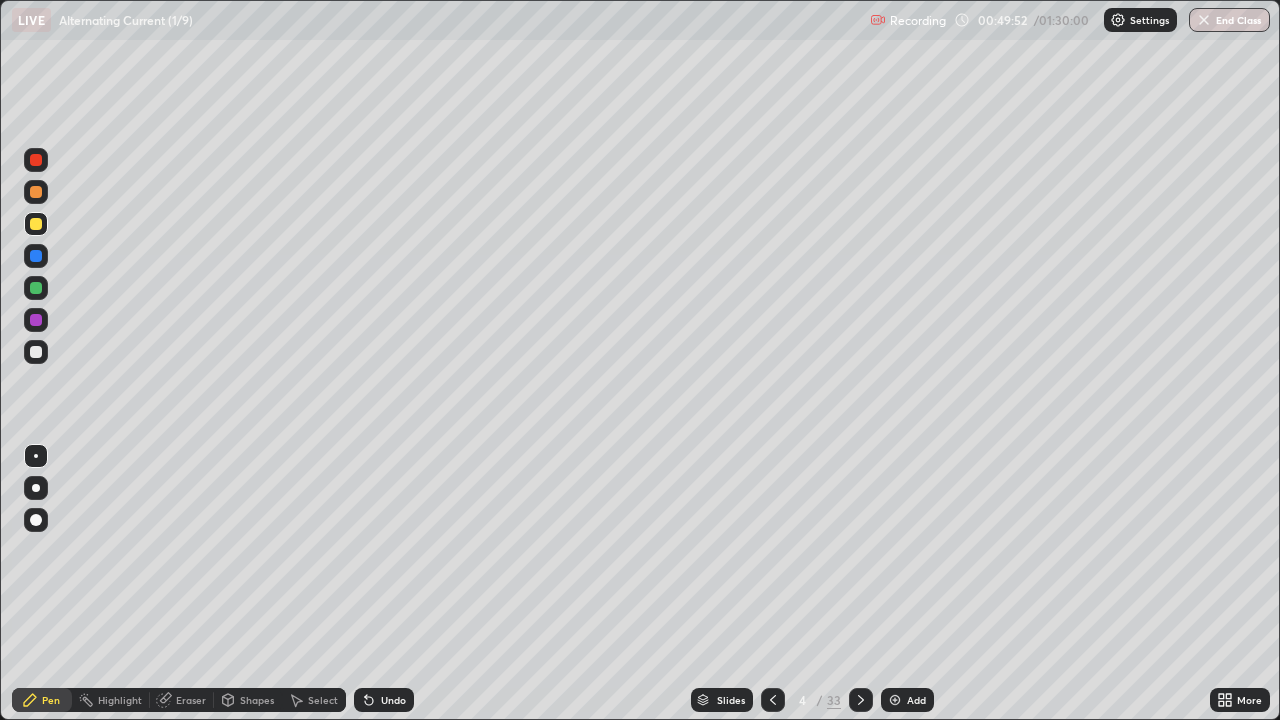 click on "Undo" at bounding box center (393, 700) 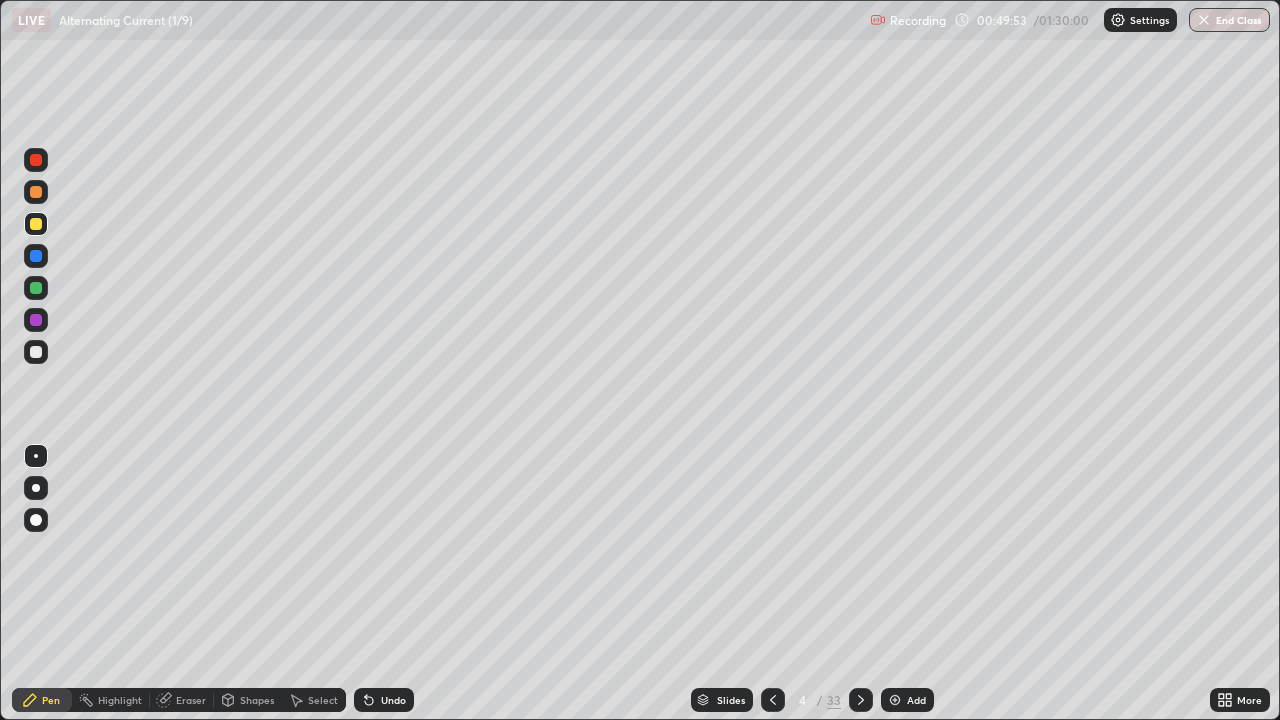 click 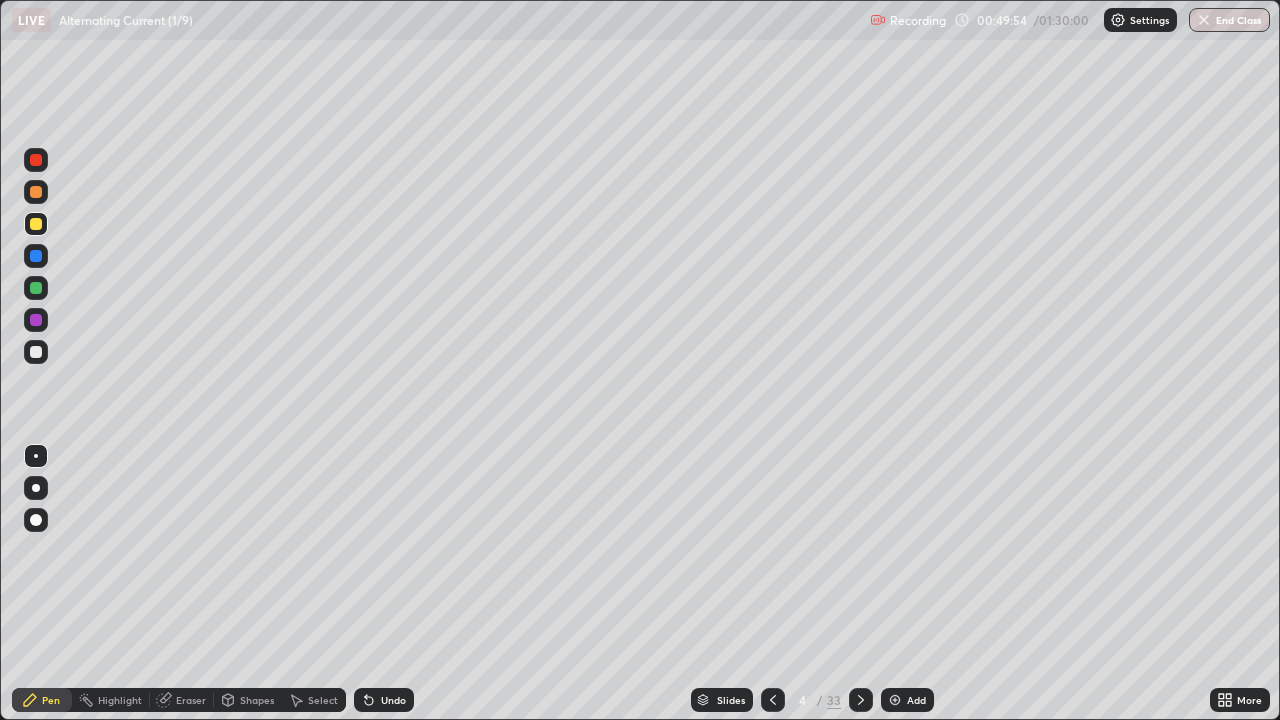 click on "Undo" at bounding box center [384, 700] 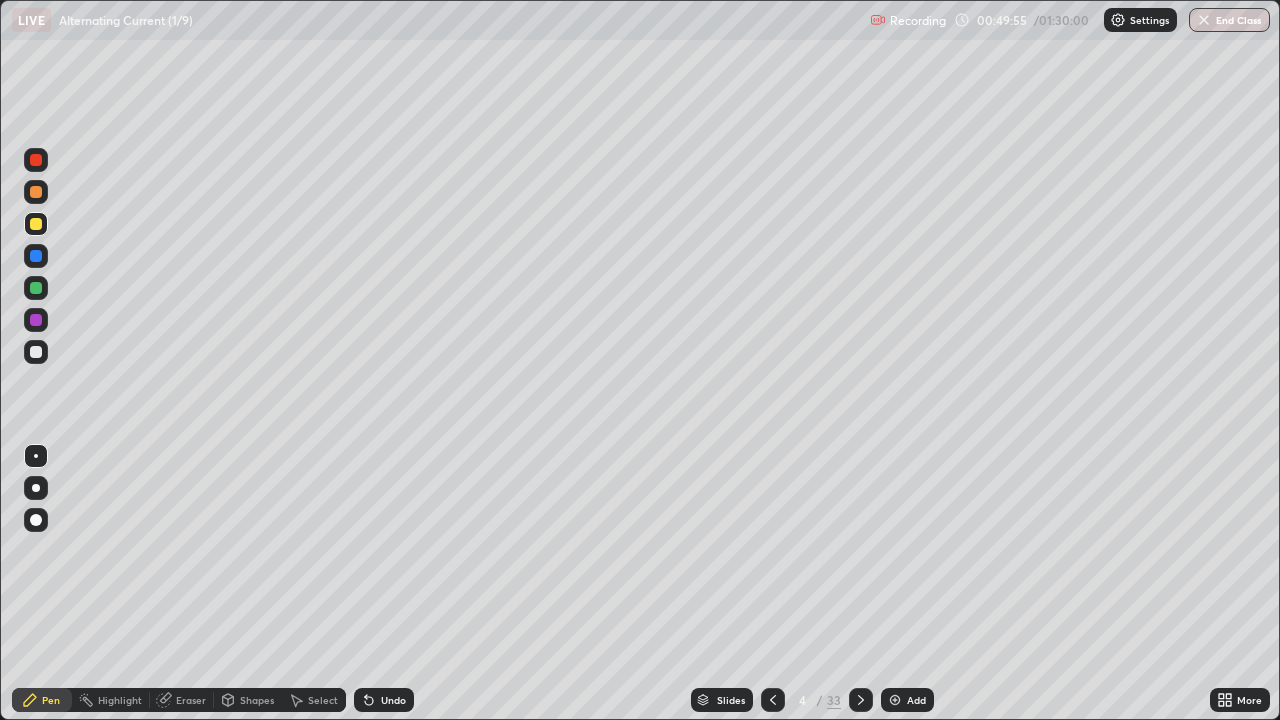 click on "Undo" at bounding box center (384, 700) 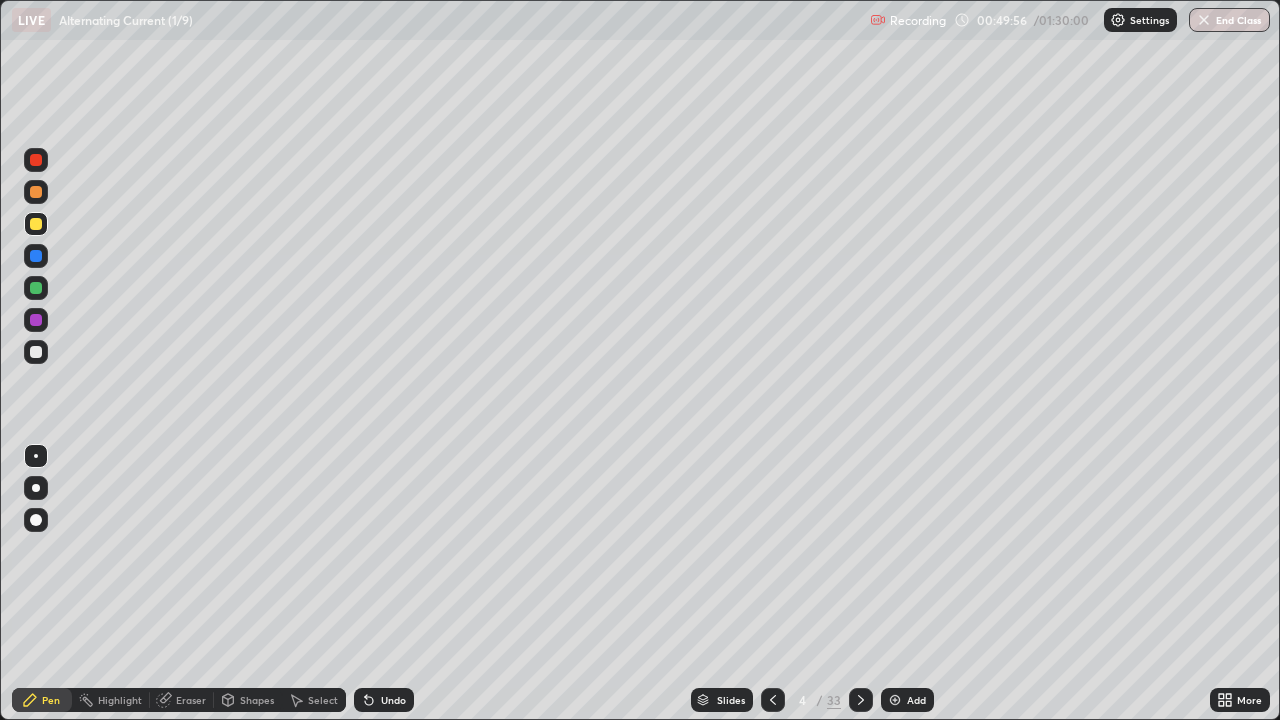 click 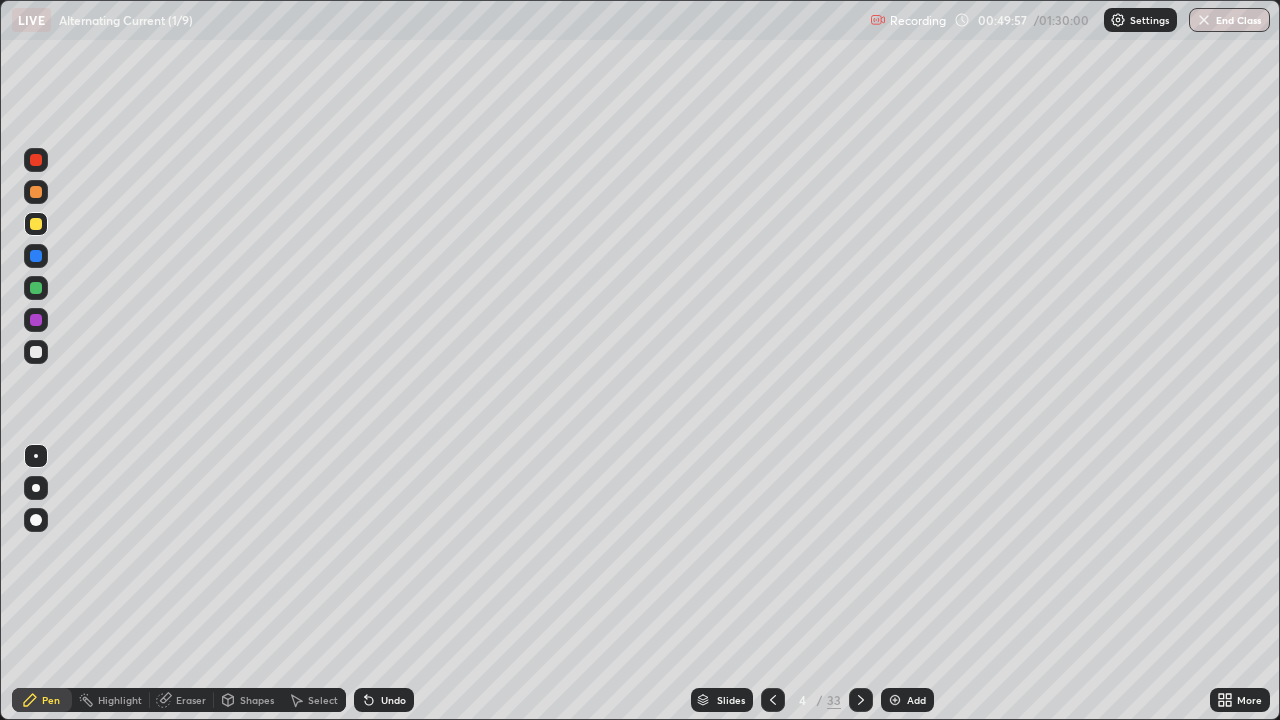 click 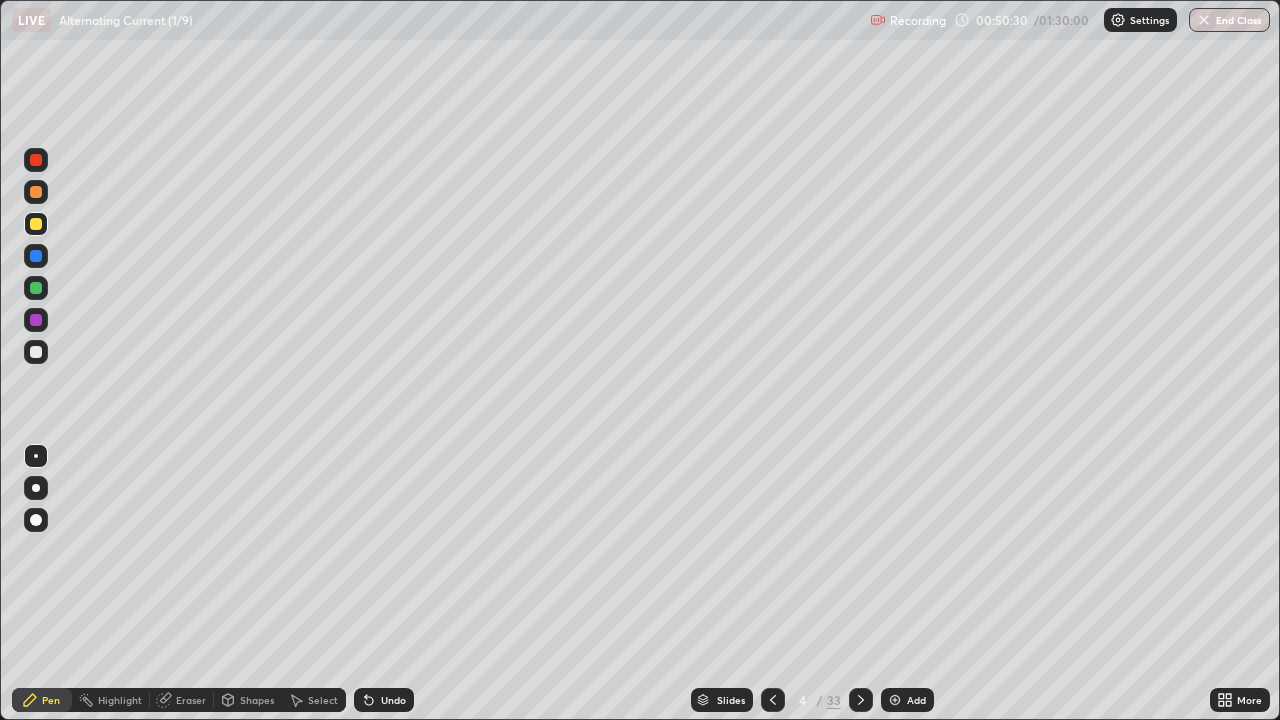 click 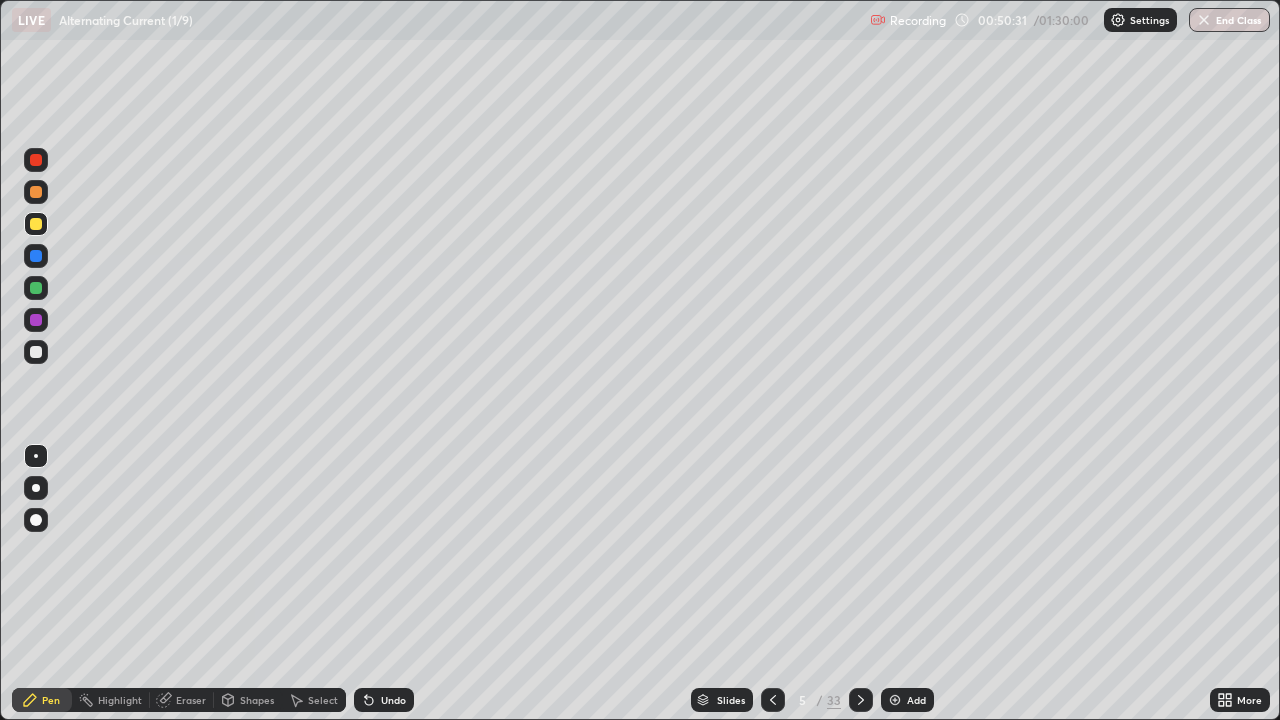 click 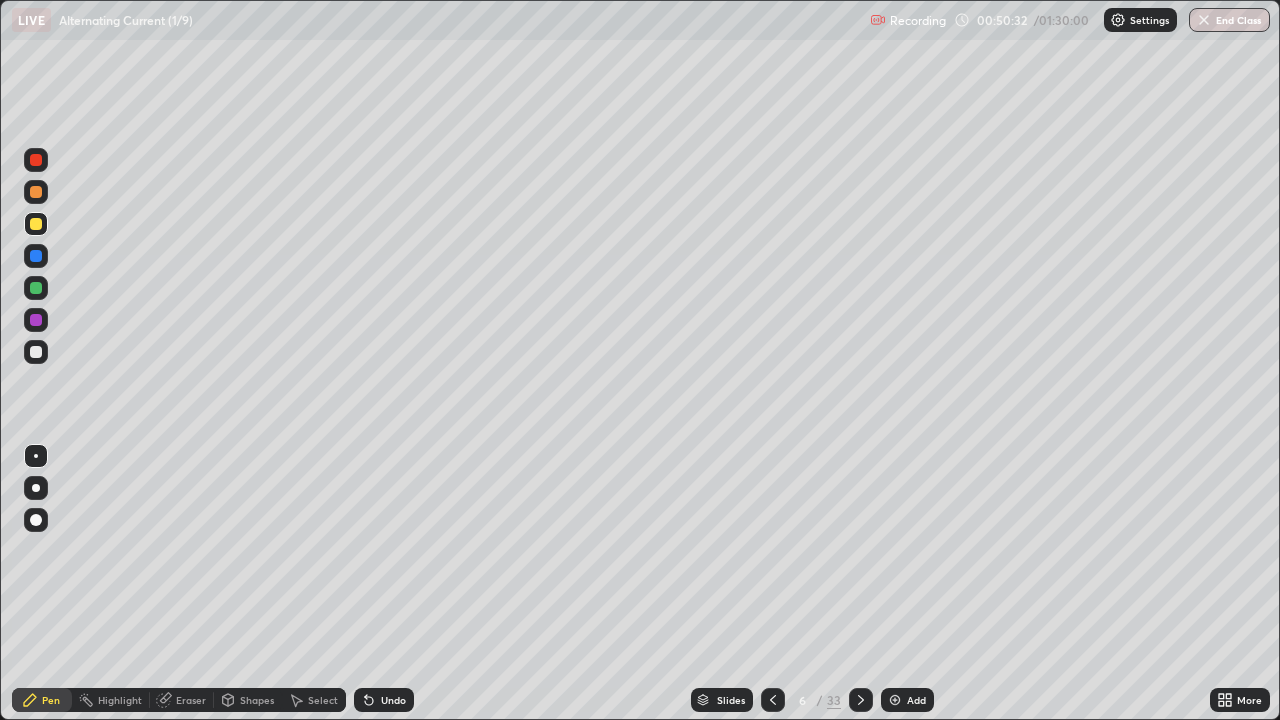 click 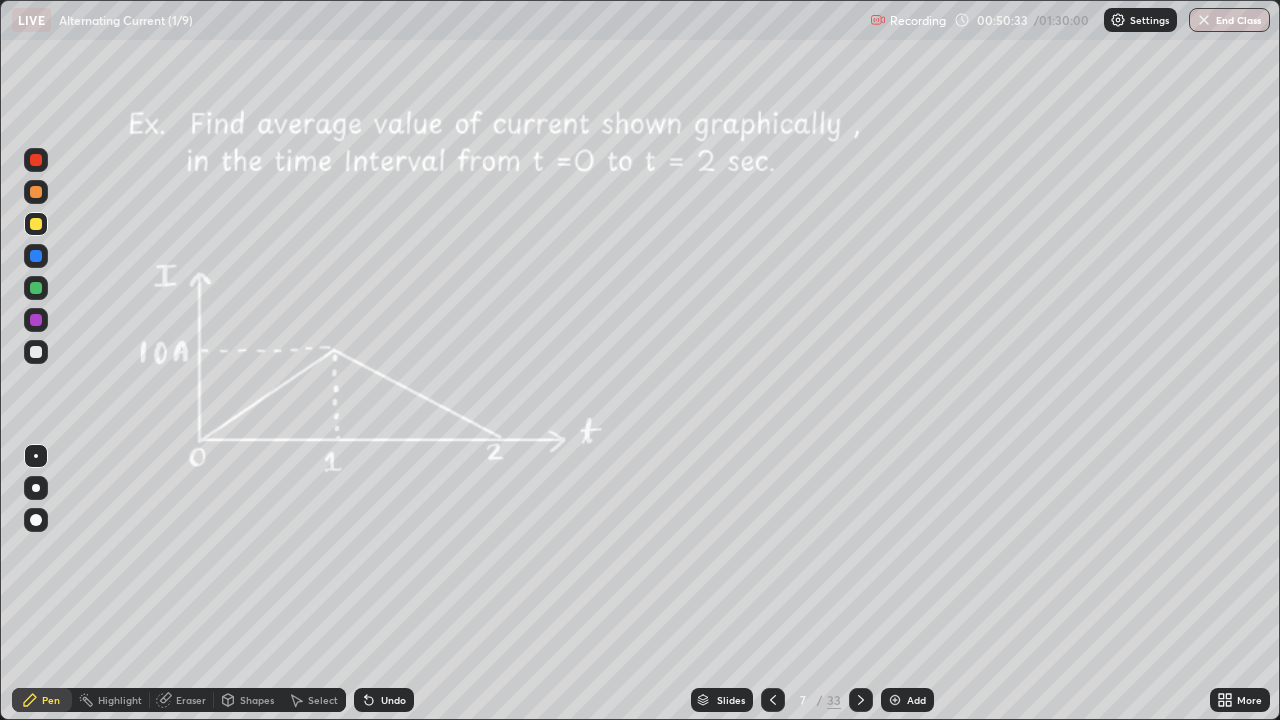 click 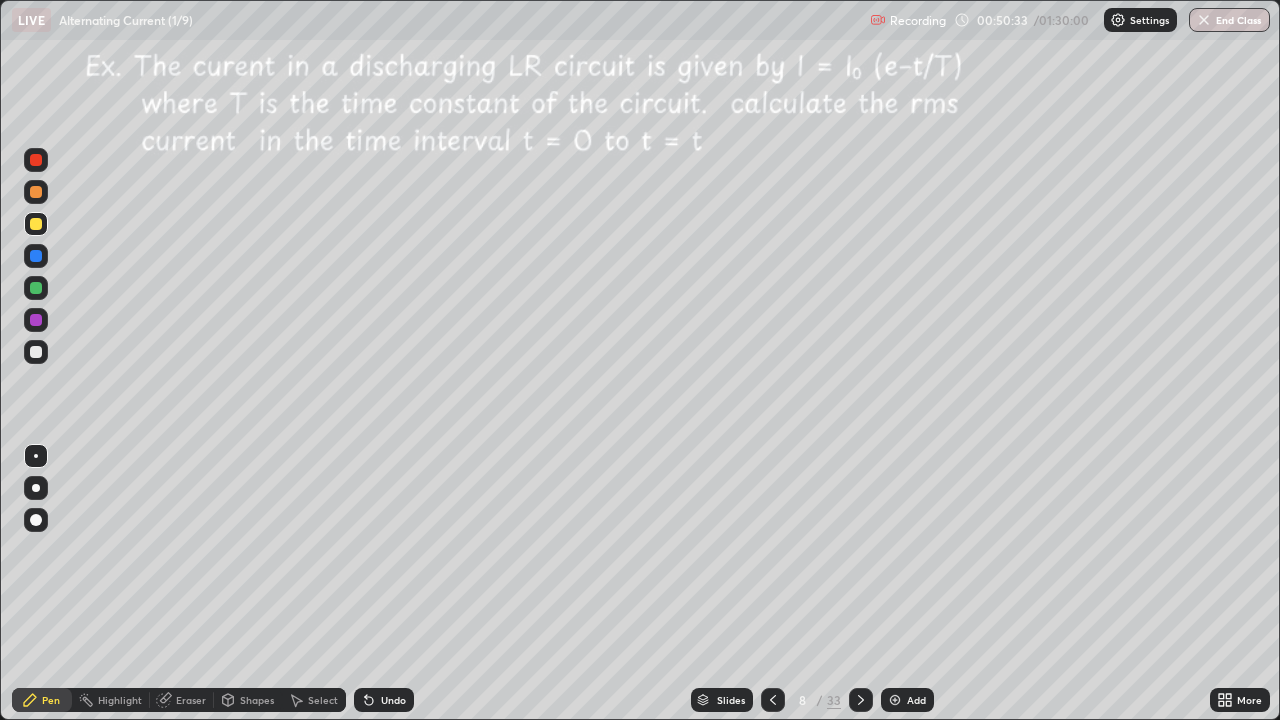 click at bounding box center [861, 700] 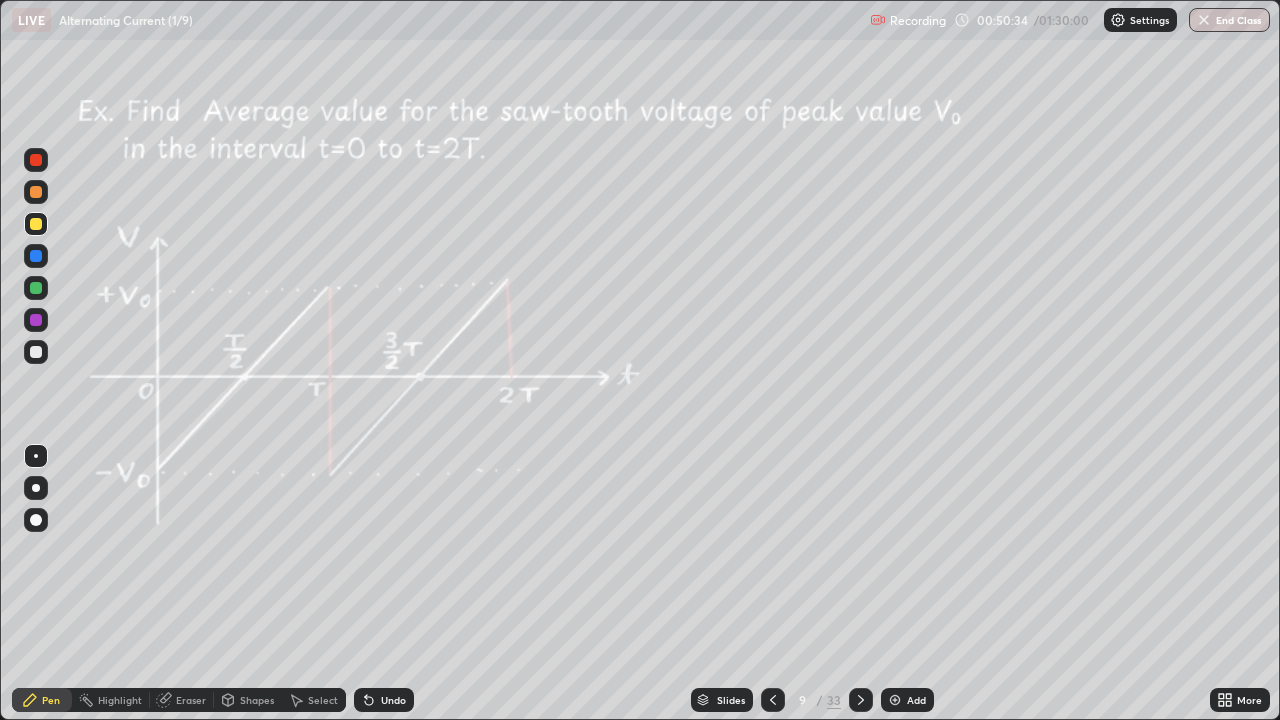 click at bounding box center [861, 700] 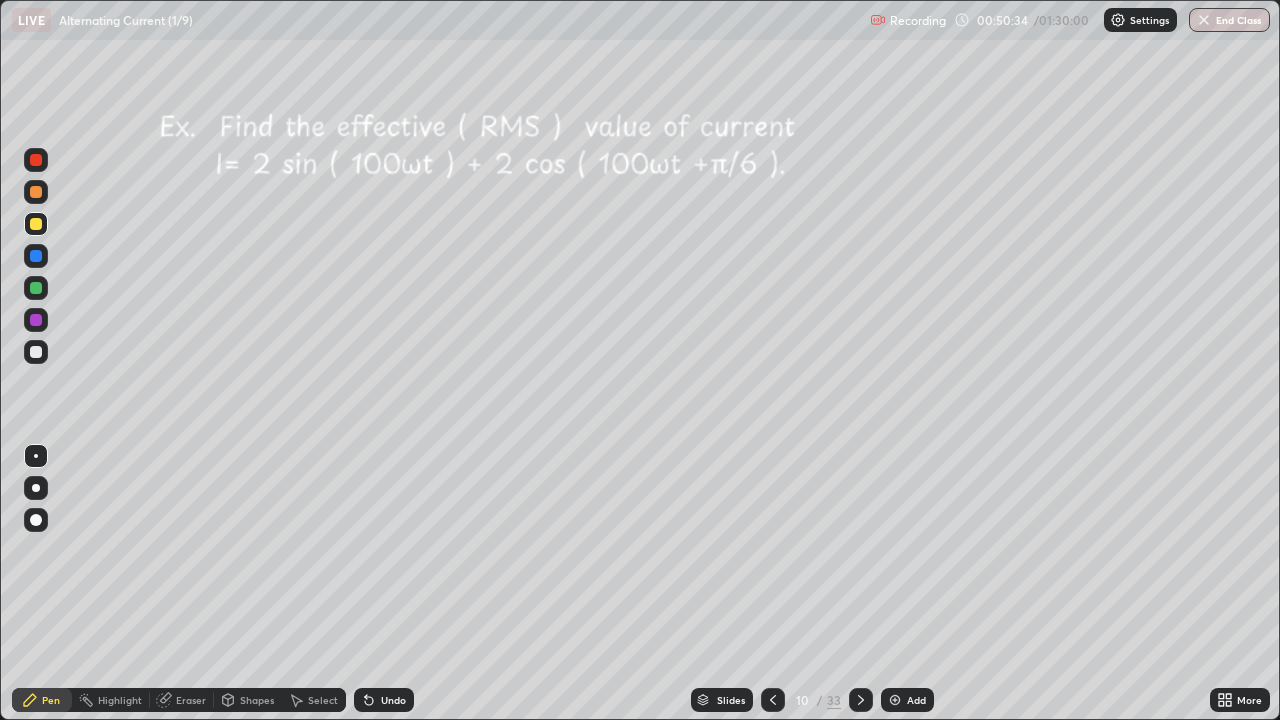 click 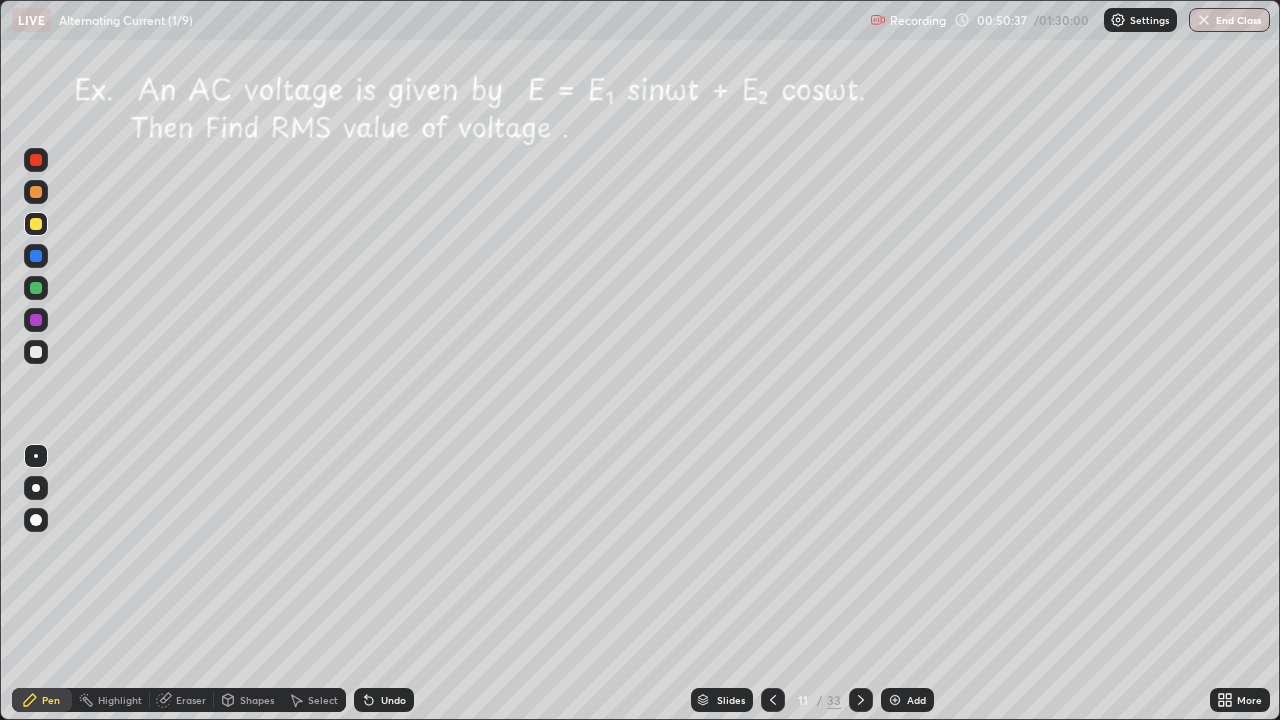 click 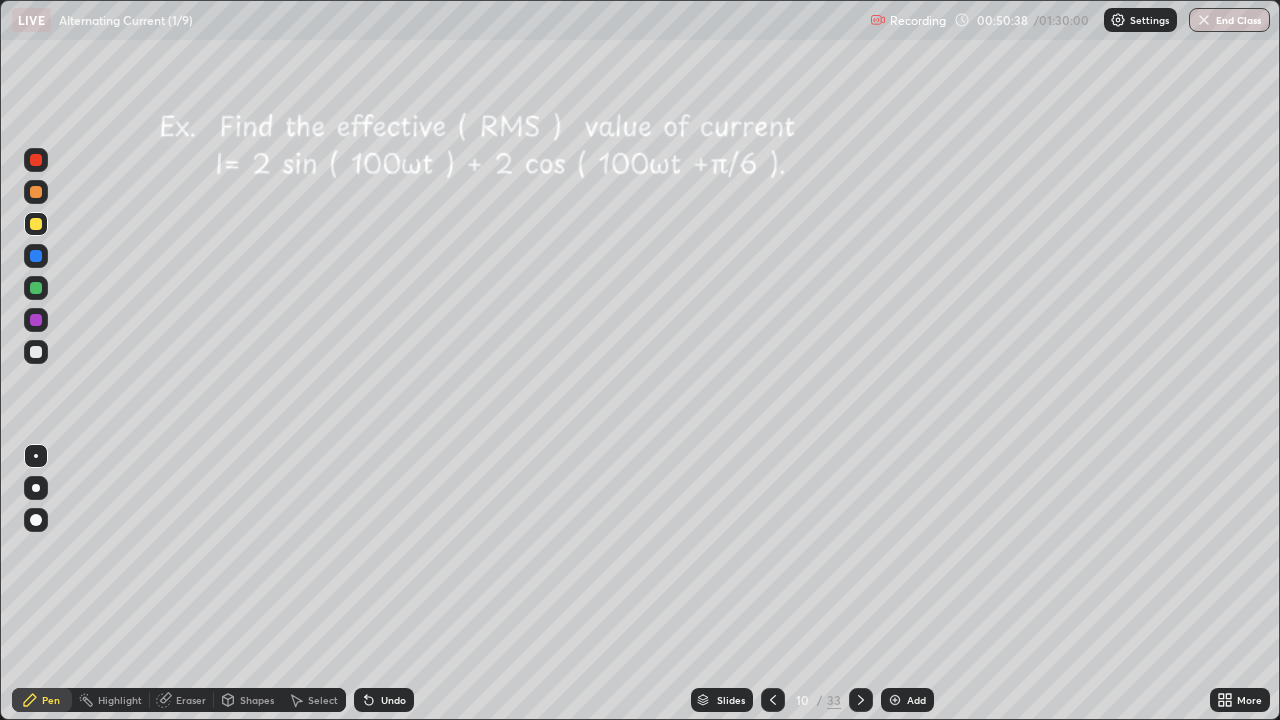 click 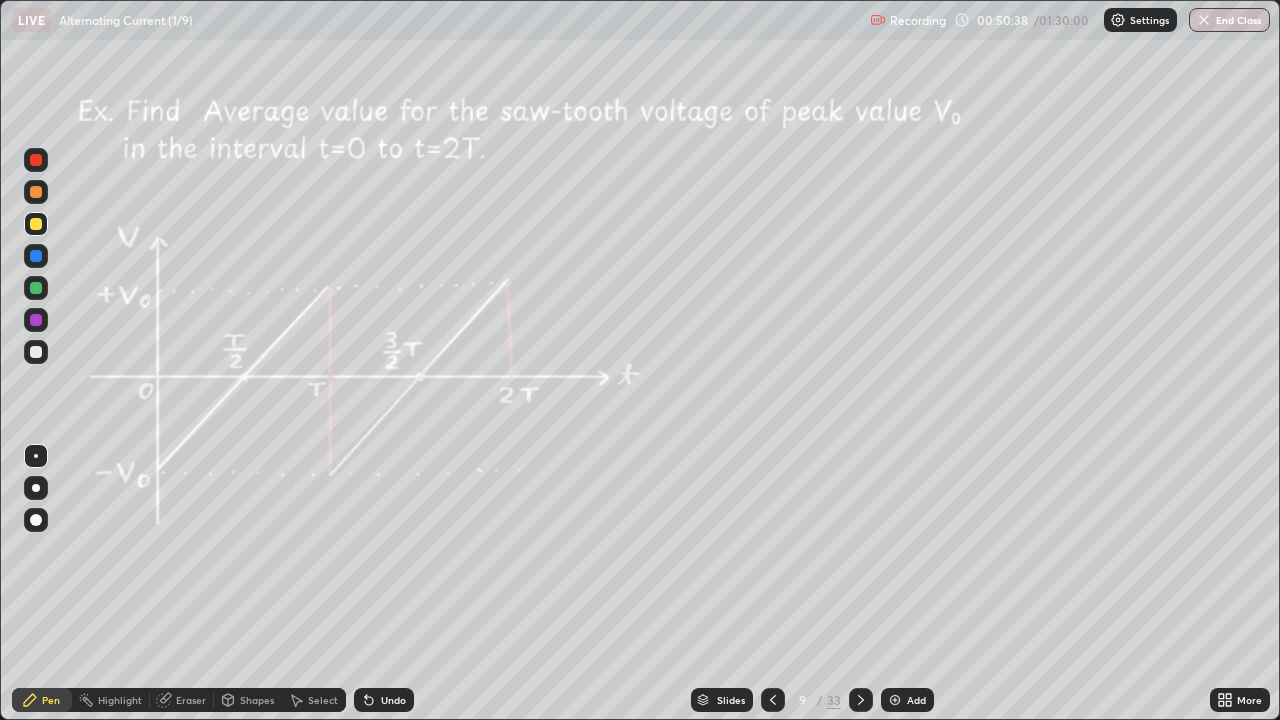 click 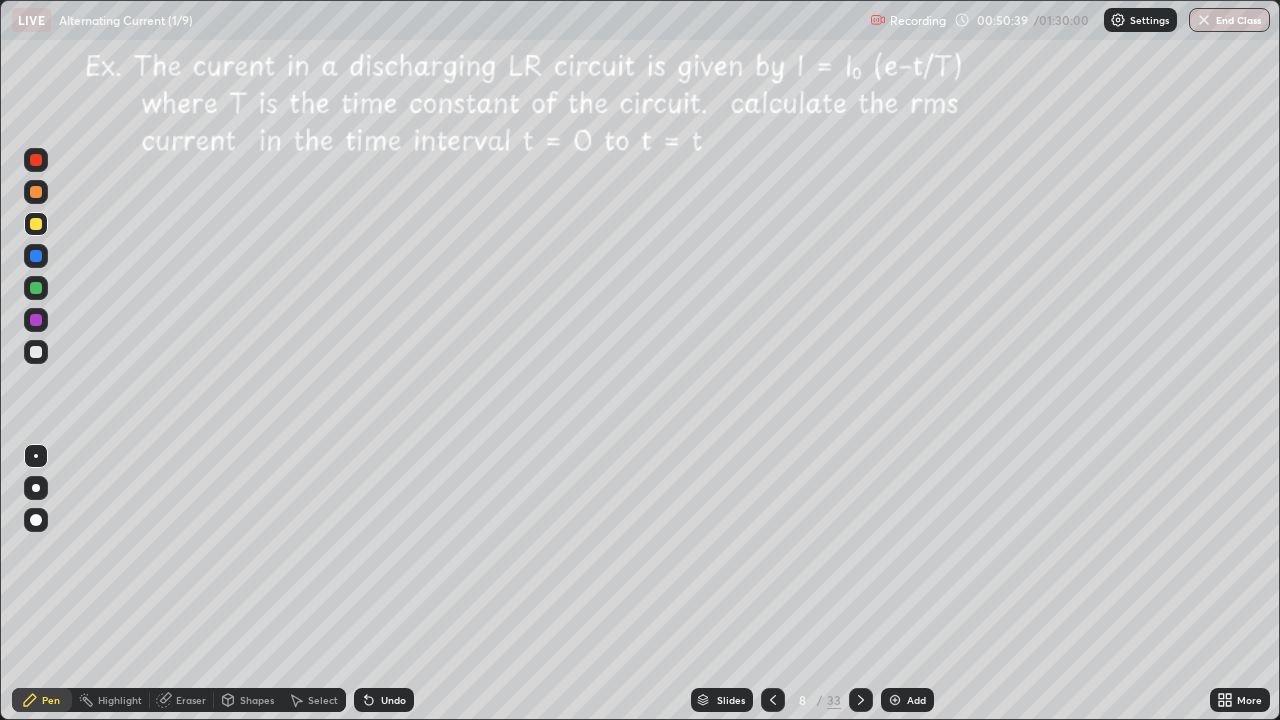 click 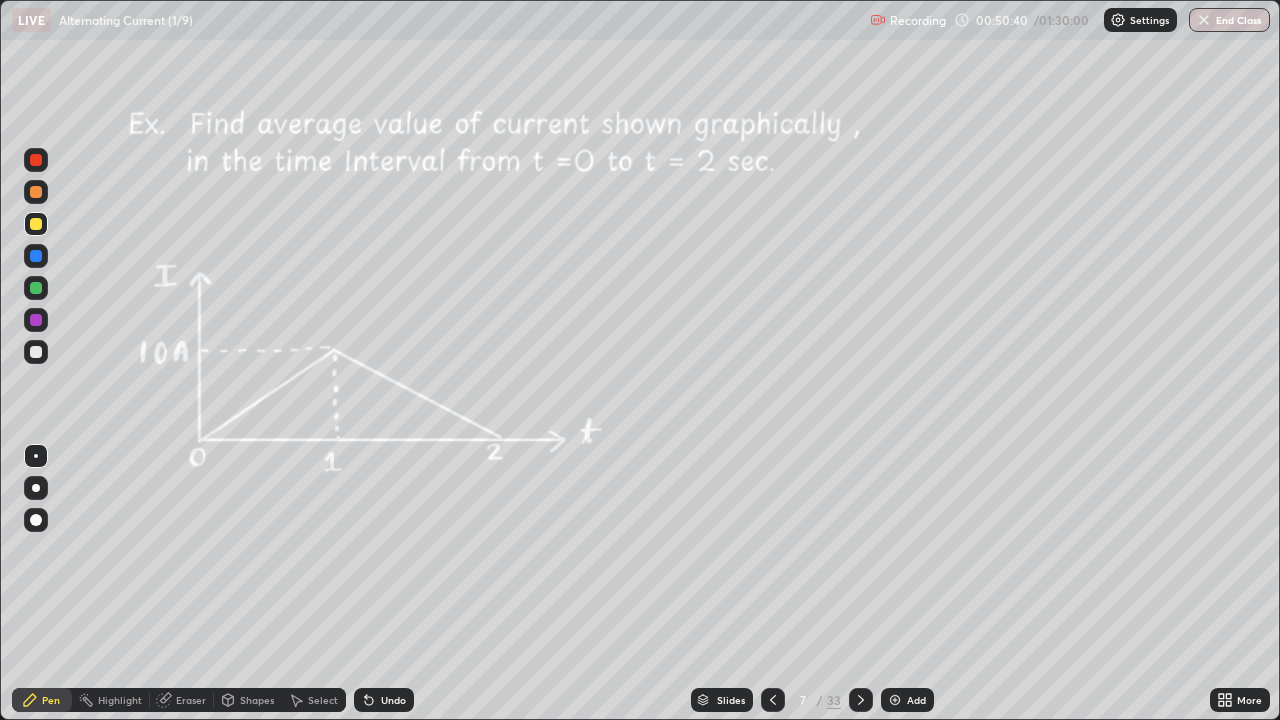 click 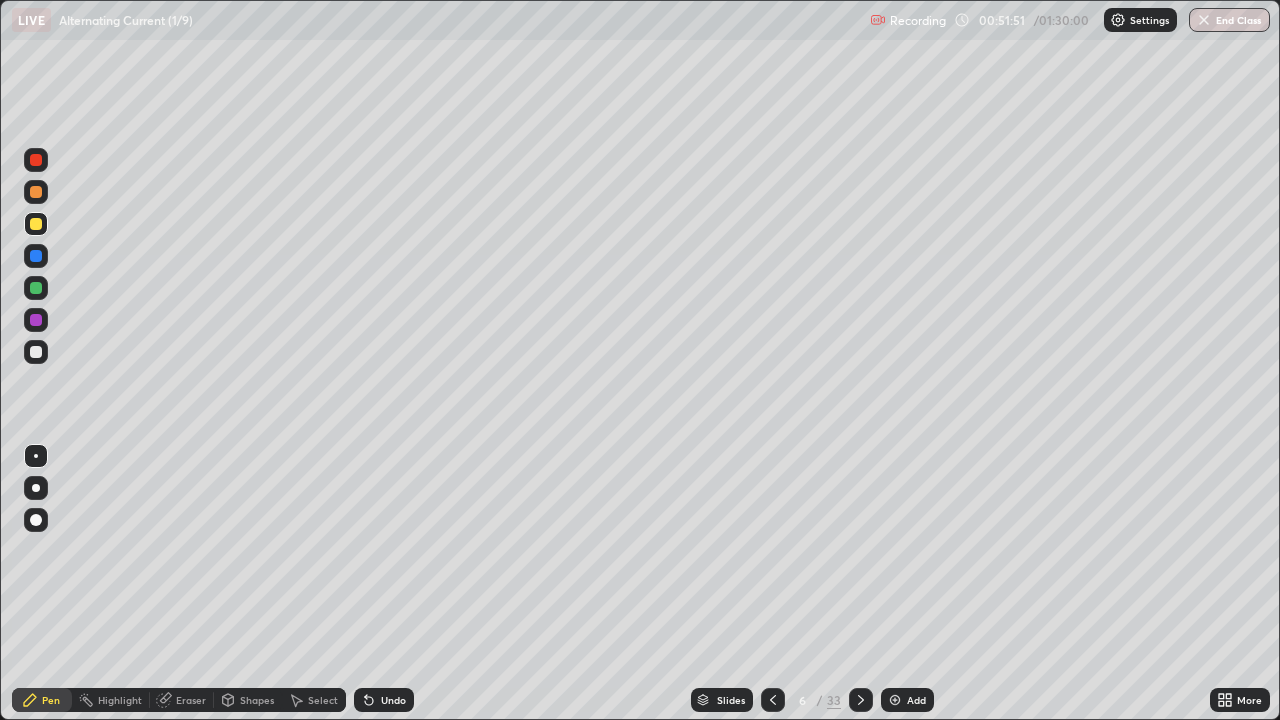 click 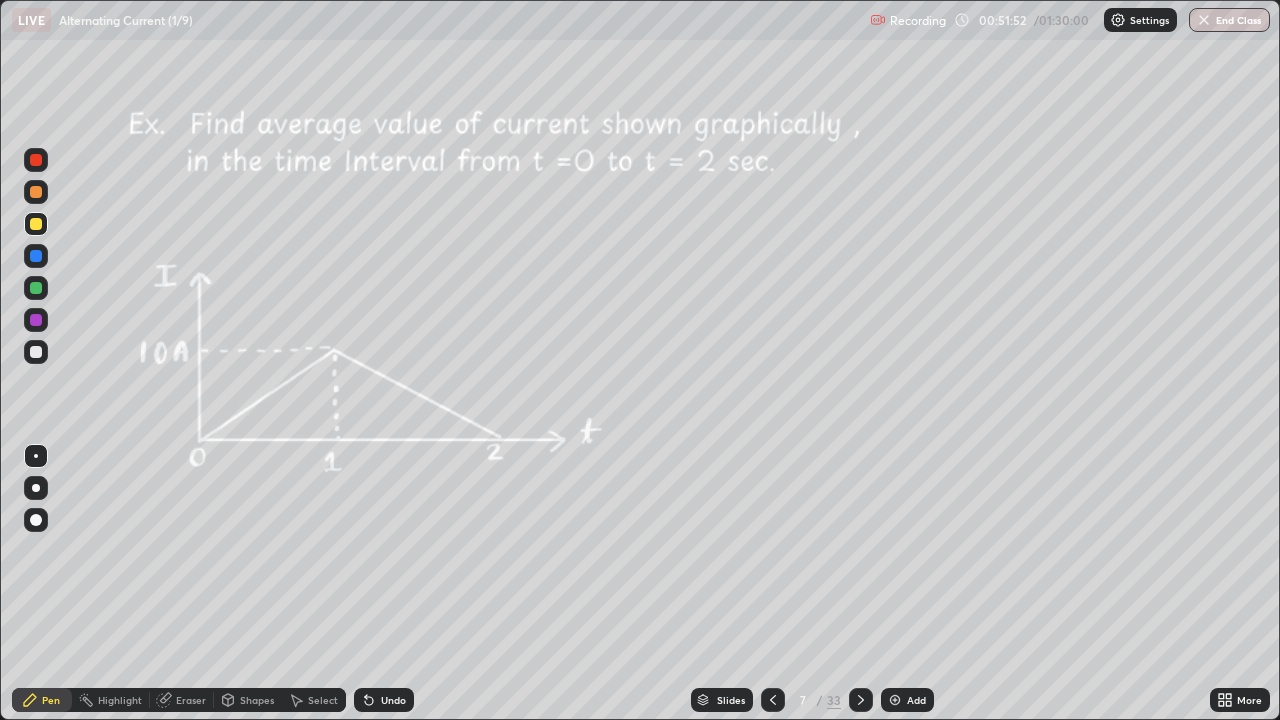 click 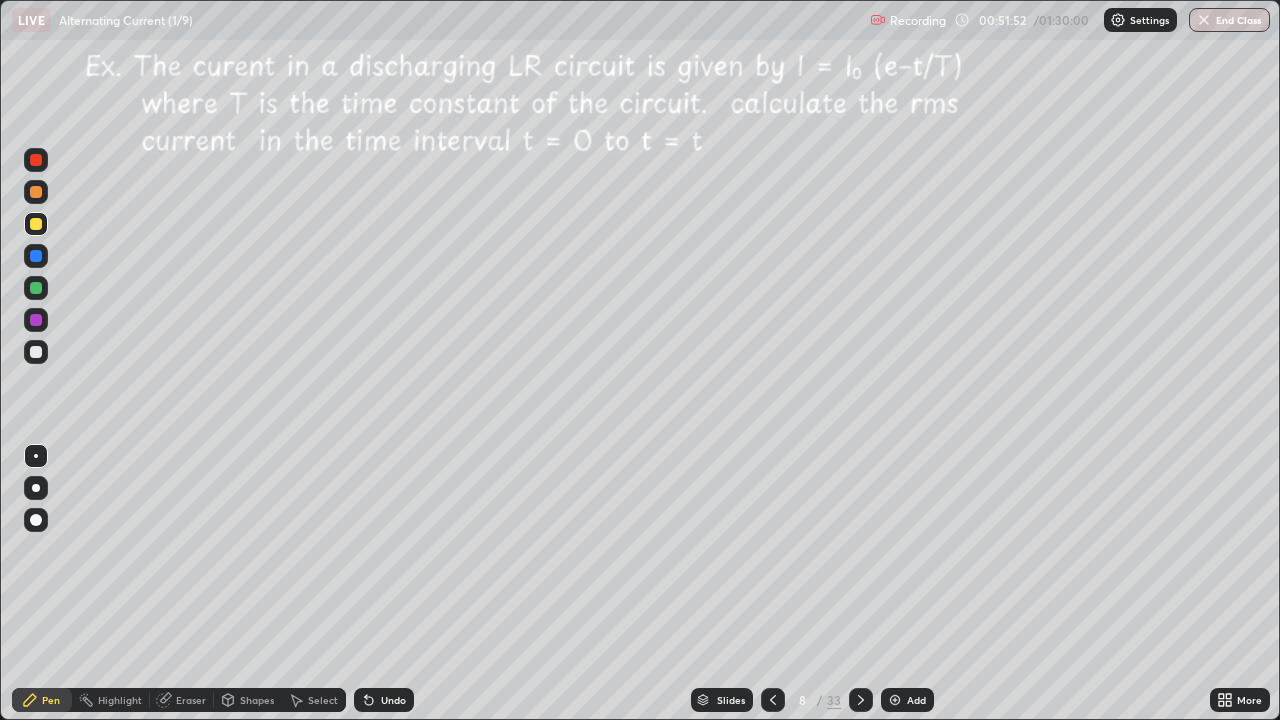 click 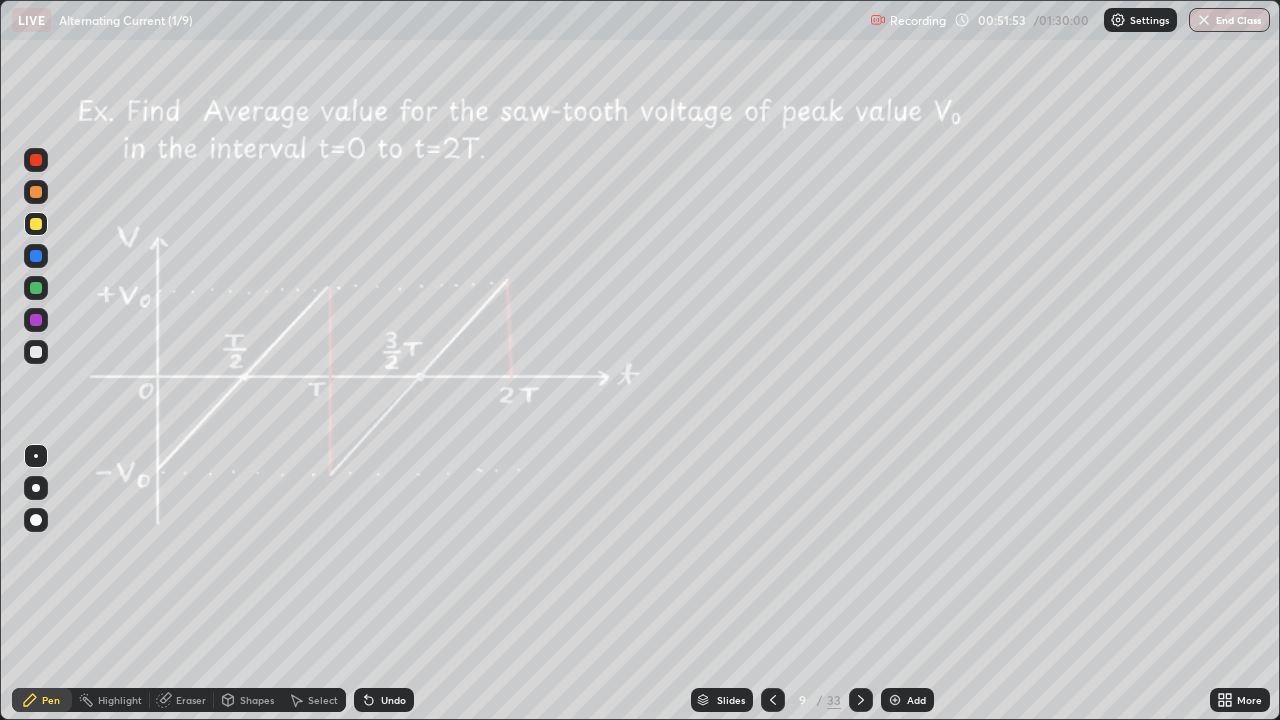 click at bounding box center (861, 700) 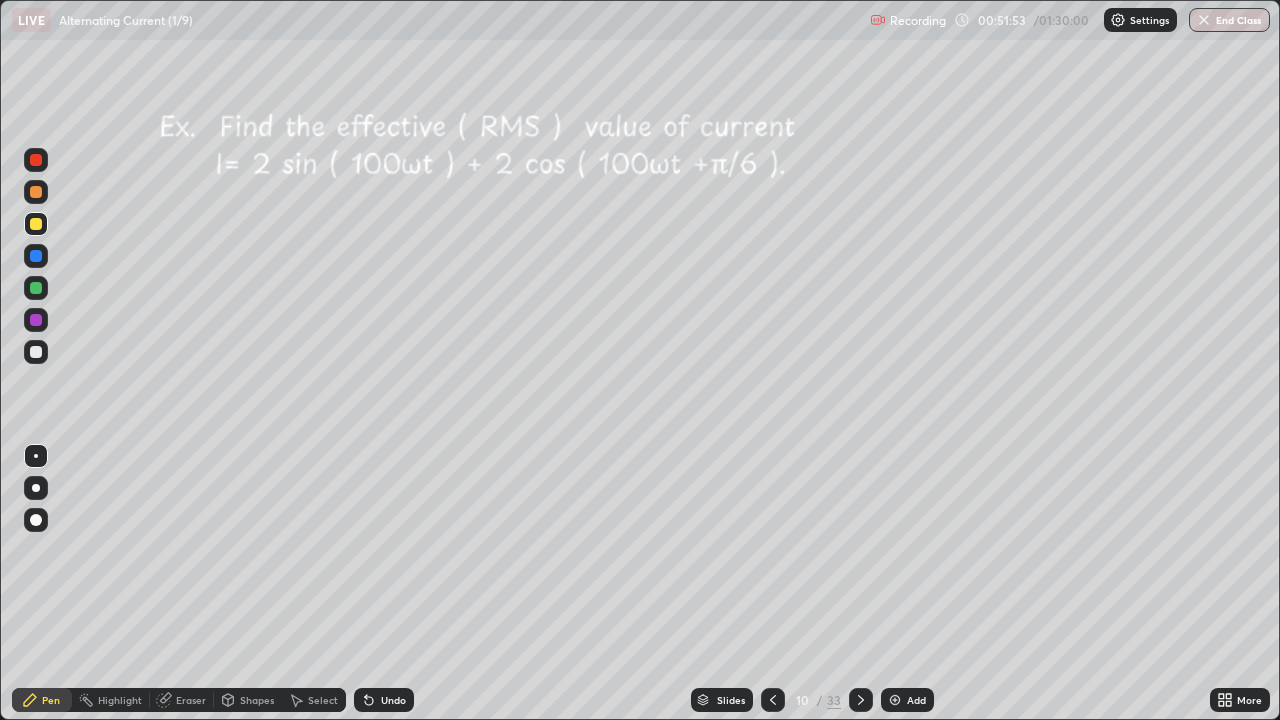 click at bounding box center [861, 700] 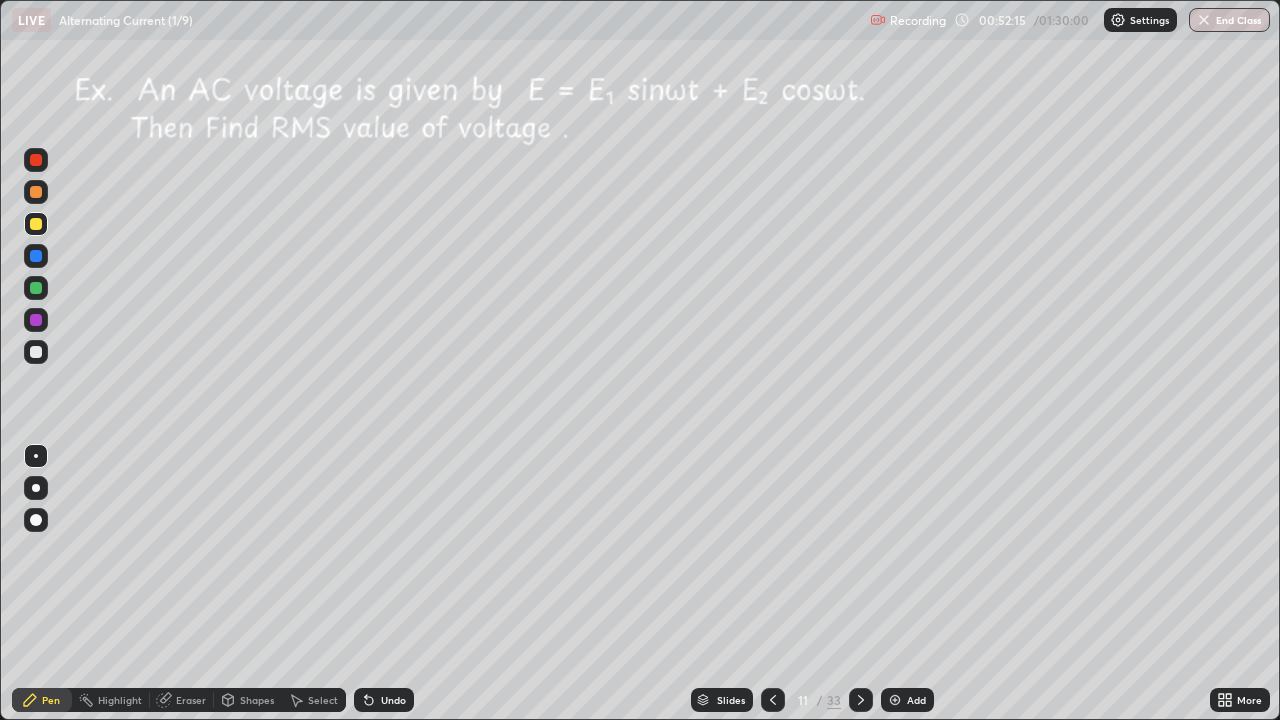 click on "Undo" at bounding box center [384, 700] 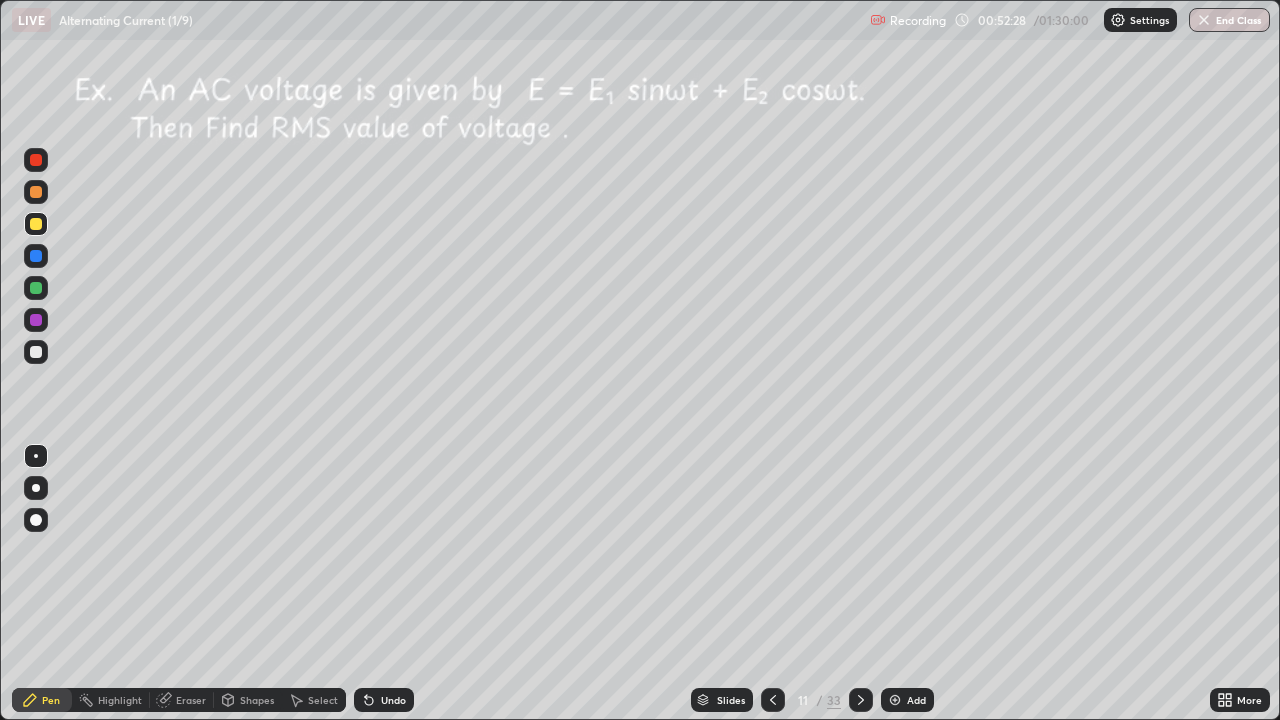 click on "Undo" at bounding box center (393, 700) 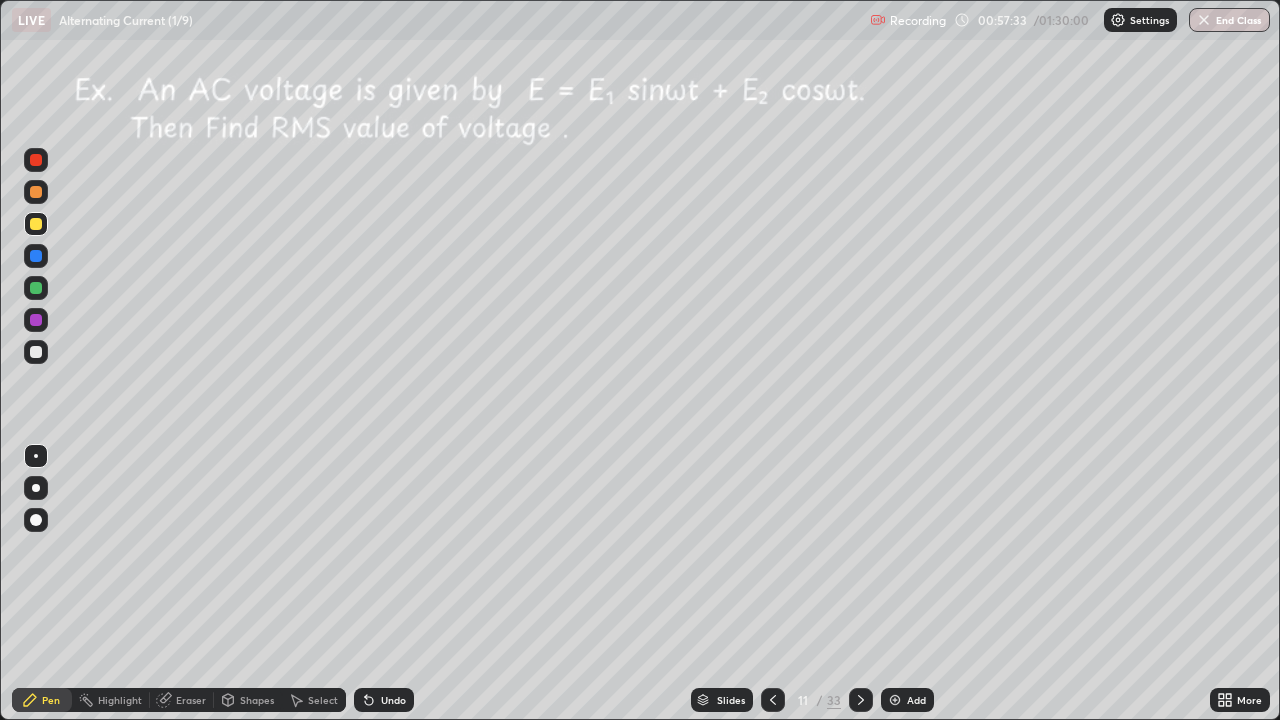 click 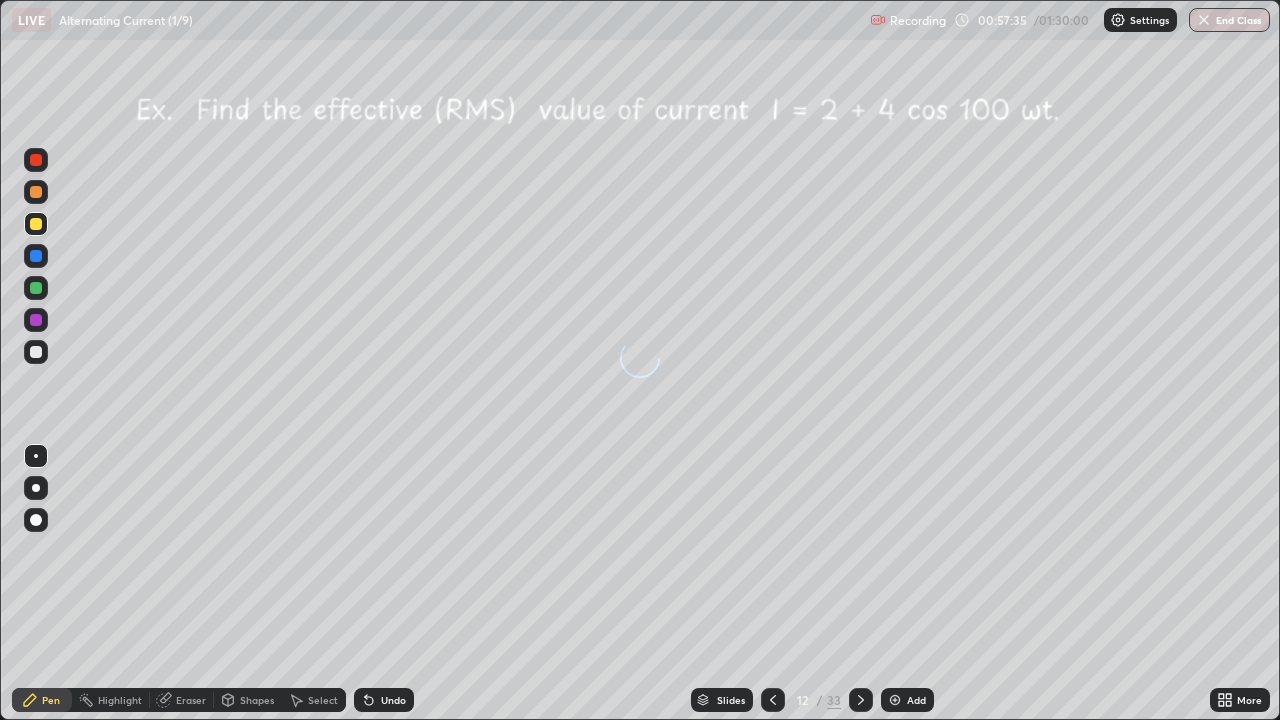 click at bounding box center [895, 700] 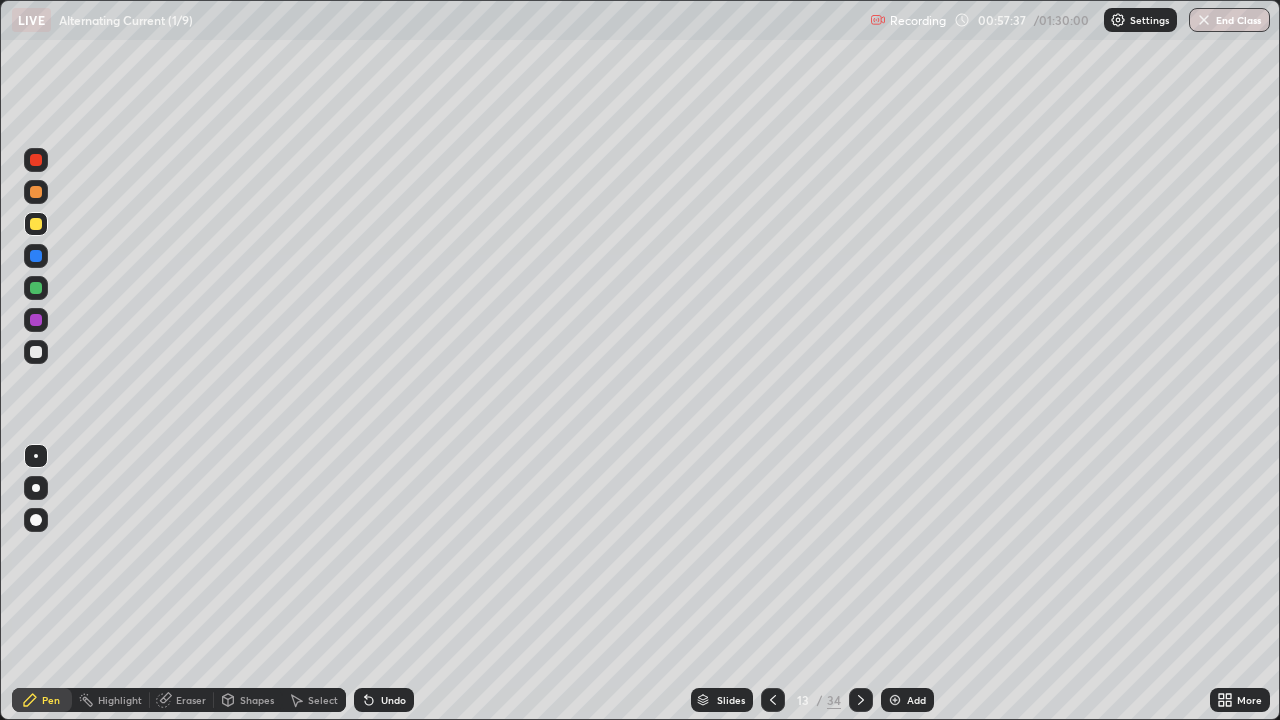 click at bounding box center (36, 288) 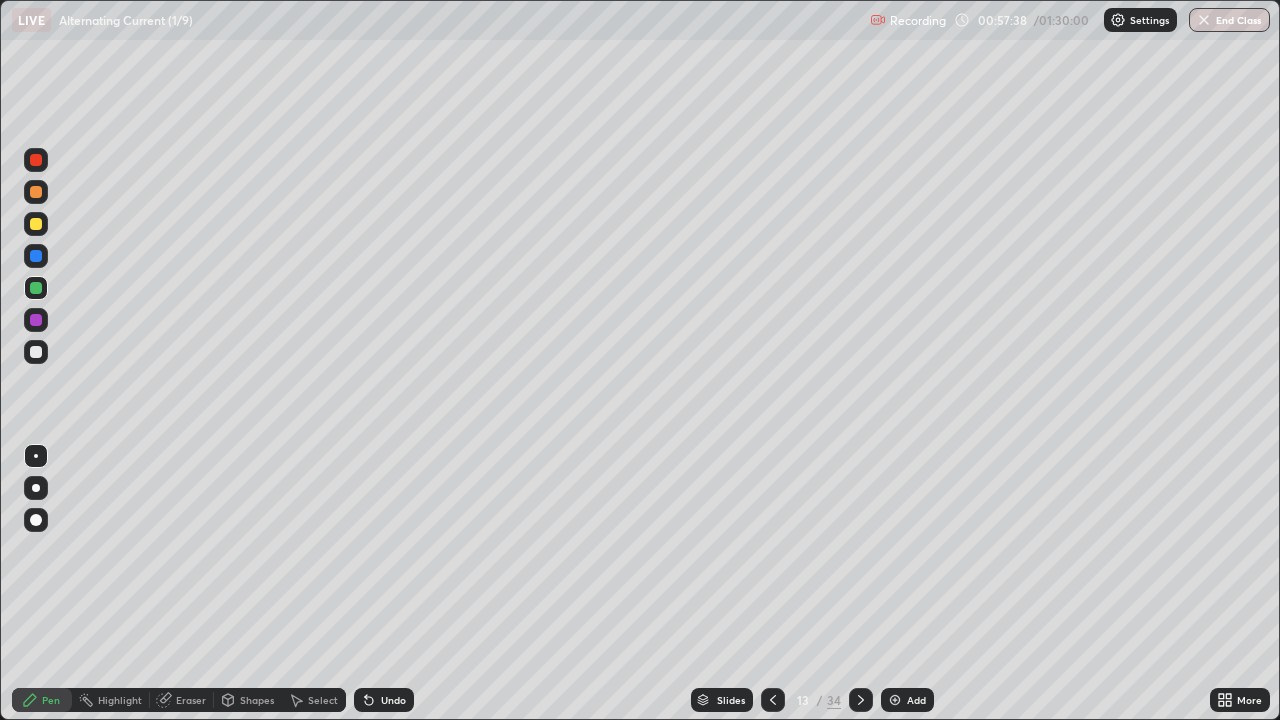 click at bounding box center (36, 288) 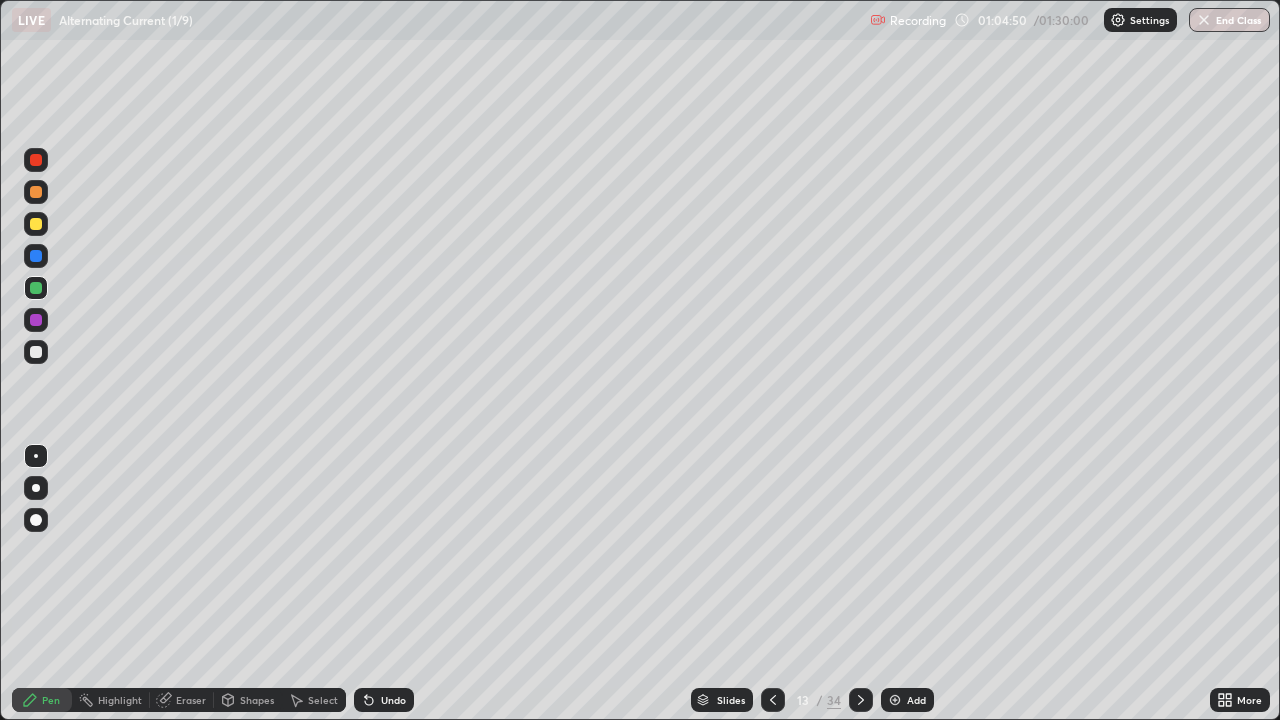 click at bounding box center [36, 224] 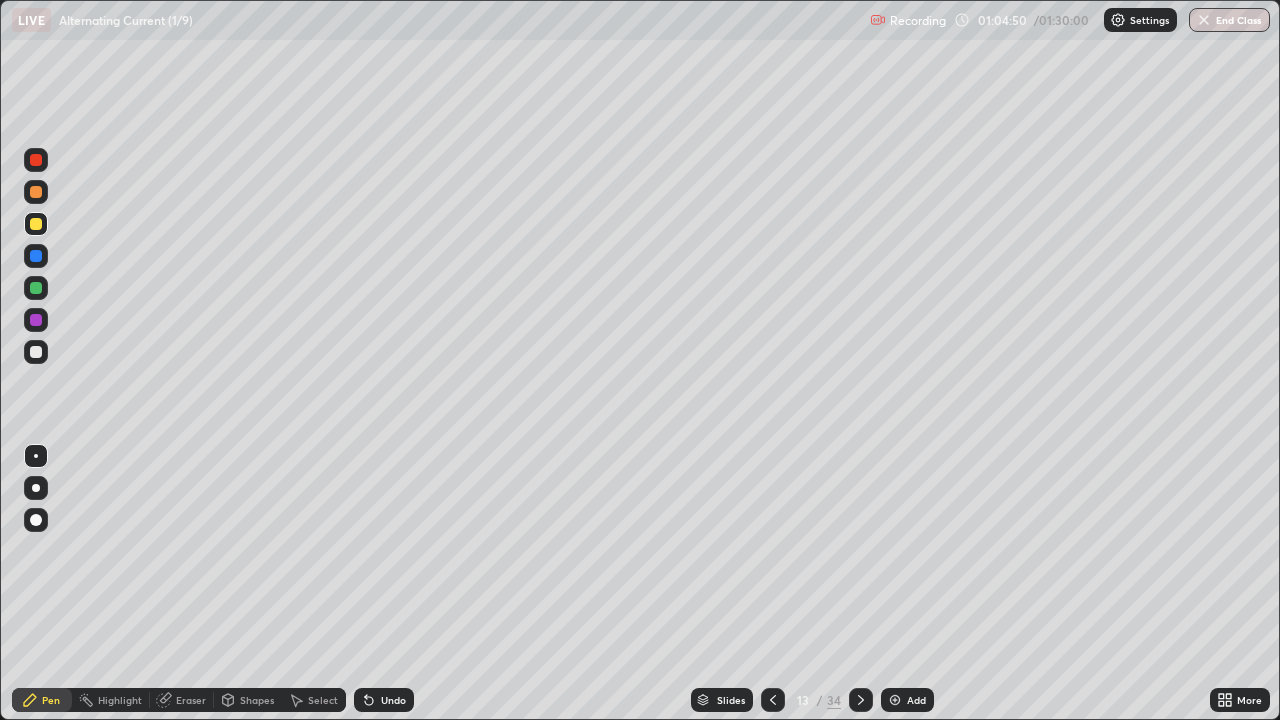 click at bounding box center [36, 224] 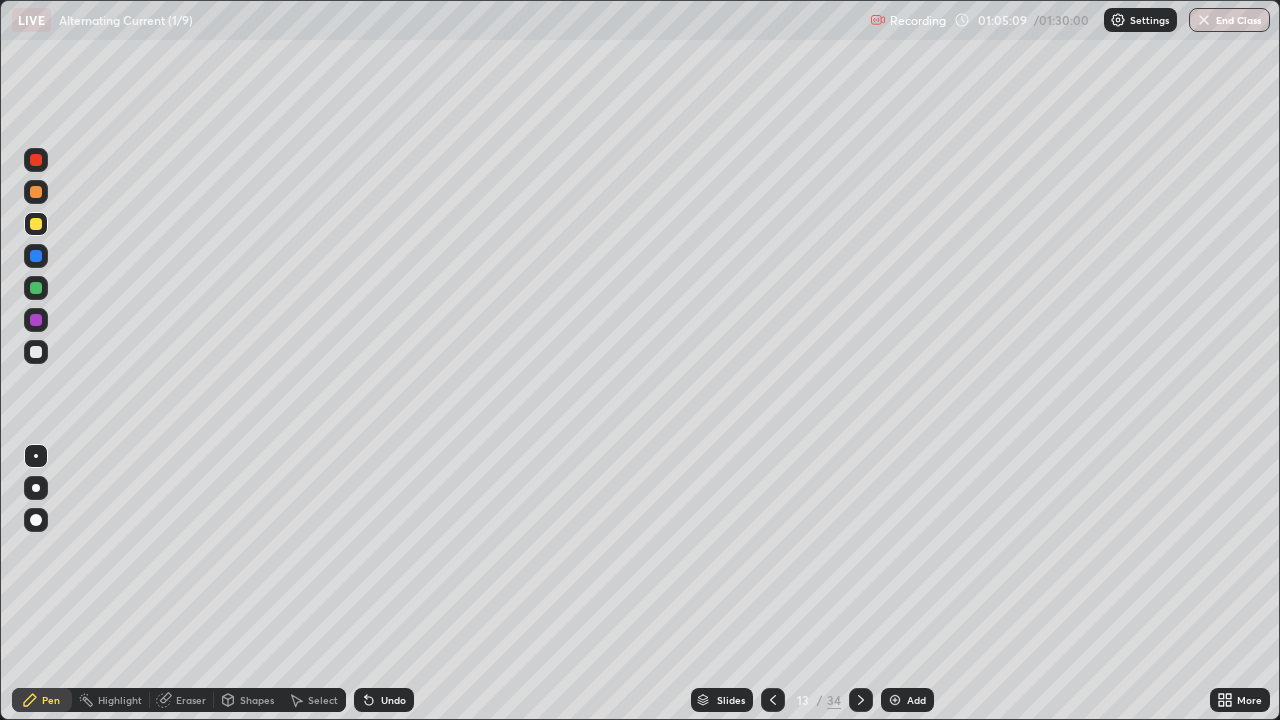 click on "Undo" at bounding box center (393, 700) 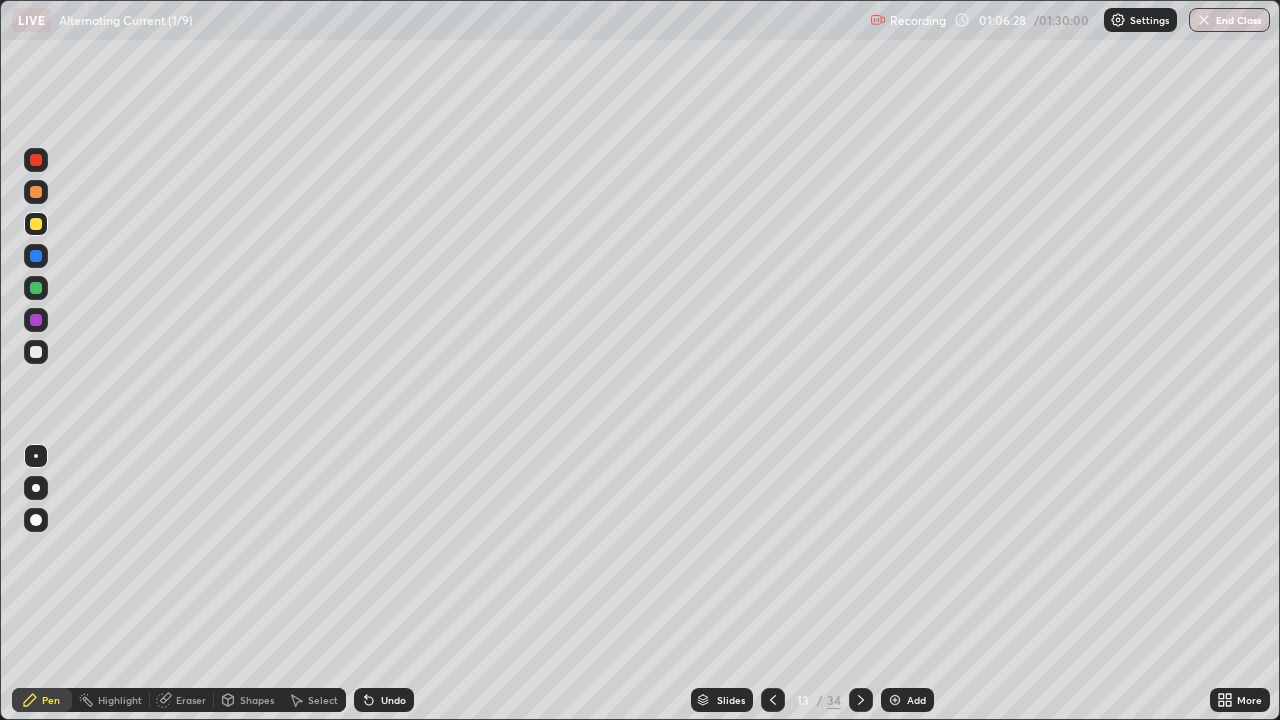 click at bounding box center (36, 288) 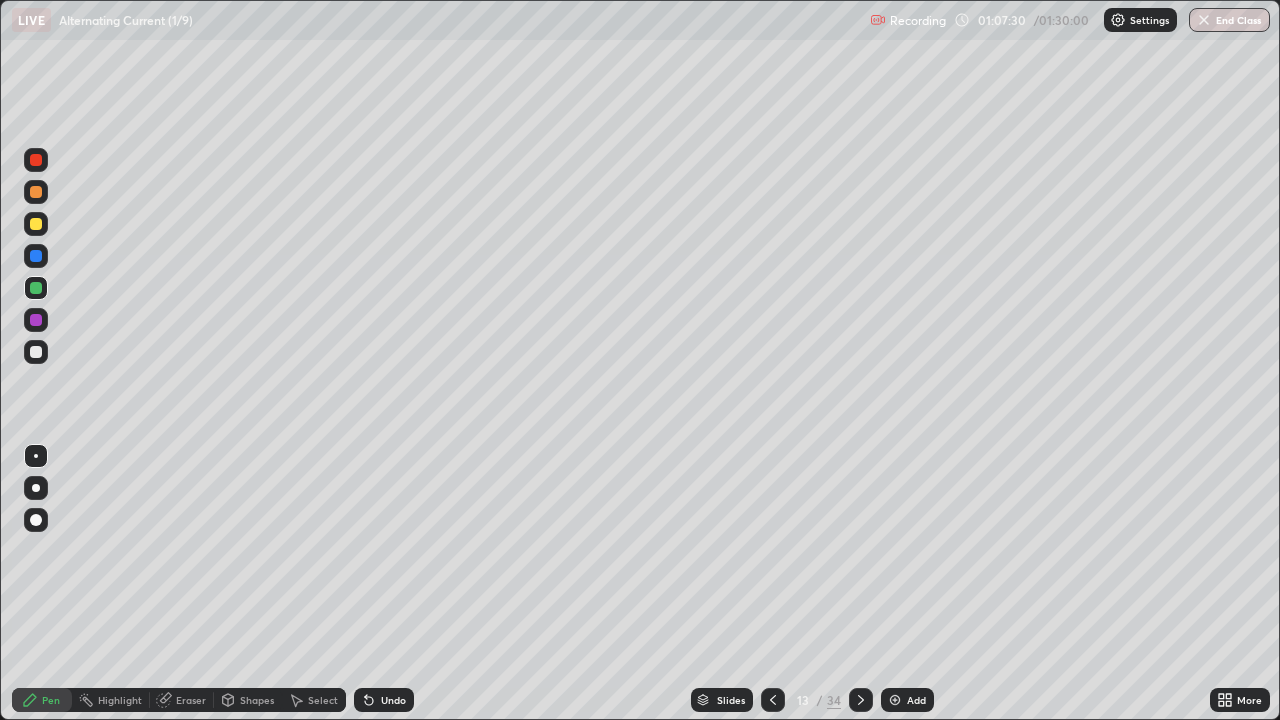 click at bounding box center [36, 224] 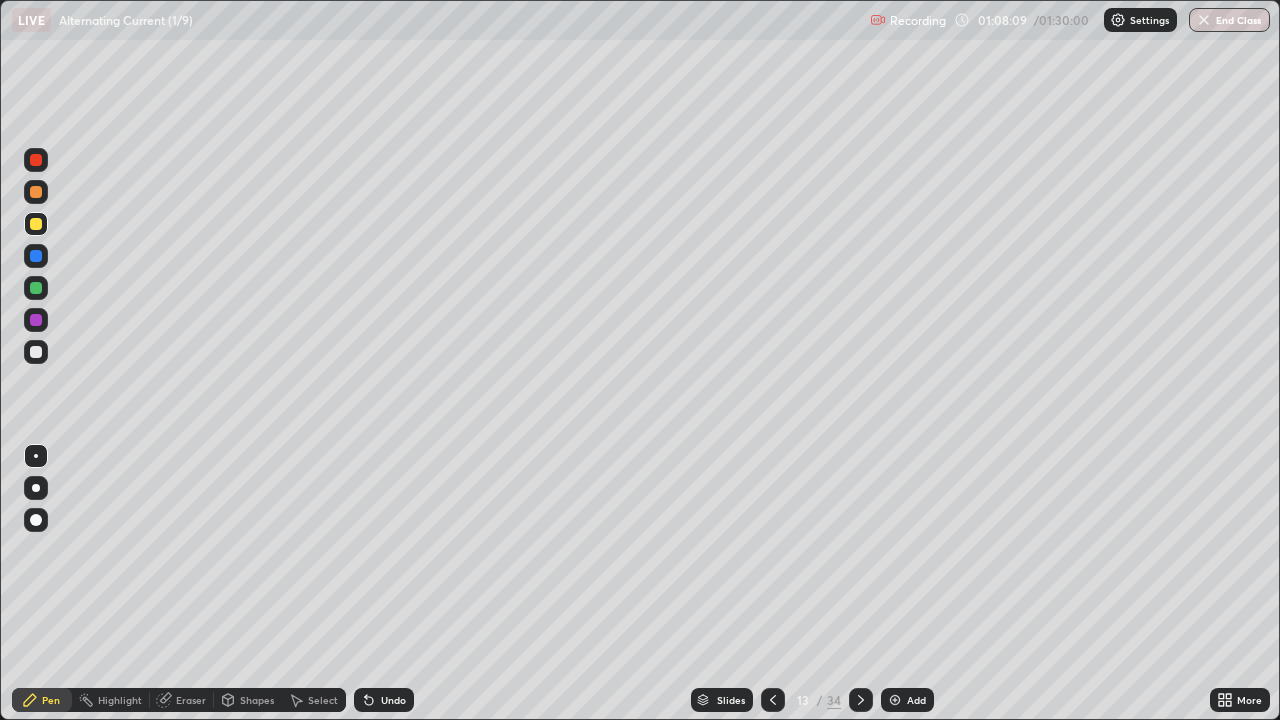 click on "Shapes" at bounding box center [257, 700] 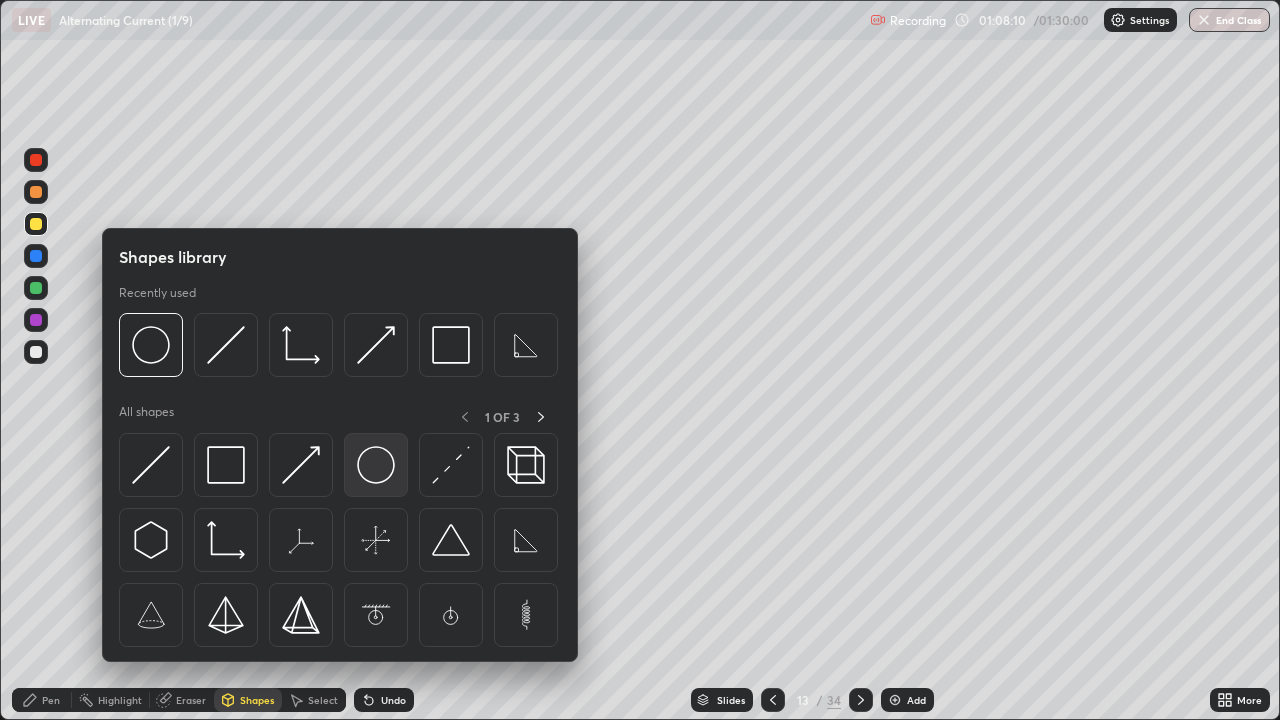click at bounding box center [376, 465] 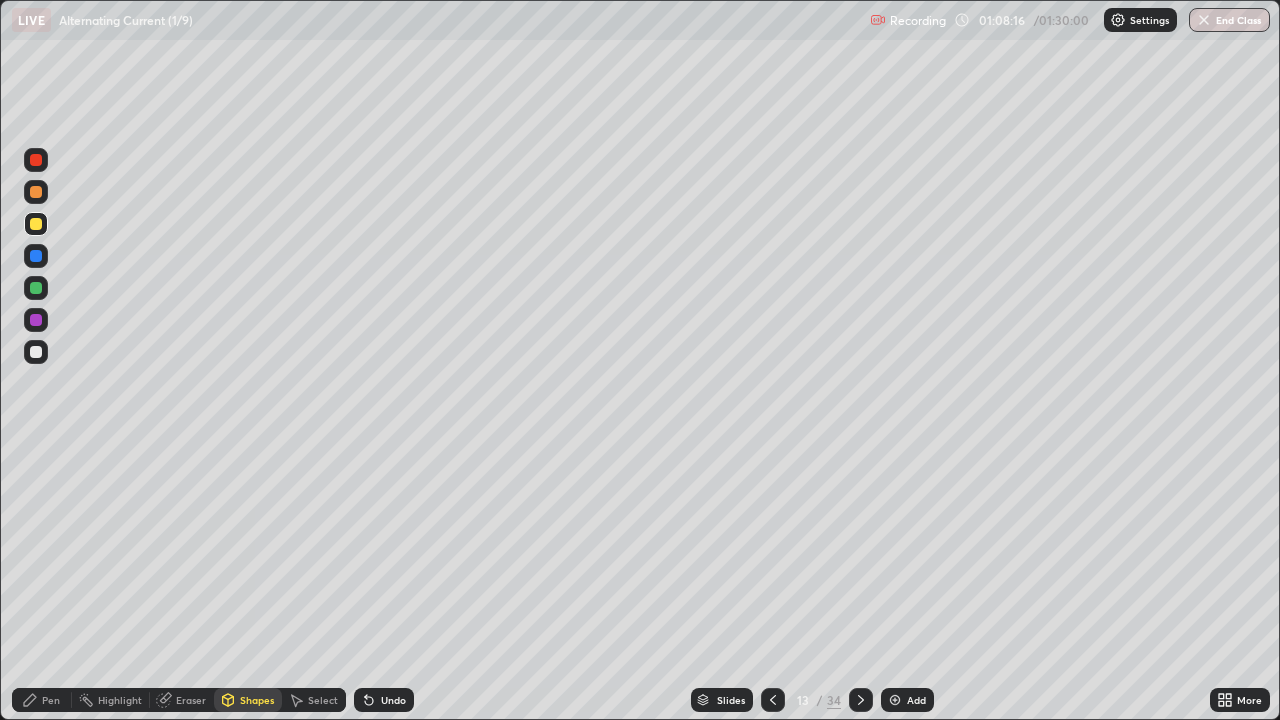 click on "Pen" at bounding box center [42, 700] 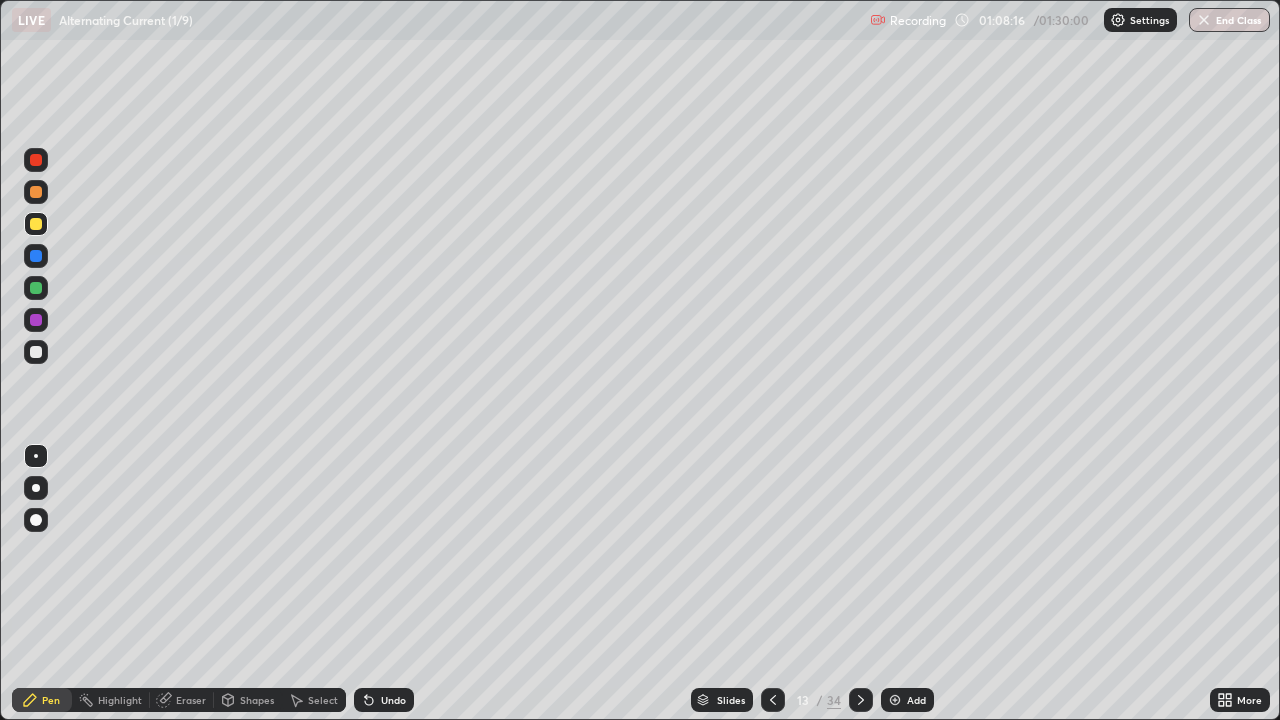 click at bounding box center (36, 288) 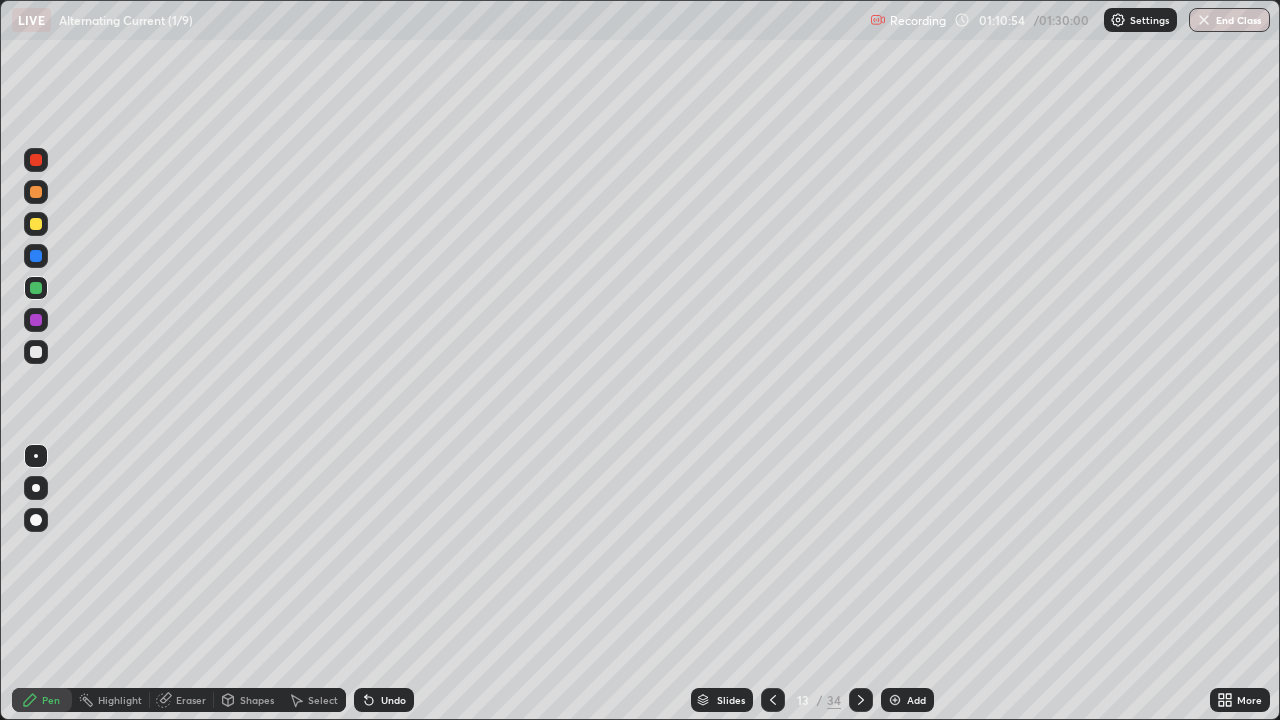 click on "Undo" at bounding box center (393, 700) 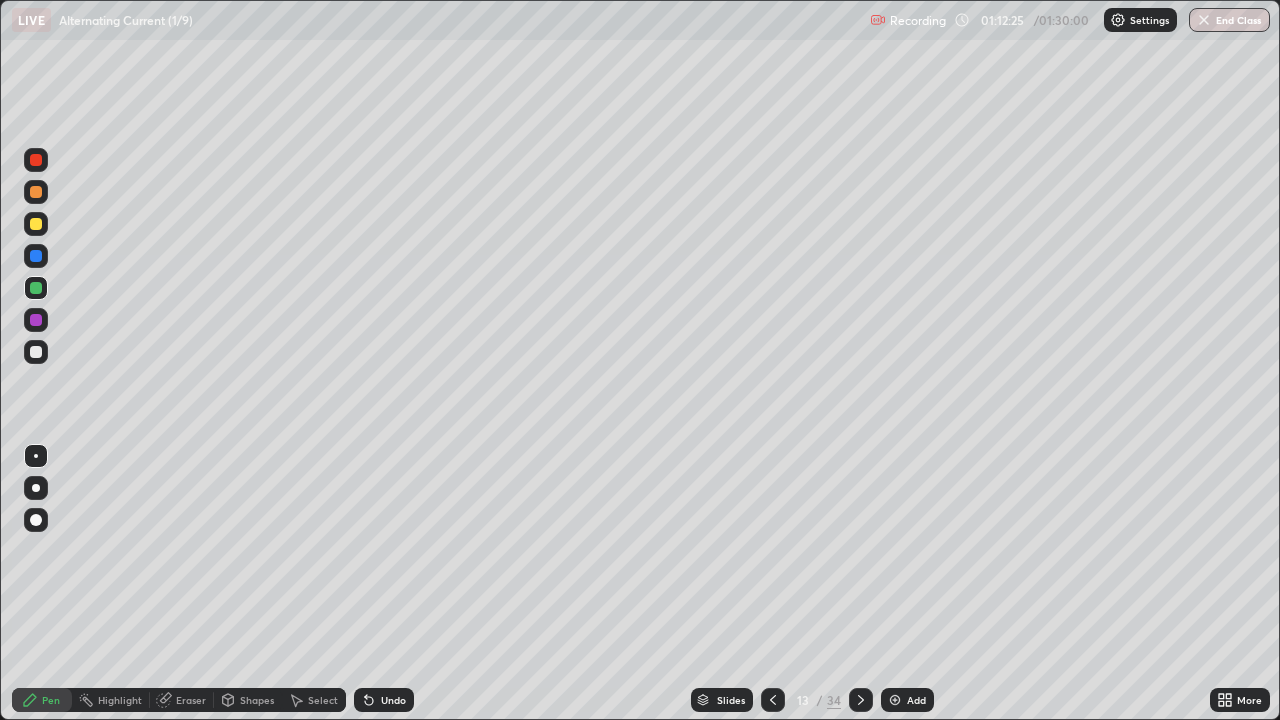 click at bounding box center [895, 700] 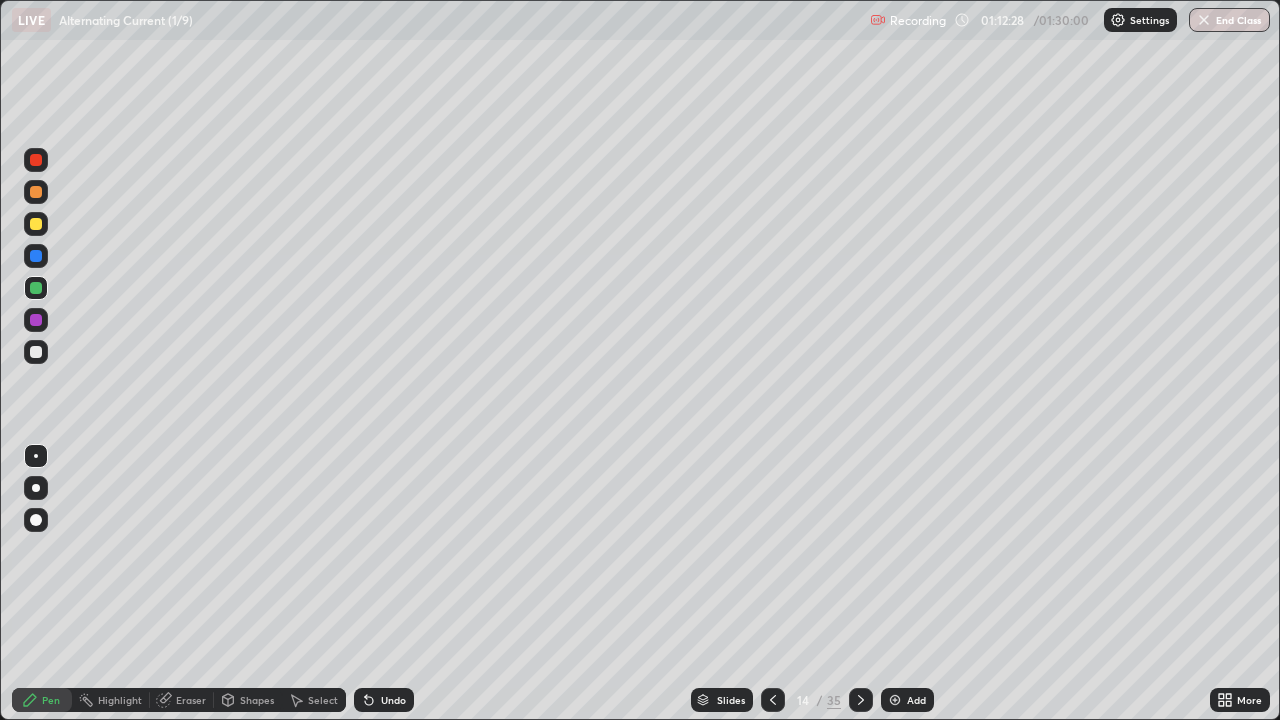 click at bounding box center (36, 224) 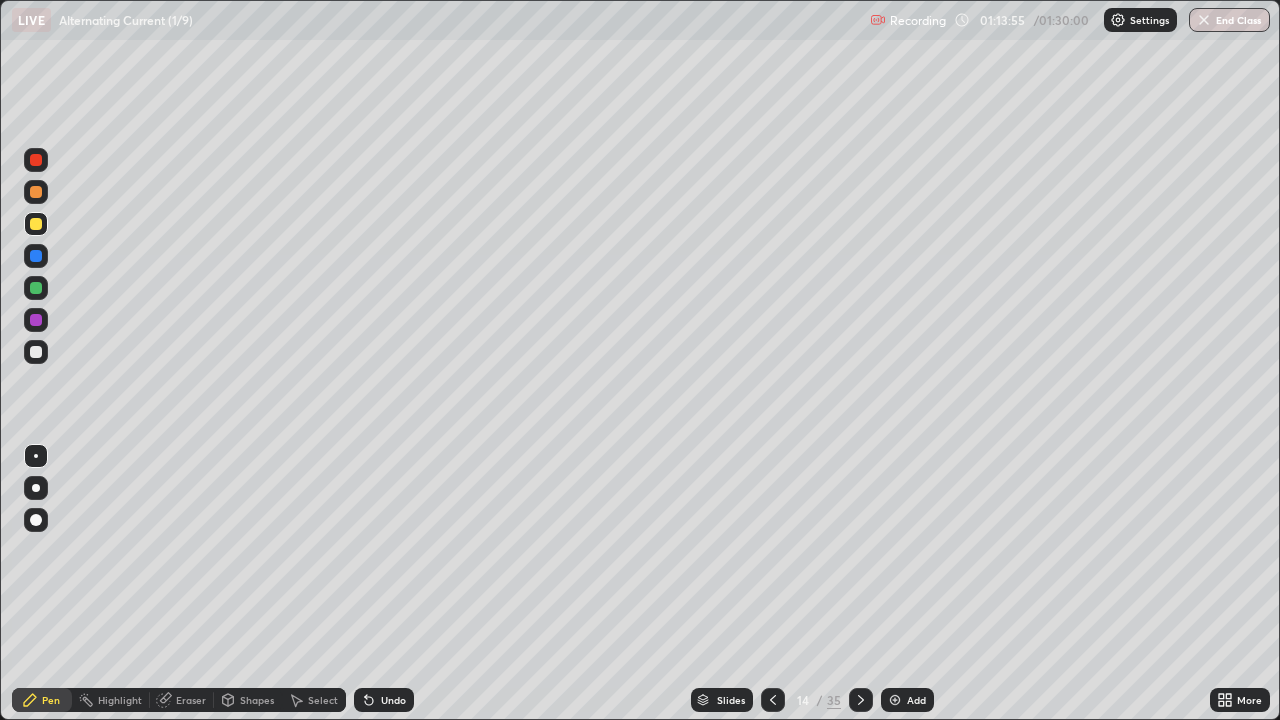 click at bounding box center [36, 288] 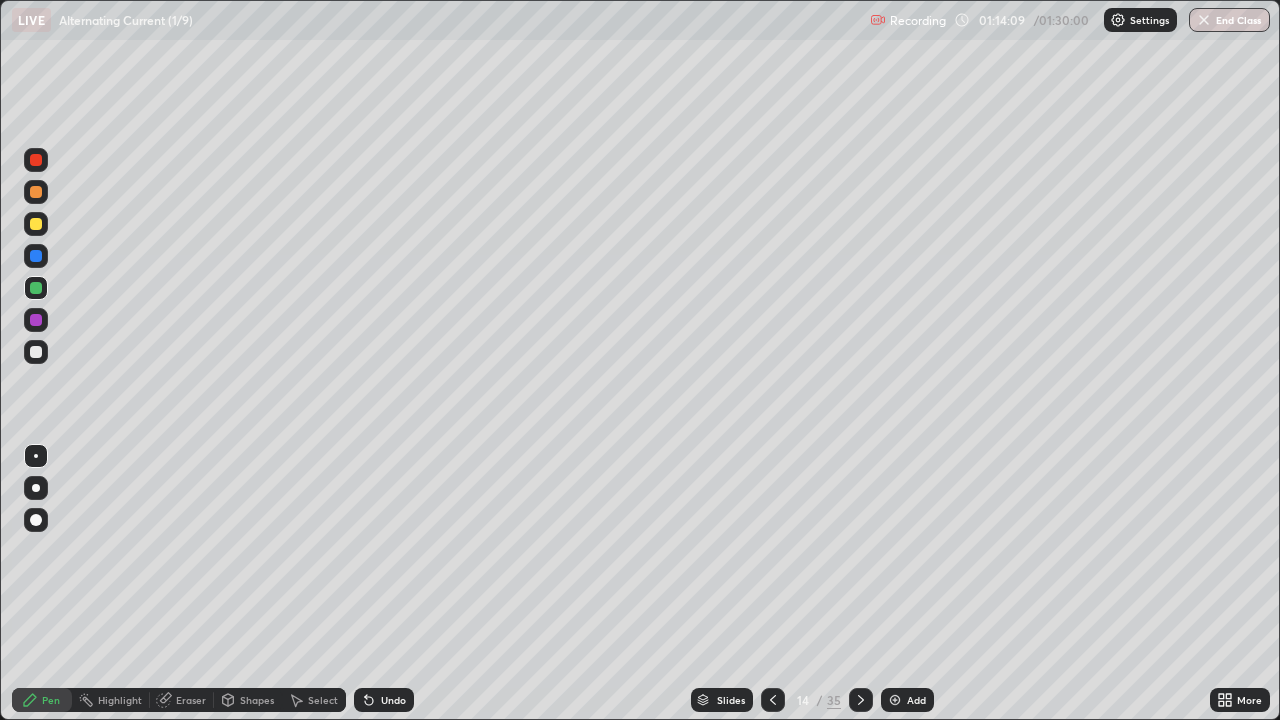 click on "Shapes" at bounding box center [257, 700] 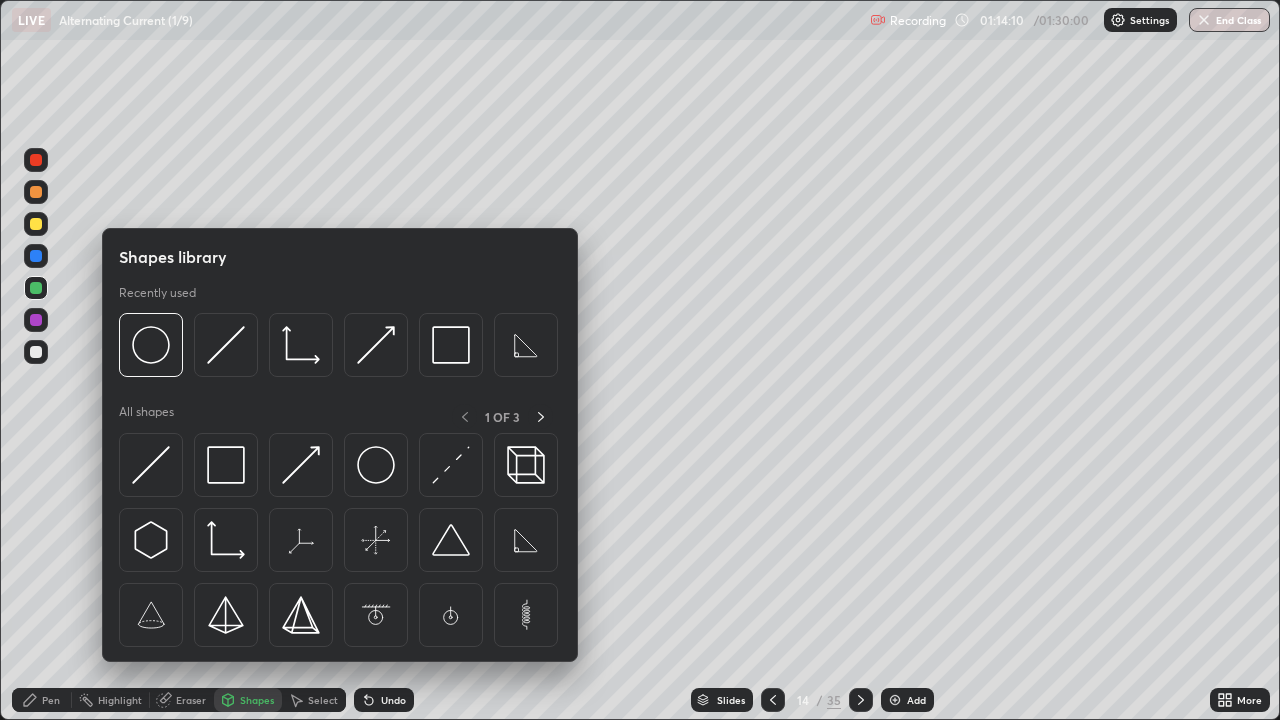 click at bounding box center [36, 352] 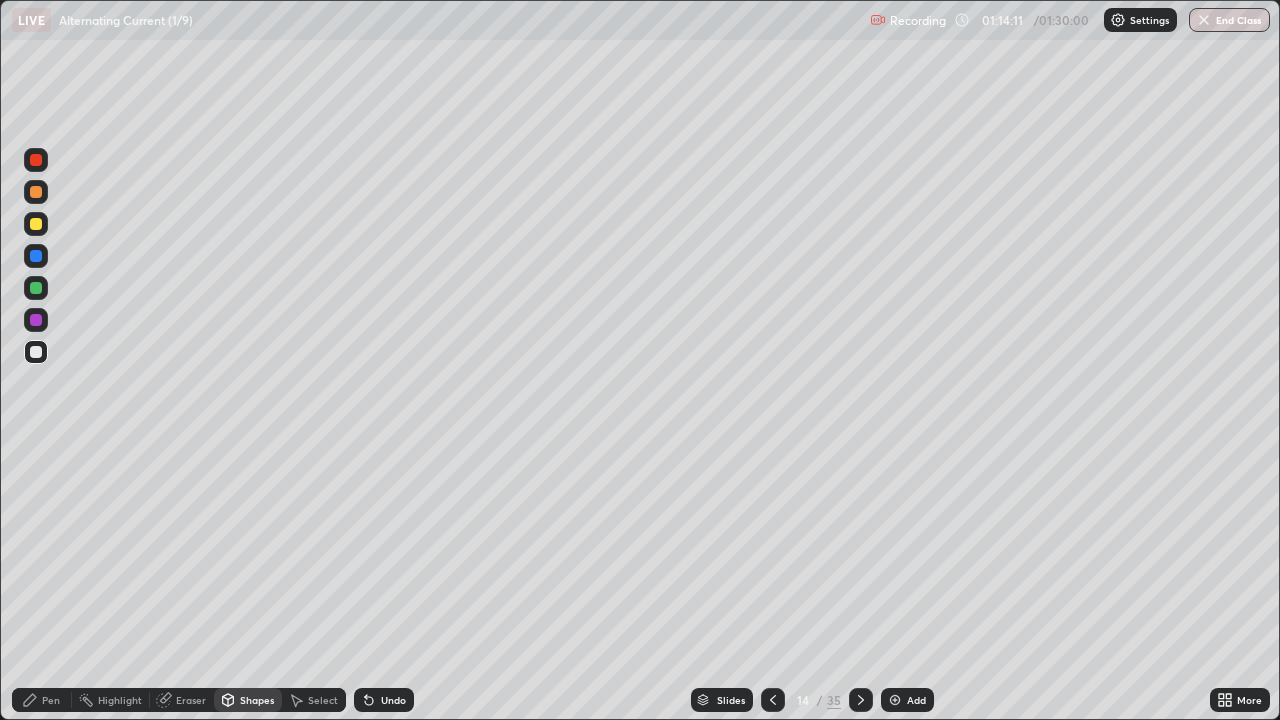 click at bounding box center [36, 352] 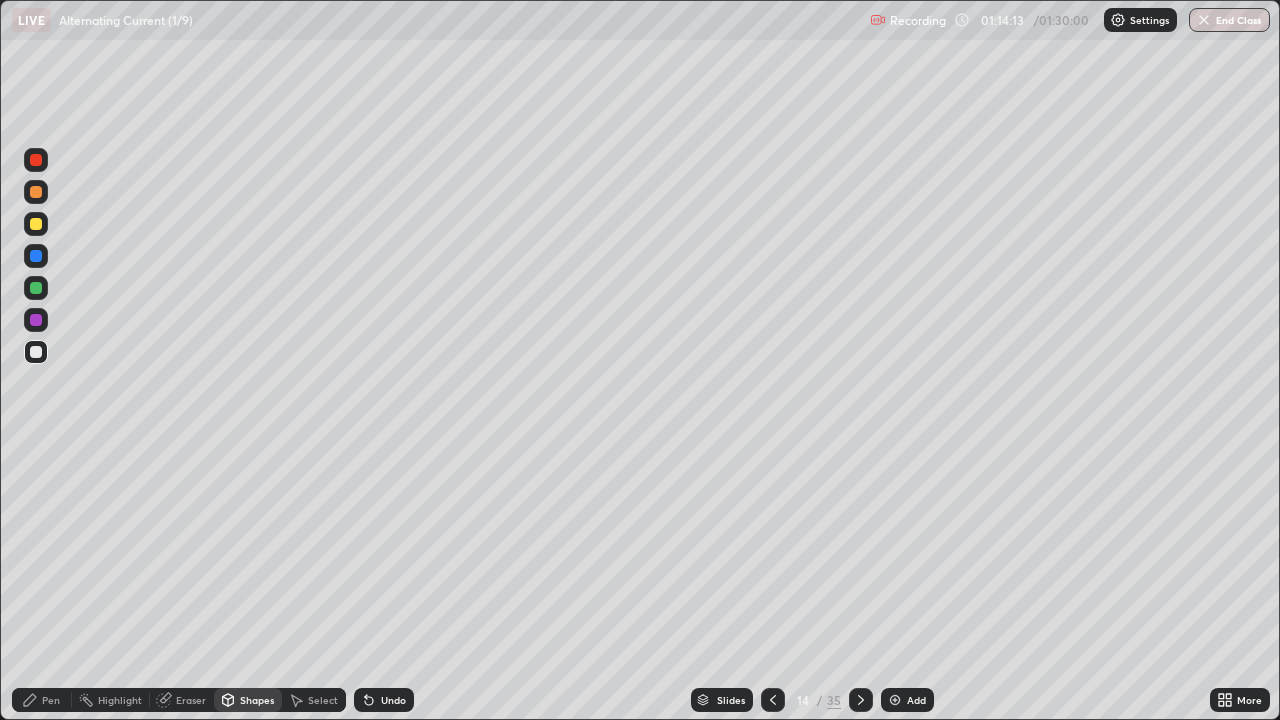 click 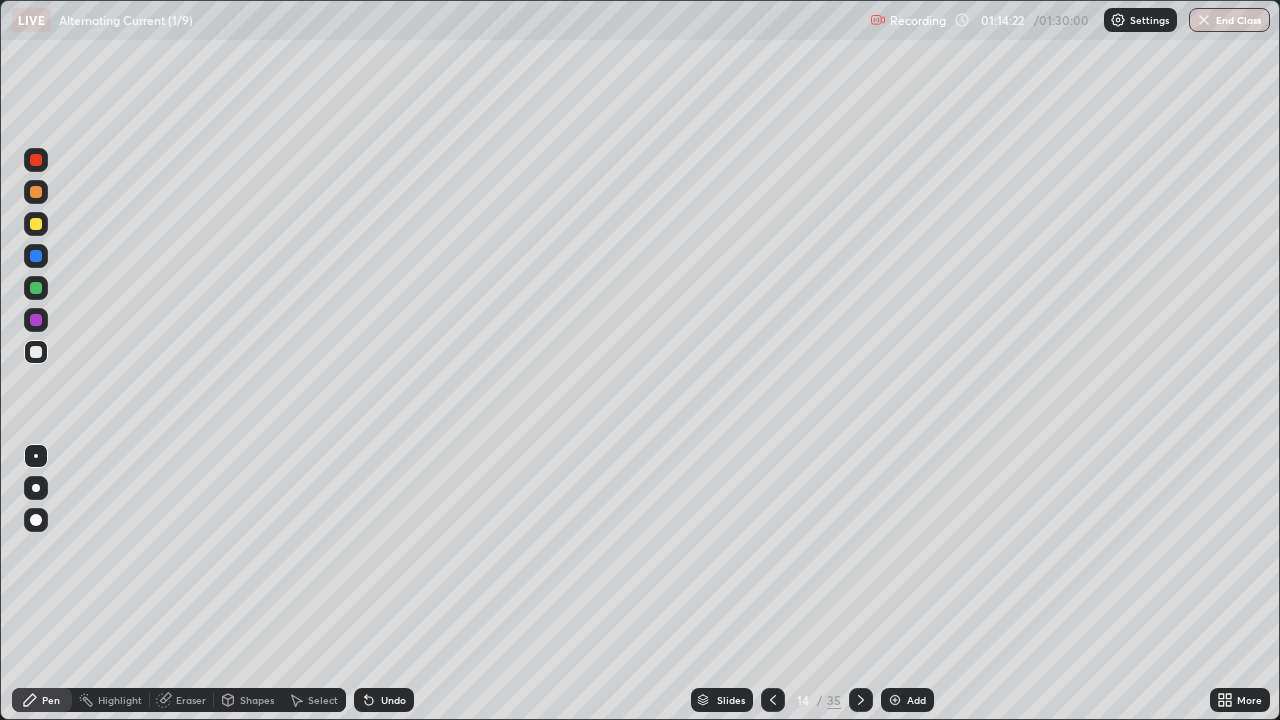 click at bounding box center [36, 288] 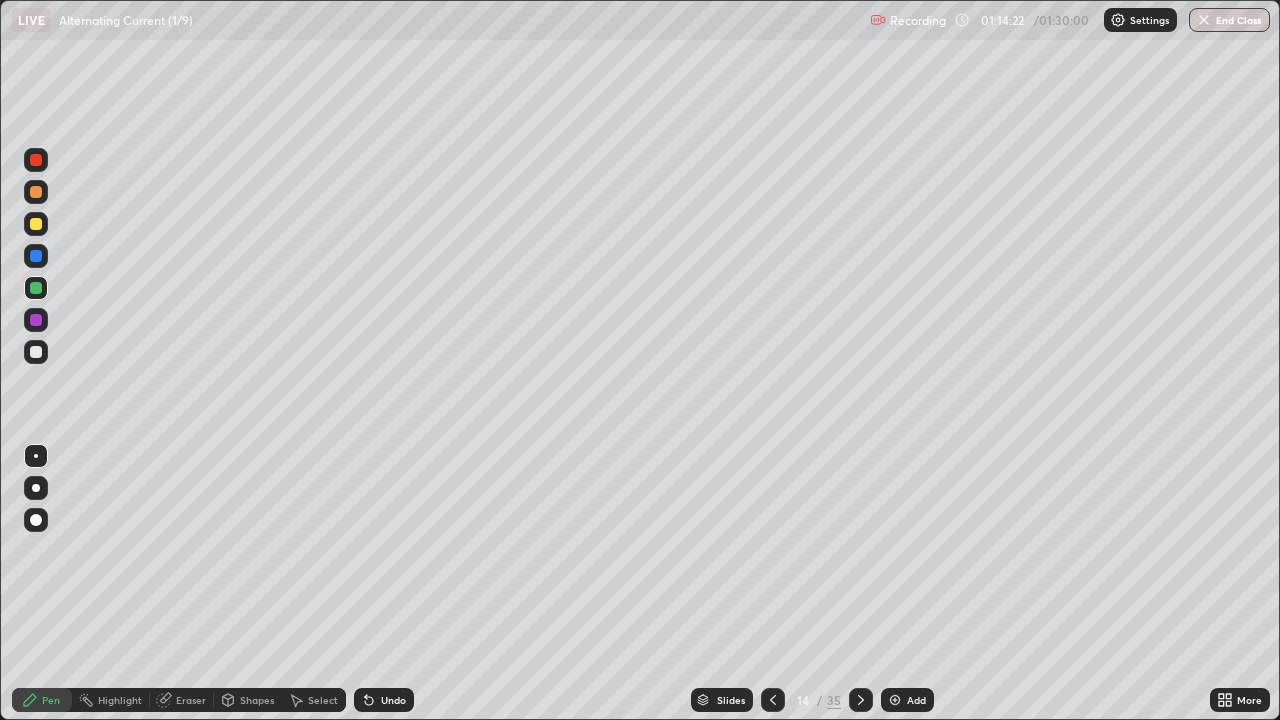 click at bounding box center [36, 288] 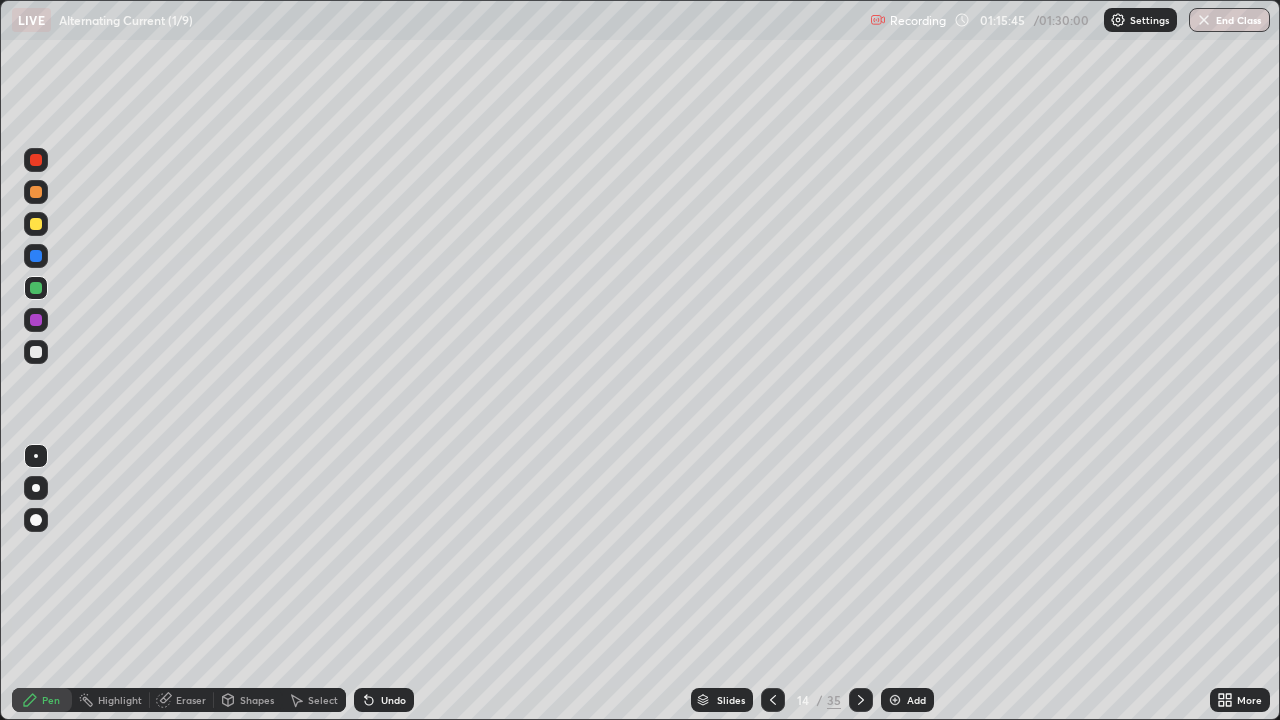 click at bounding box center (36, 352) 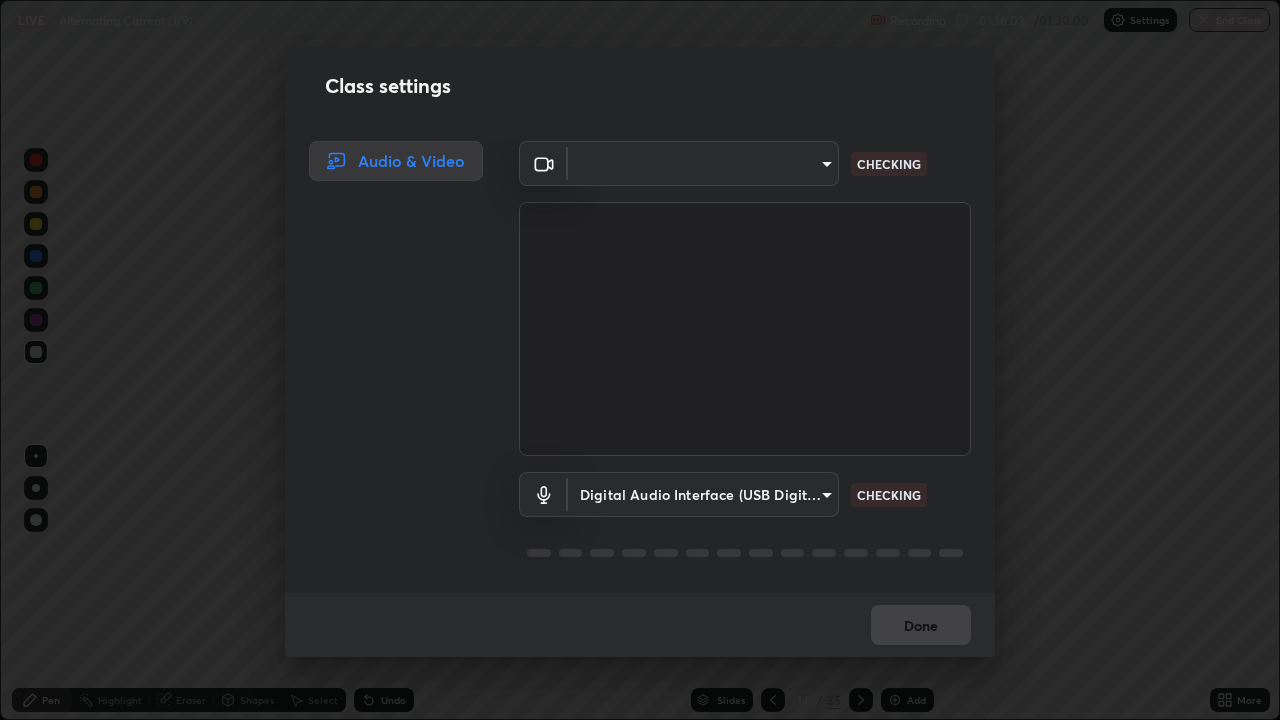 click on "Class settings Audio & Video ​ 119f56cd3221aa741ff86ef3c15b45e11b875c70691a8bbf6b5e475350e28a87 CHECKING Digital Audio Interface (USB Digital Audio) 45a9c77d48fdde6e6cd03441b68dd99a2e6cd2d3e6fd1e76814a193bea44ce11 CHECKING Done" at bounding box center (640, 360) 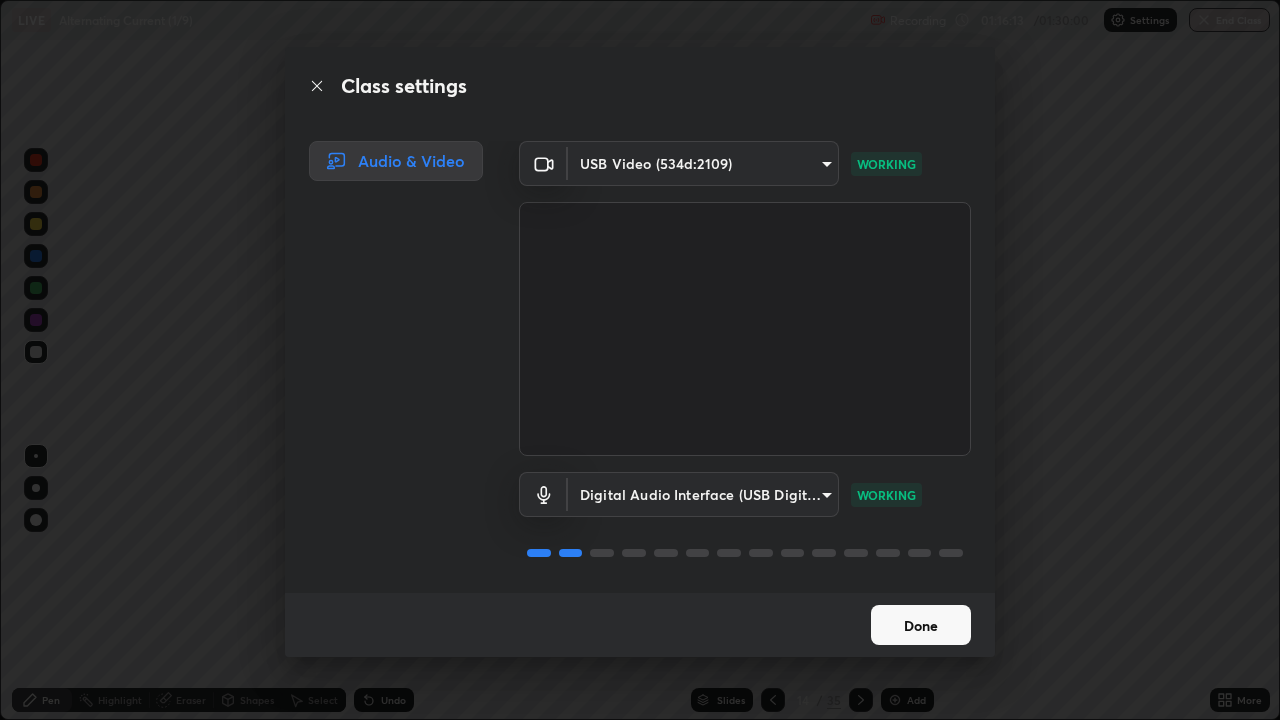 click on "Done" at bounding box center (921, 625) 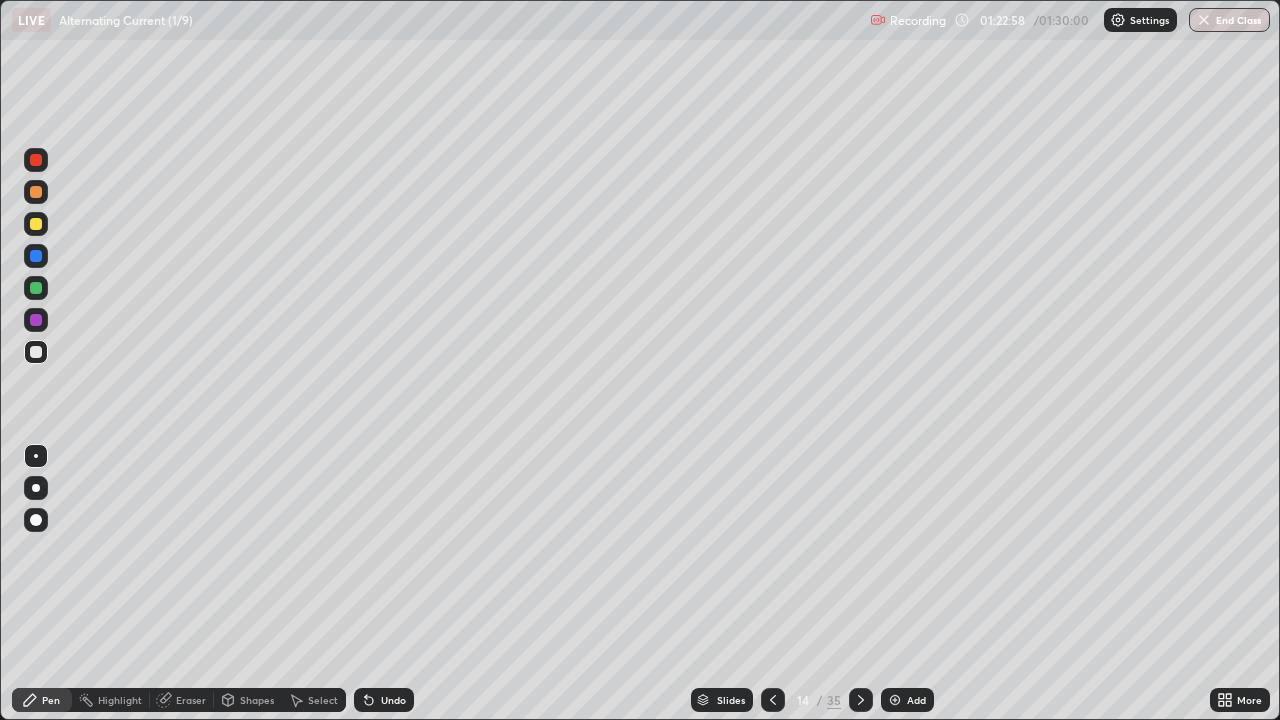 click on "End Class" at bounding box center [1229, 20] 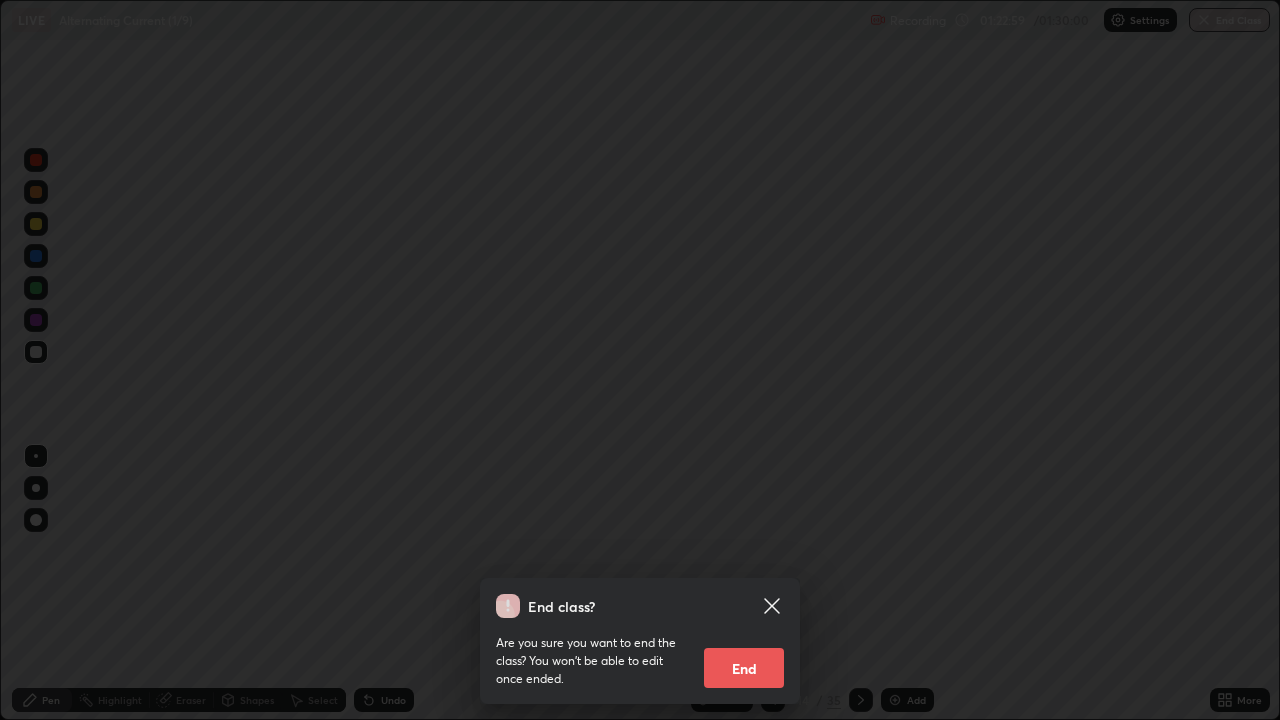 click on "End" at bounding box center (744, 668) 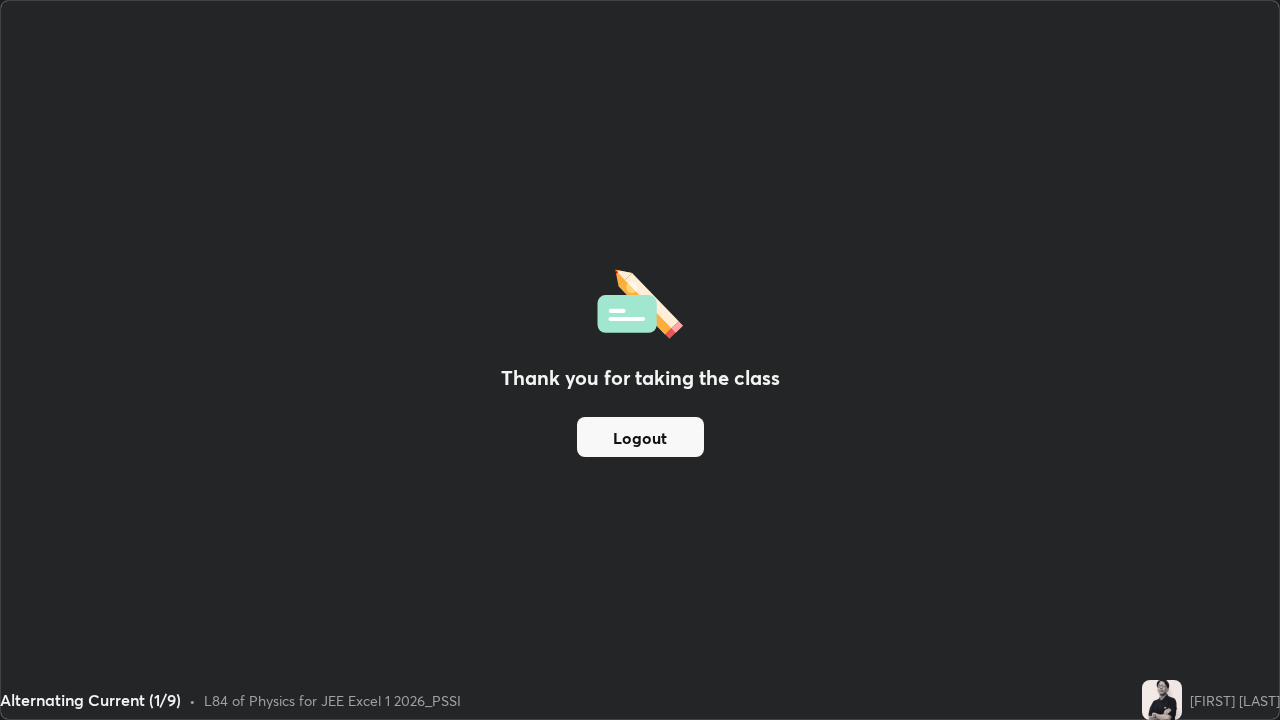 click on "Logout" at bounding box center (640, 437) 